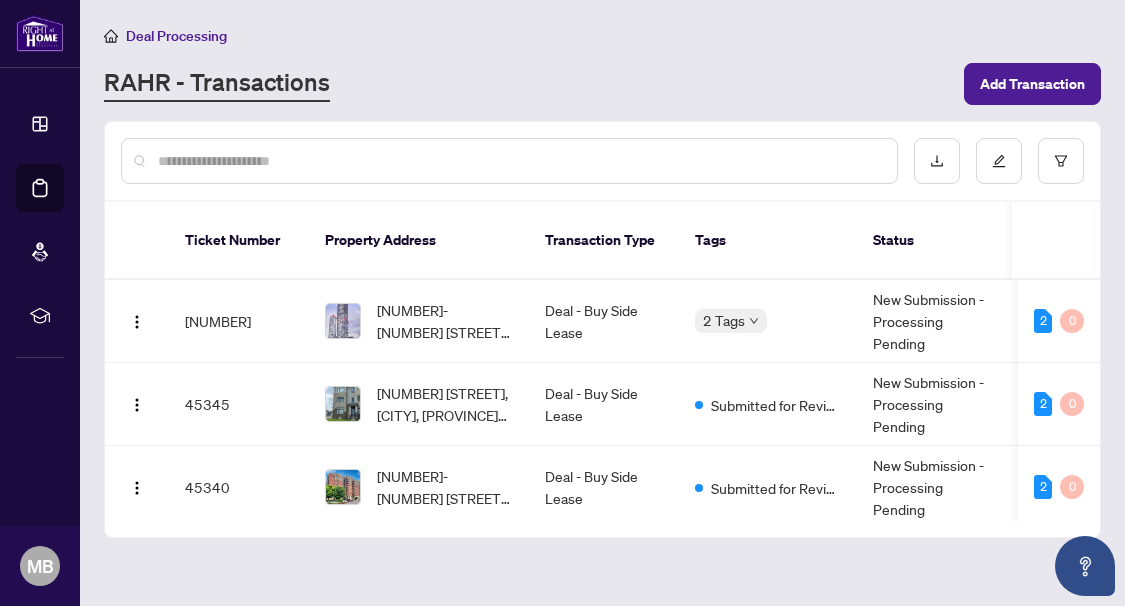 scroll, scrollTop: 0, scrollLeft: 0, axis: both 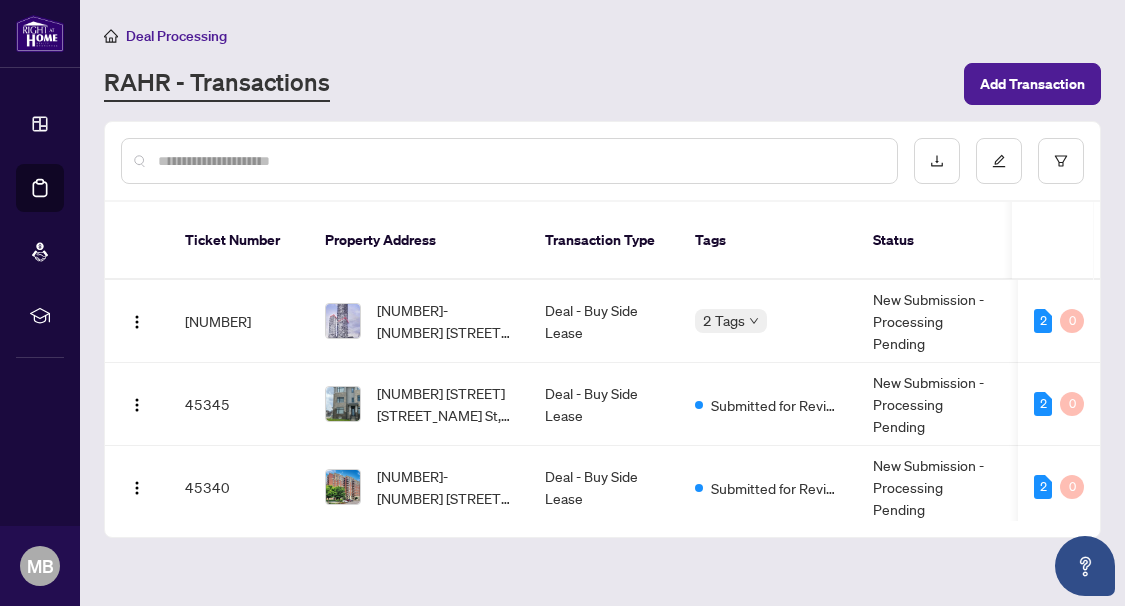 click on "Ticket Number Property Address Transaction Type Tags Status Project Name MLS # Trade Number Last Updated By Last Modified Date Created By Created Date                             [NUMBER] [NUMBER] [STREET] Ave, [CITY], [STATE] [POSTAL_CODE], [COUNTRY] Deal - Buy Side Lease [TAGS] New Submission - Processing Pending - [NUMBER] - [FIRST] [LAST] [MONTH]/[DAY]/[YEAR] [FIRST] [LAST] [MONTH]/[DAY]/[YEAR] [NUMBER] [NUMBER] [NUMBER] [STREET] [STREET_NAME] St, [CITY], [STATE] [POSTAL_CODE], [COUNTRY] Deal - Buy Side Lease Submitted for Review New Submission - Processing Pending - [NUMBER] - [FIRST] [LAST] [MONTH]/[DAY]/[YEAR] [FIRST] [LAST] [MONTH]/[DAY]/[YEAR] [NUMBER] [NUMBER] [NUMBER] [NUMBER]-[NUMBER] [STREET] [STREET_NAME], [CITY], [STATE] [POSTAL_CODE], [COUNTRY] Deal - Buy Side Lease Submitted for Review New Submission - Processing Pending - [NUMBER] - [FIRST] [LAST] [MONTH]/[DAY]/[YEAR] [FIRST] [LAST] [MONTH]/[DAY]/[YEAR] [NUMBER] [NUMBER] [NUMBER] Deal - Sell Side Lease Submitted for Review Information Updated - Processing Pending - [FIRST] [LAST] [FIRST] [LAST]" at bounding box center [602, 303] 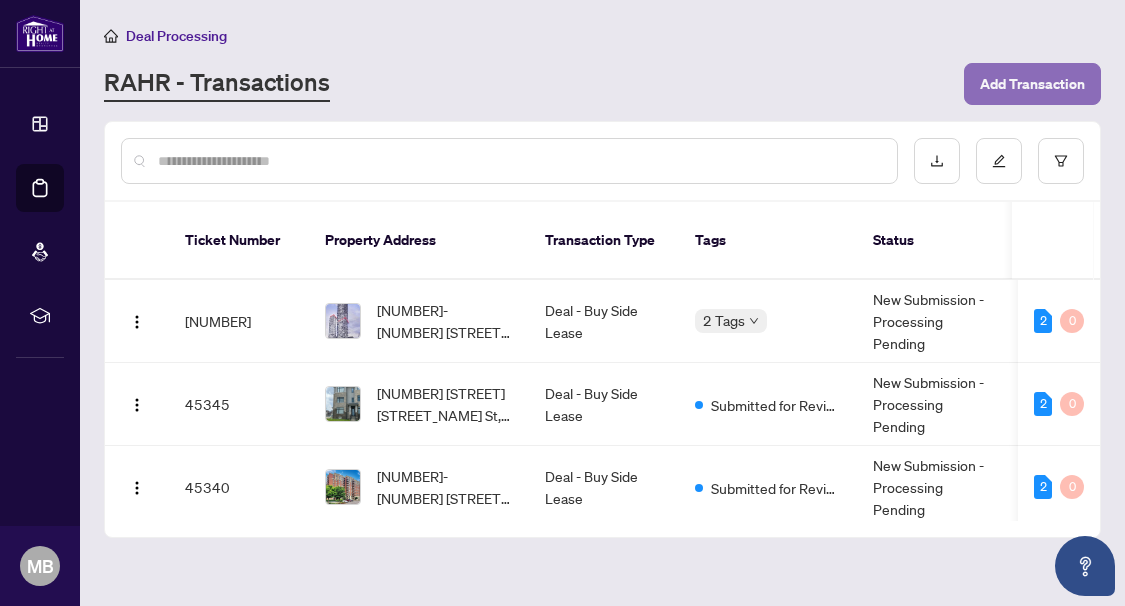 click on "Add Transaction" at bounding box center [1032, 84] 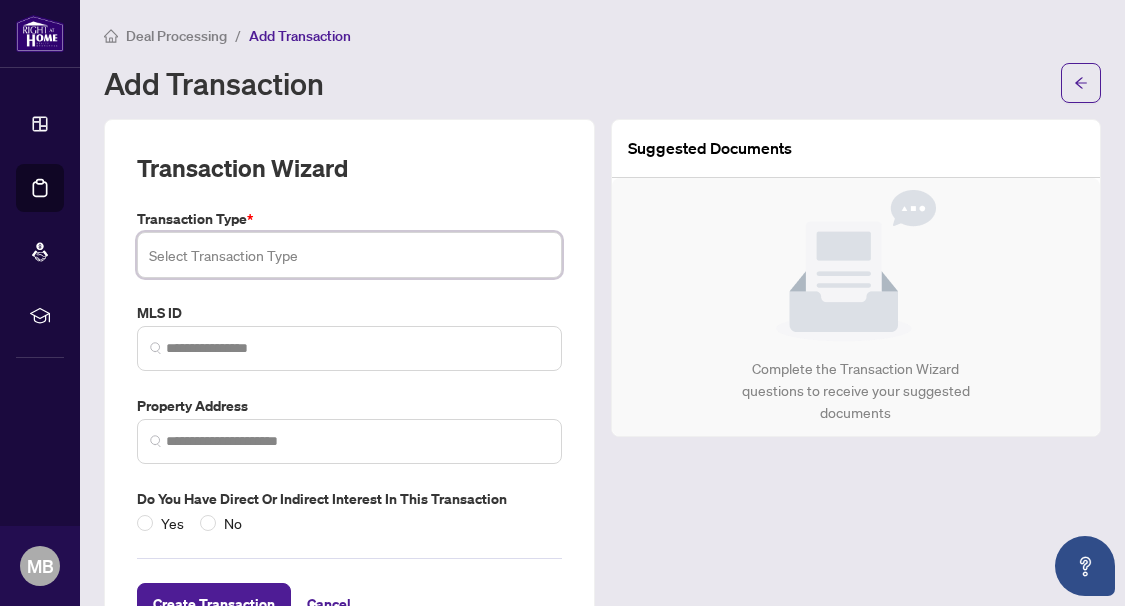 click at bounding box center [349, 255] 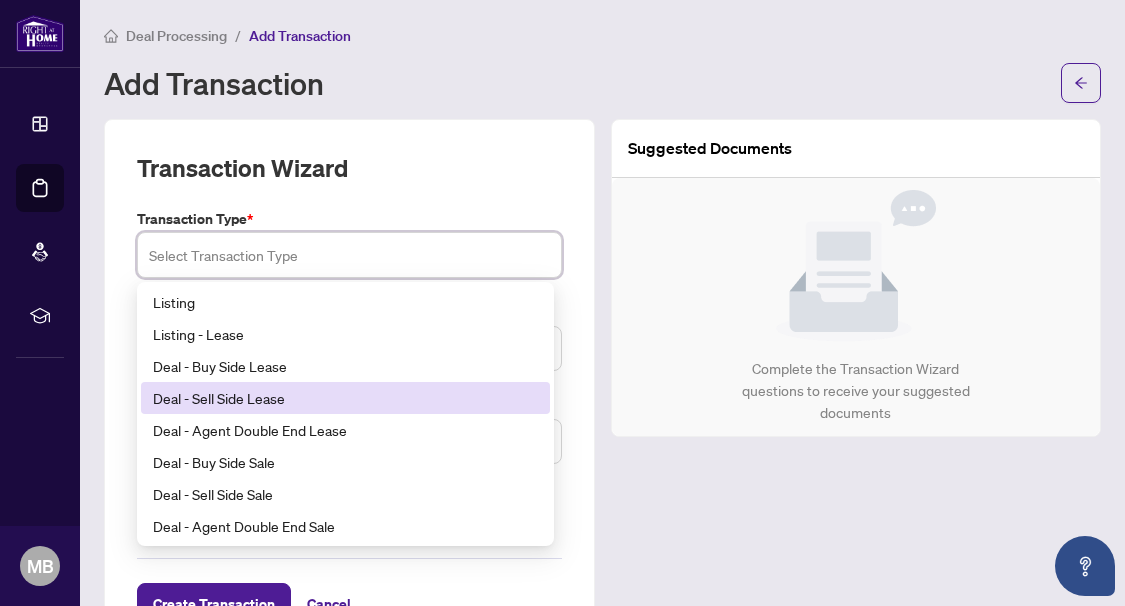 click on "Deal - Sell Side Lease" at bounding box center [345, 398] 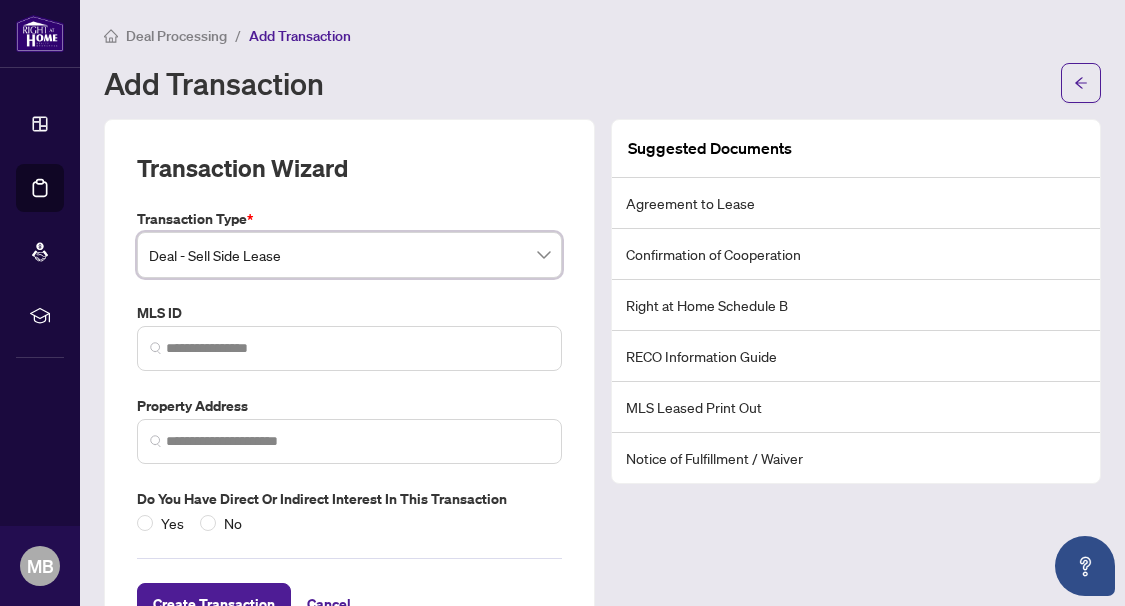 click at bounding box center [349, 348] 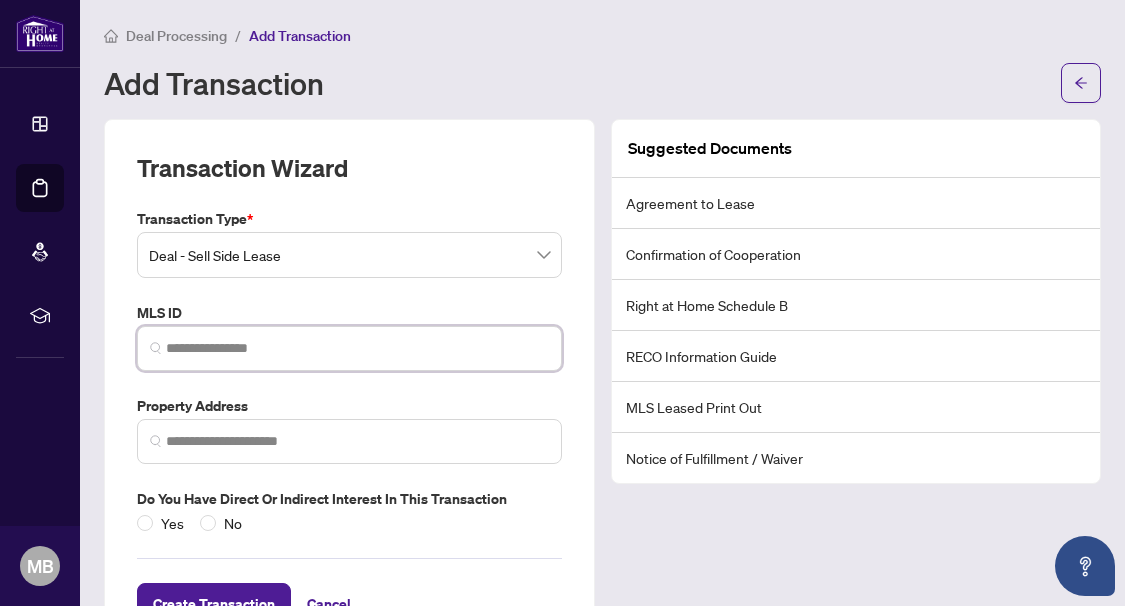 paste on "*********" 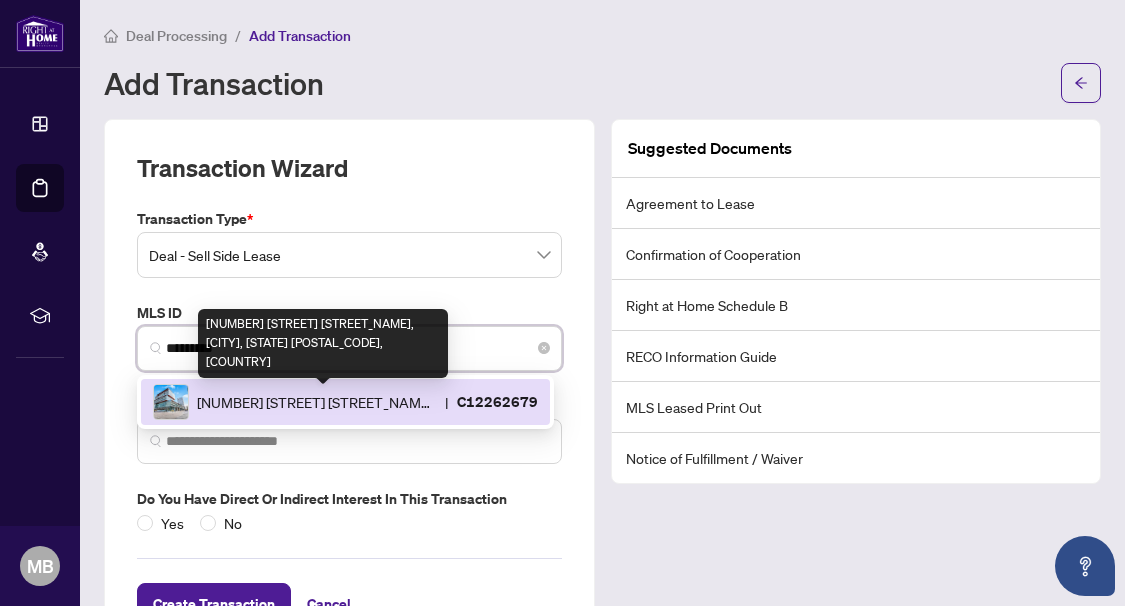 click on "[NUMBER] [STREET] [STREET_NAME], [CITY], [STATE] [POSTAL_CODE], [COUNTRY]" at bounding box center [317, 402] 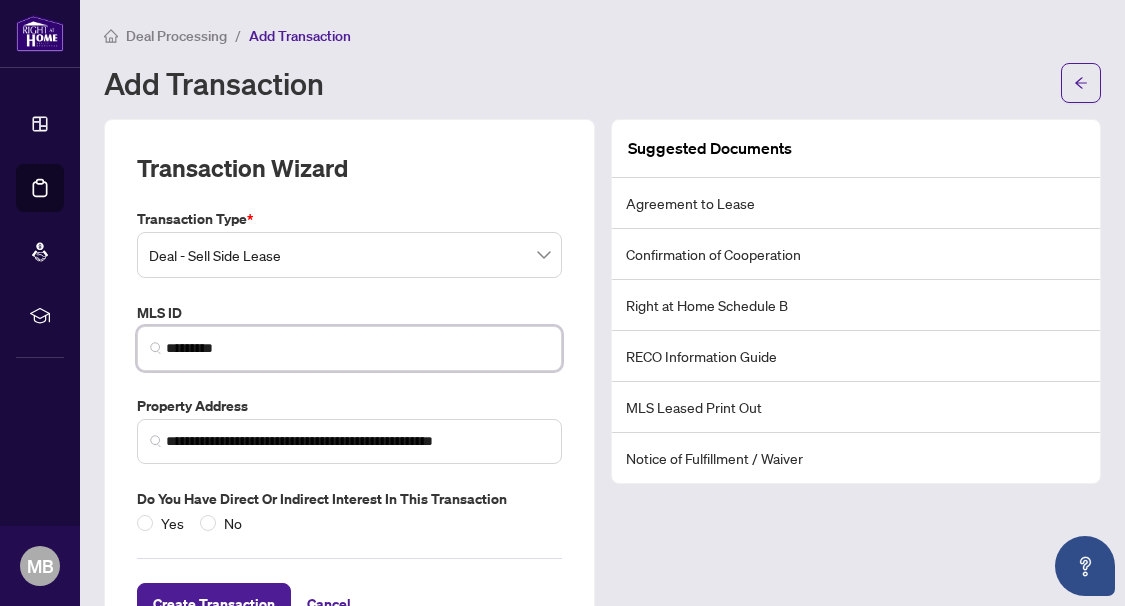type on "*********" 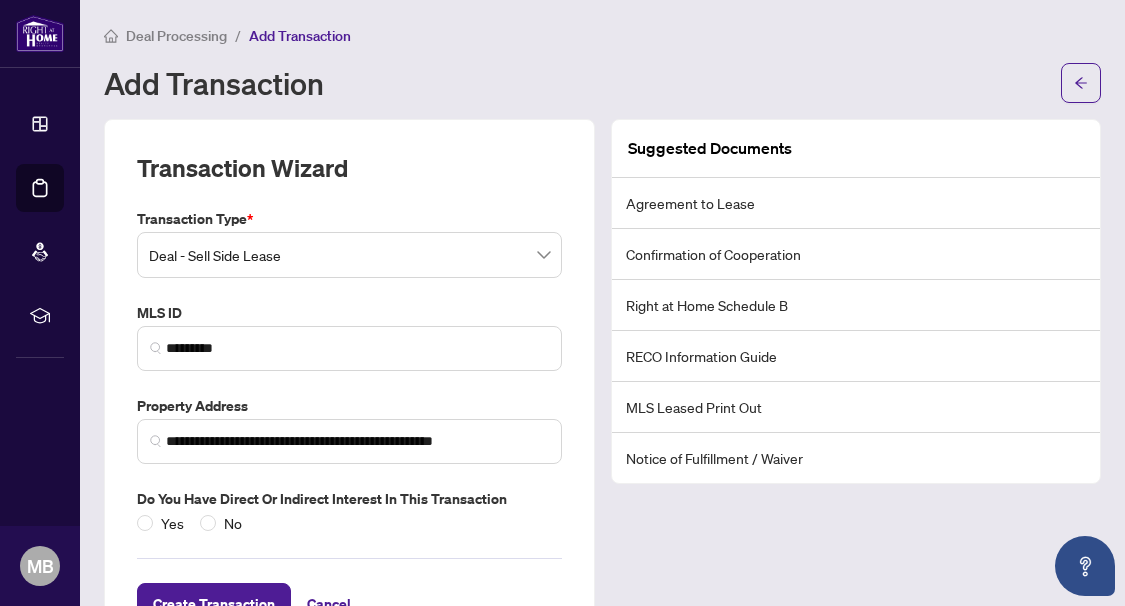 click on "Do you have direct or indirect interest in this transaction" at bounding box center (349, 499) 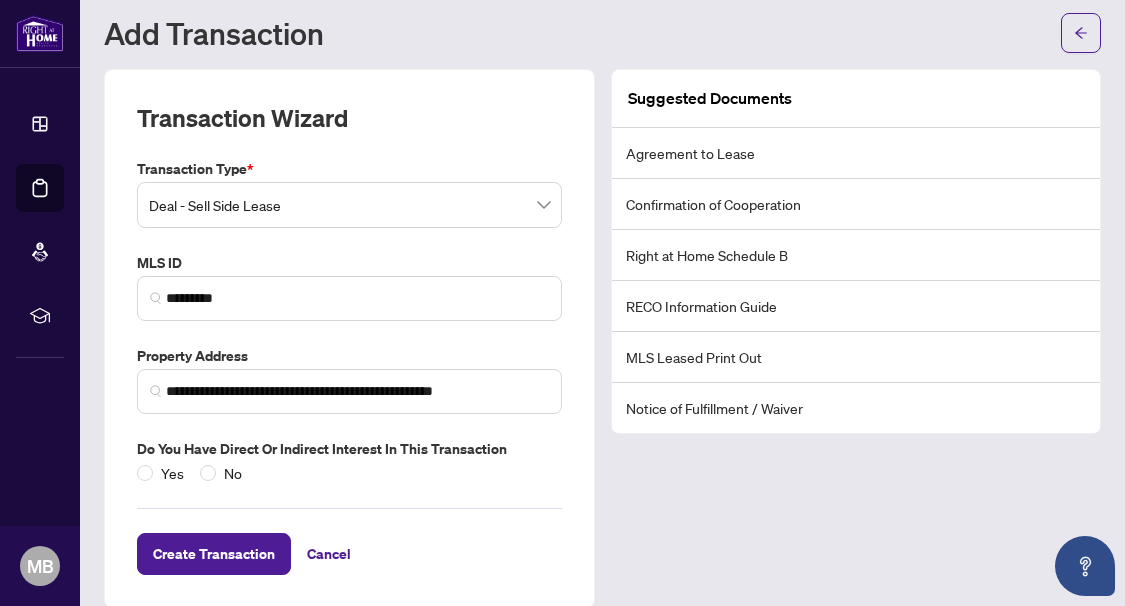 scroll, scrollTop: 75, scrollLeft: 0, axis: vertical 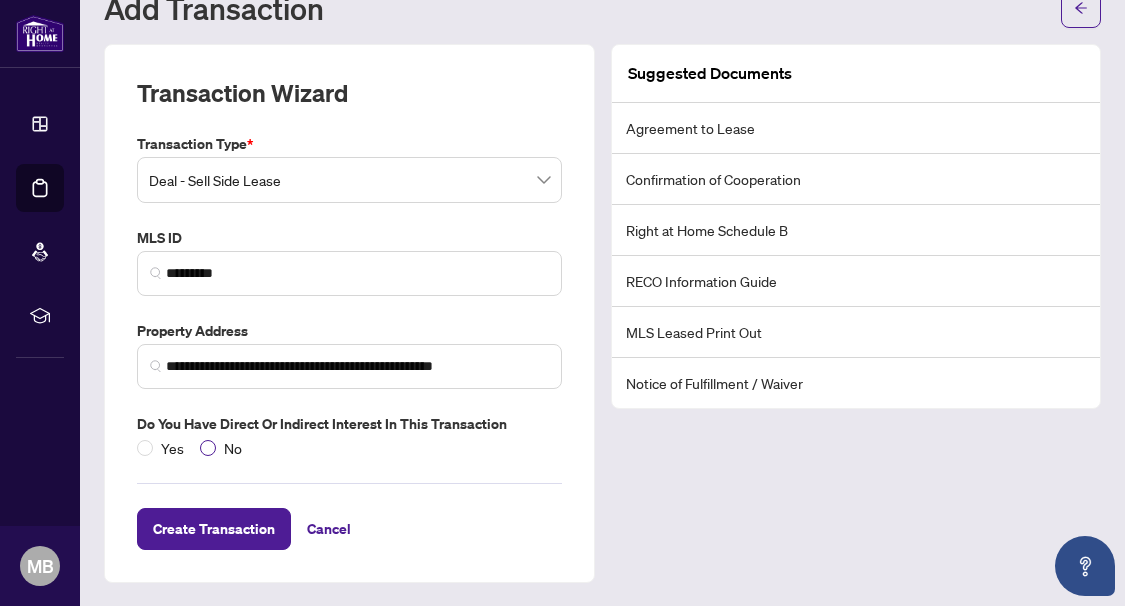 click on "No" at bounding box center [233, 448] 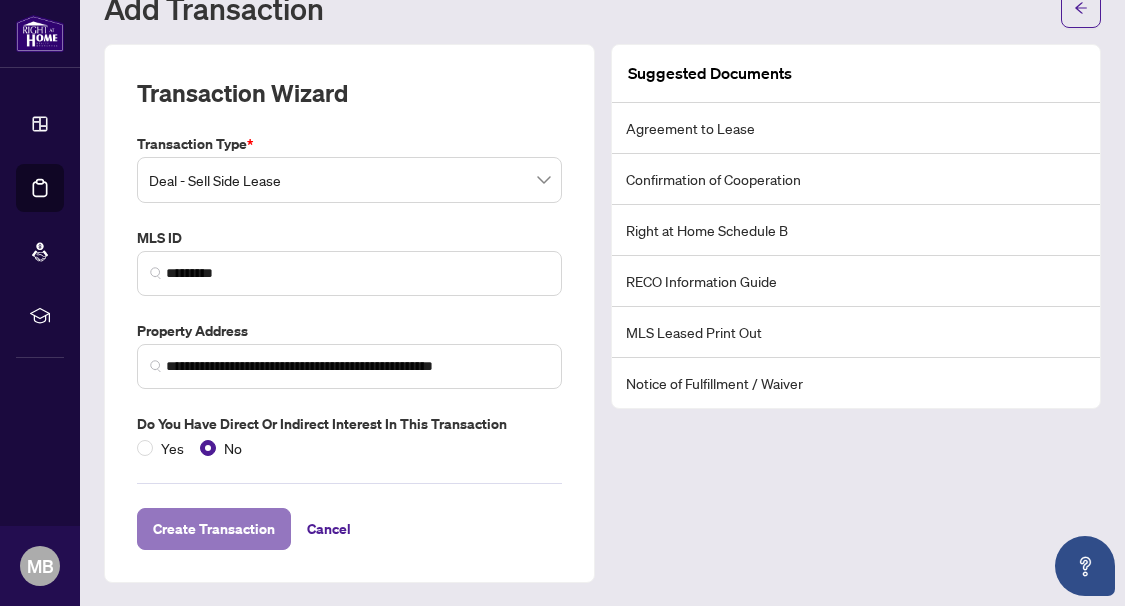 click on "Create Transaction" at bounding box center (214, 529) 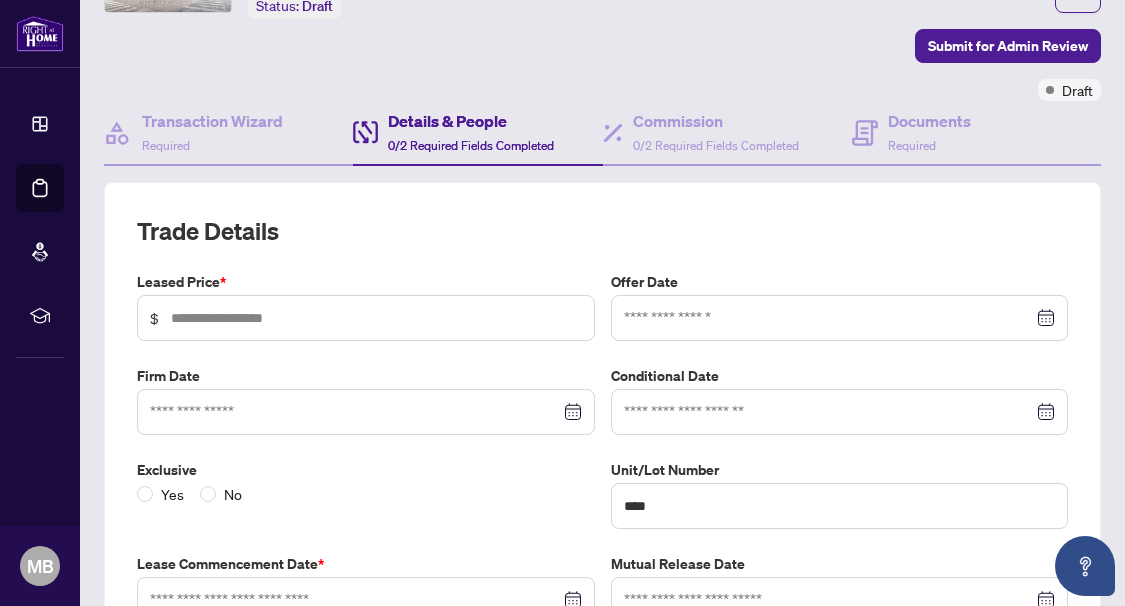 scroll, scrollTop: 175, scrollLeft: 0, axis: vertical 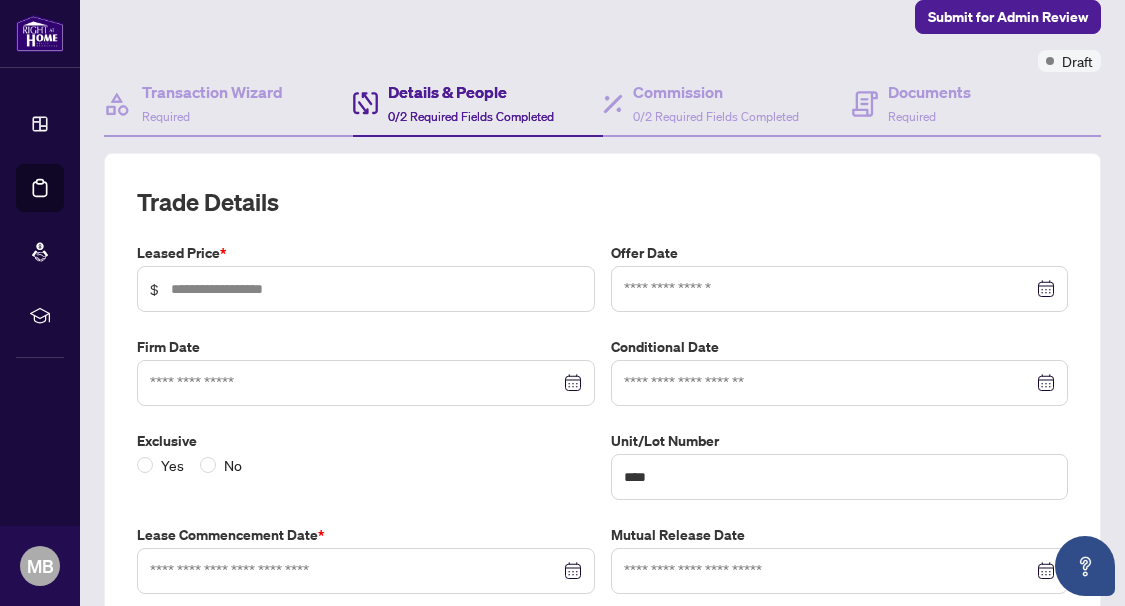 click on "$" at bounding box center [366, 289] 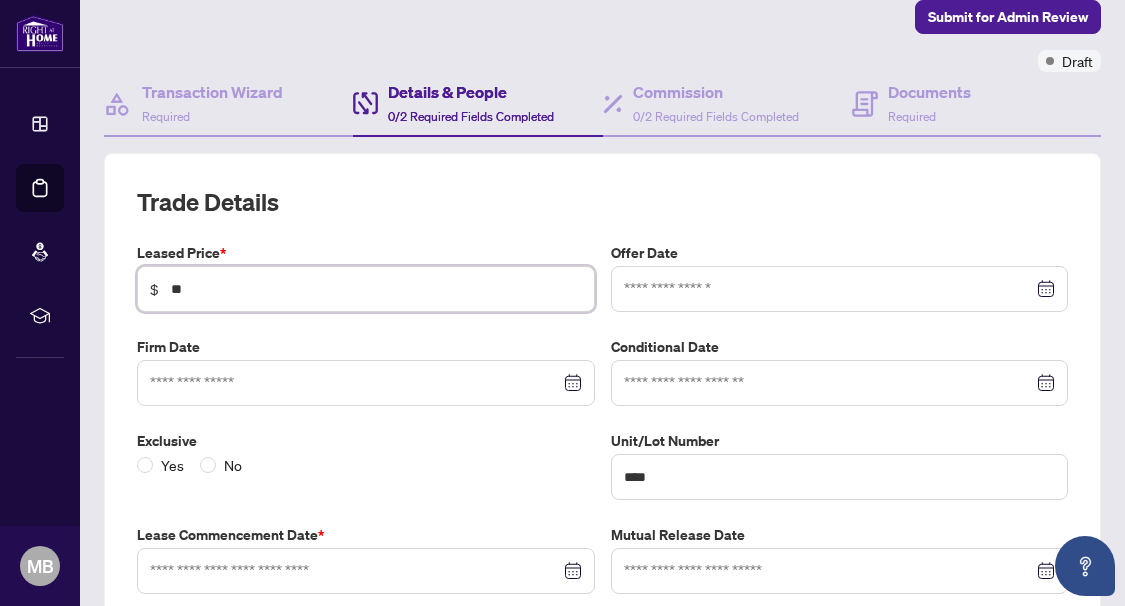 type on "*" 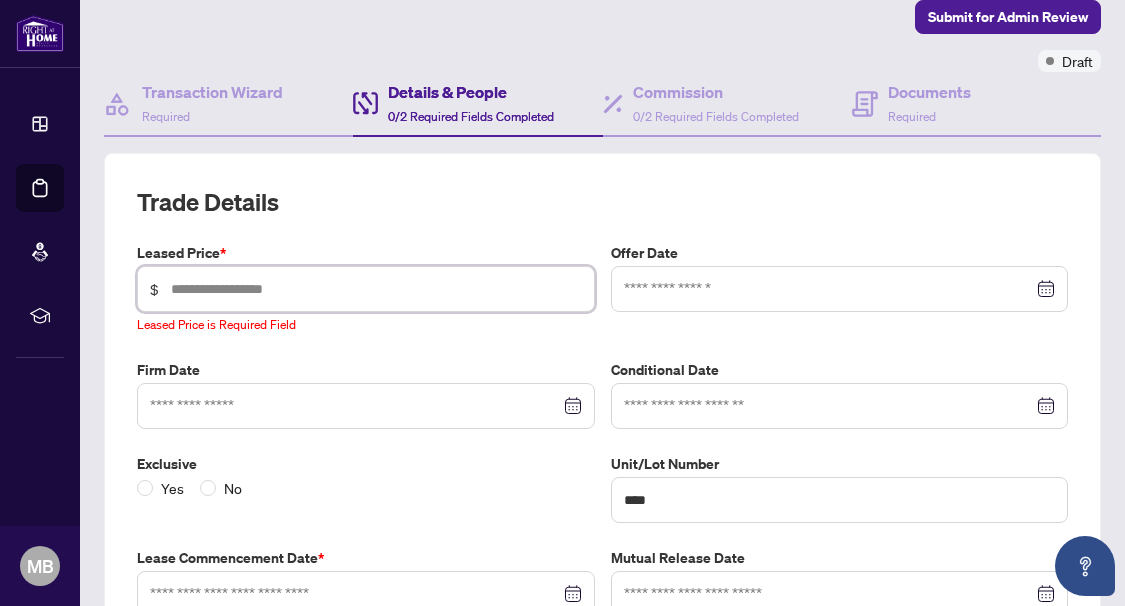 click at bounding box center (376, 289) 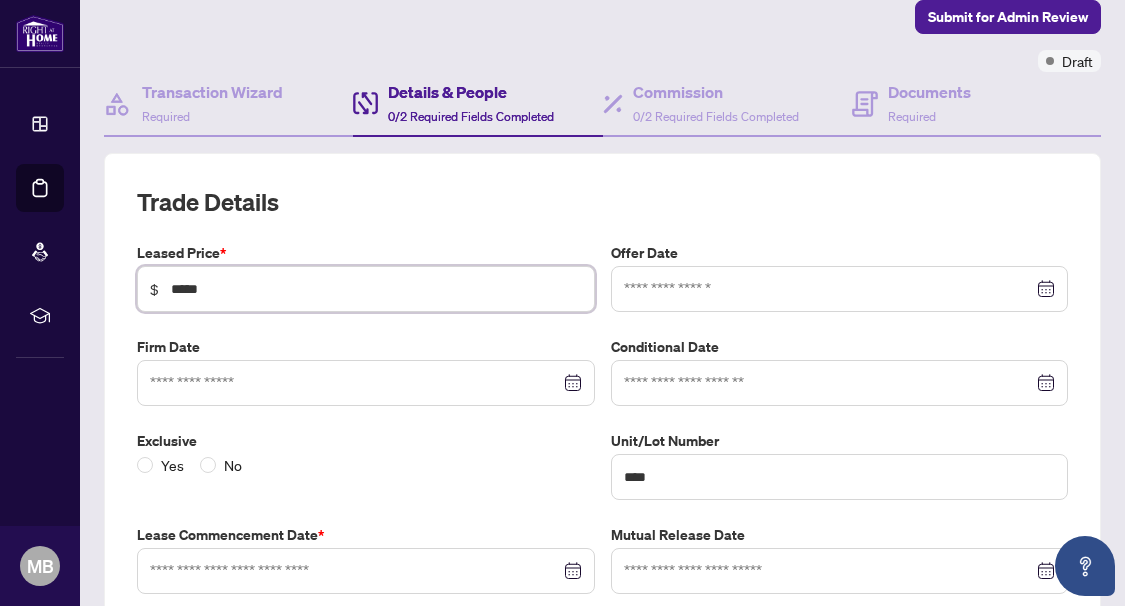 type on "*****" 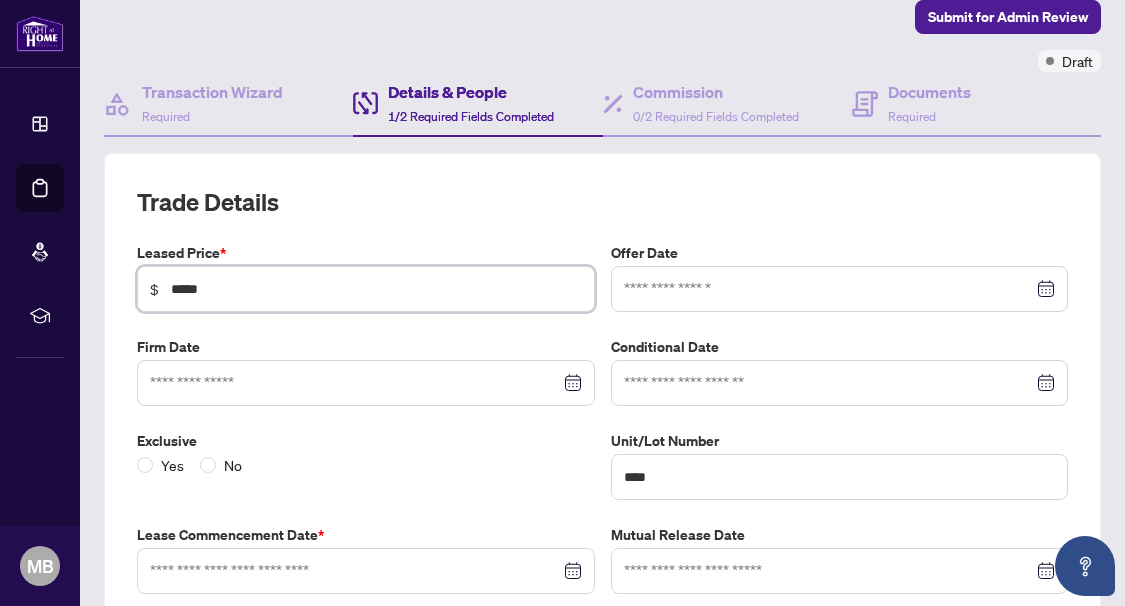 click at bounding box center [840, 289] 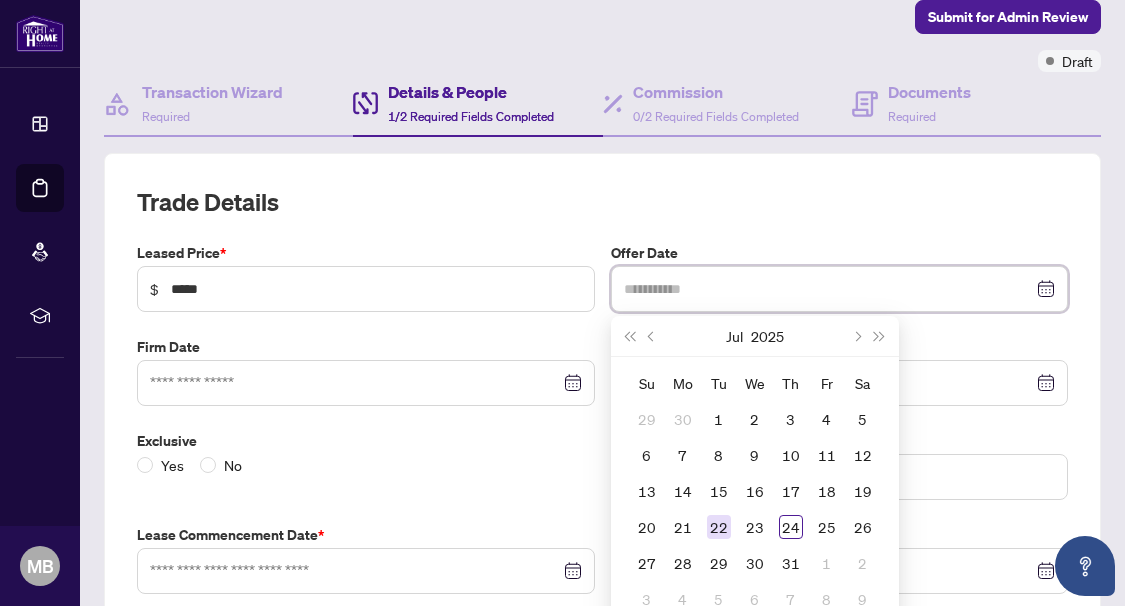 type on "**********" 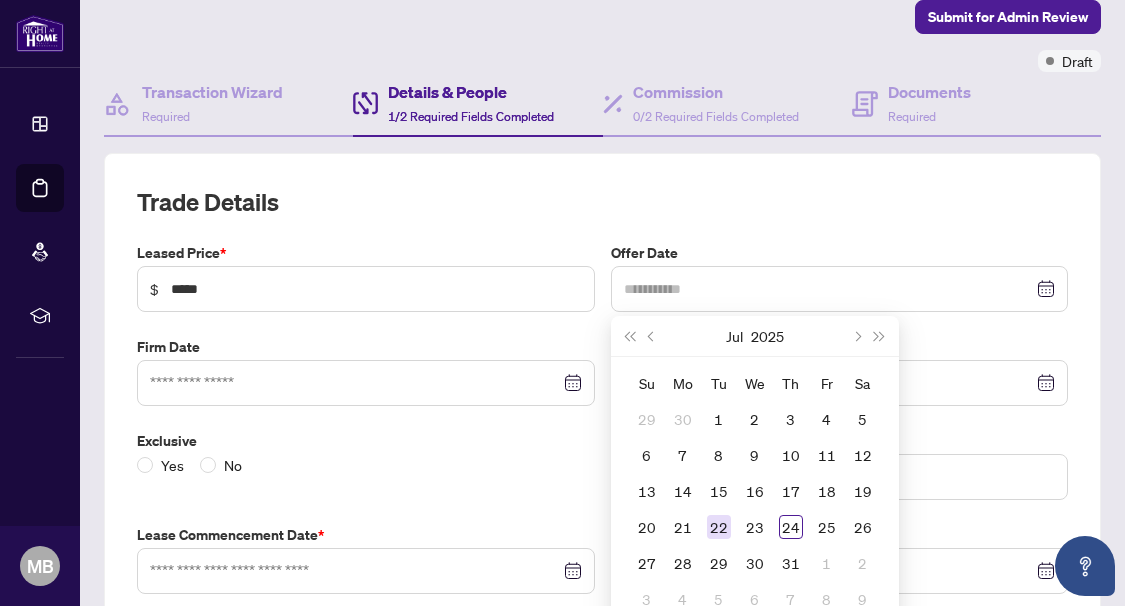 click on "22" at bounding box center (719, 527) 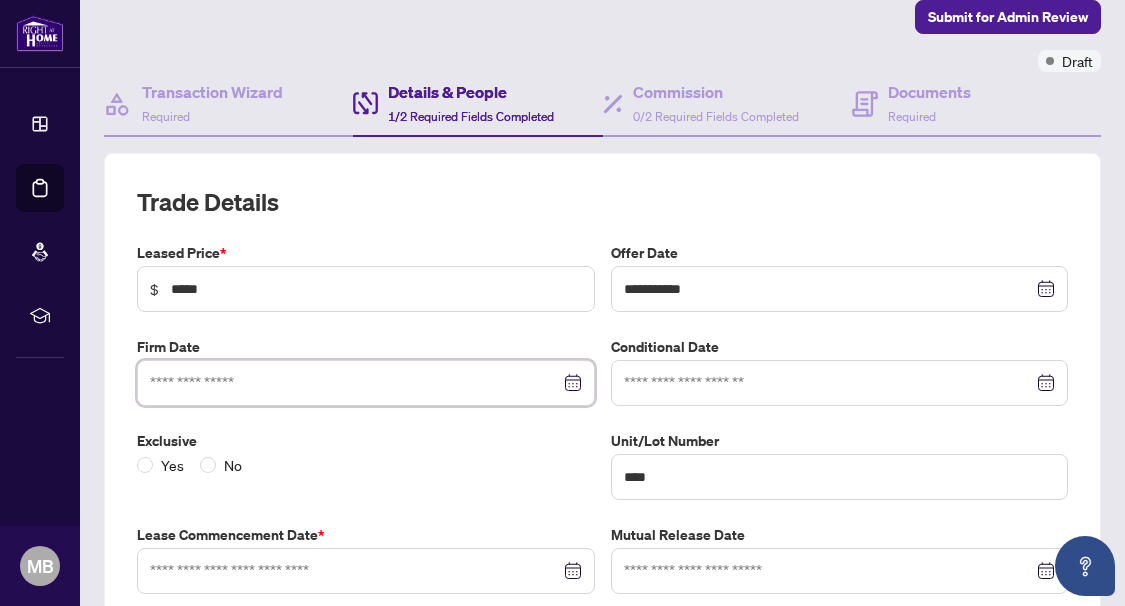 click at bounding box center (355, 383) 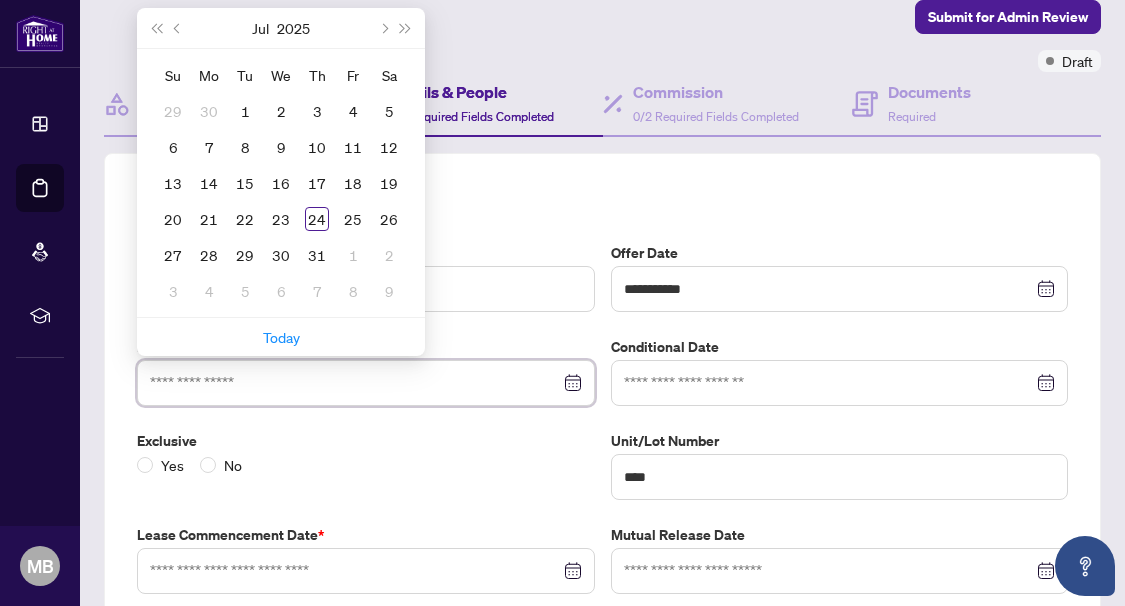 click at bounding box center [366, 383] 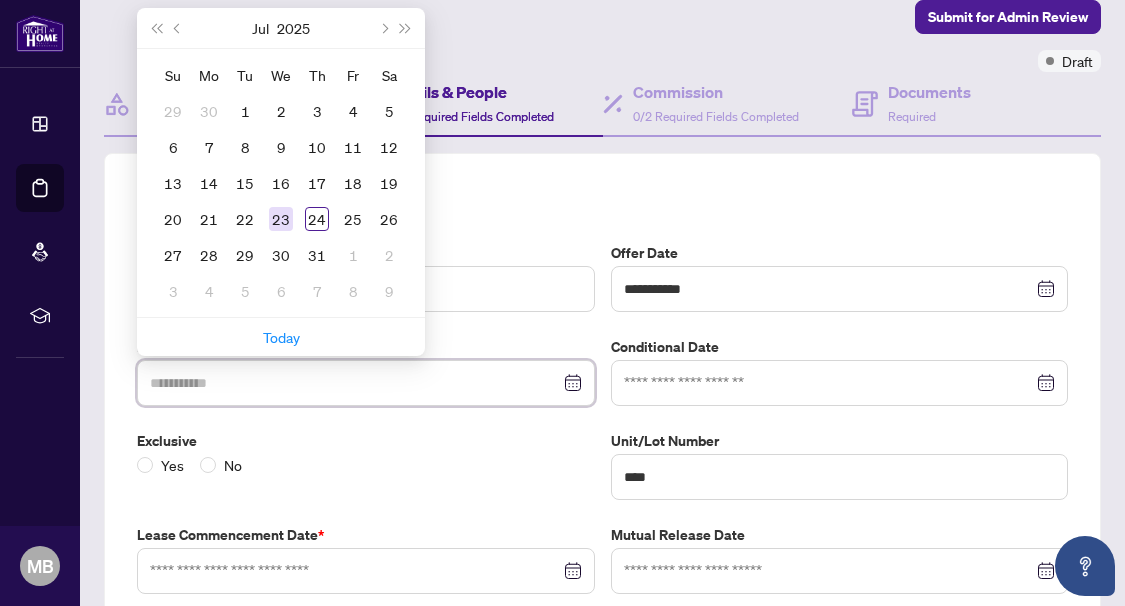 type on "**********" 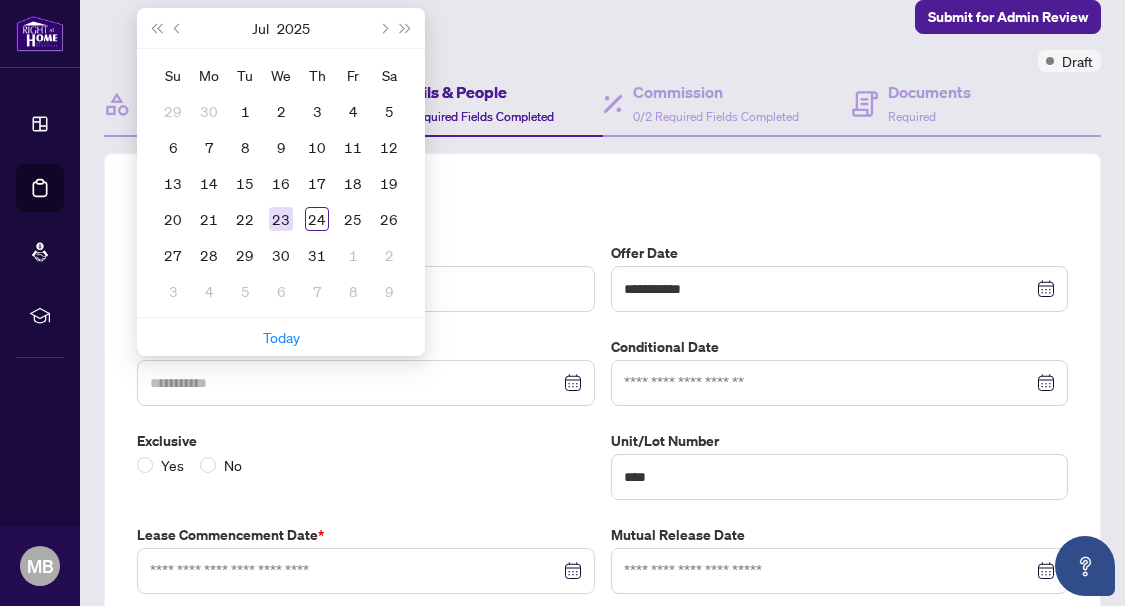 click on "23" at bounding box center [281, 219] 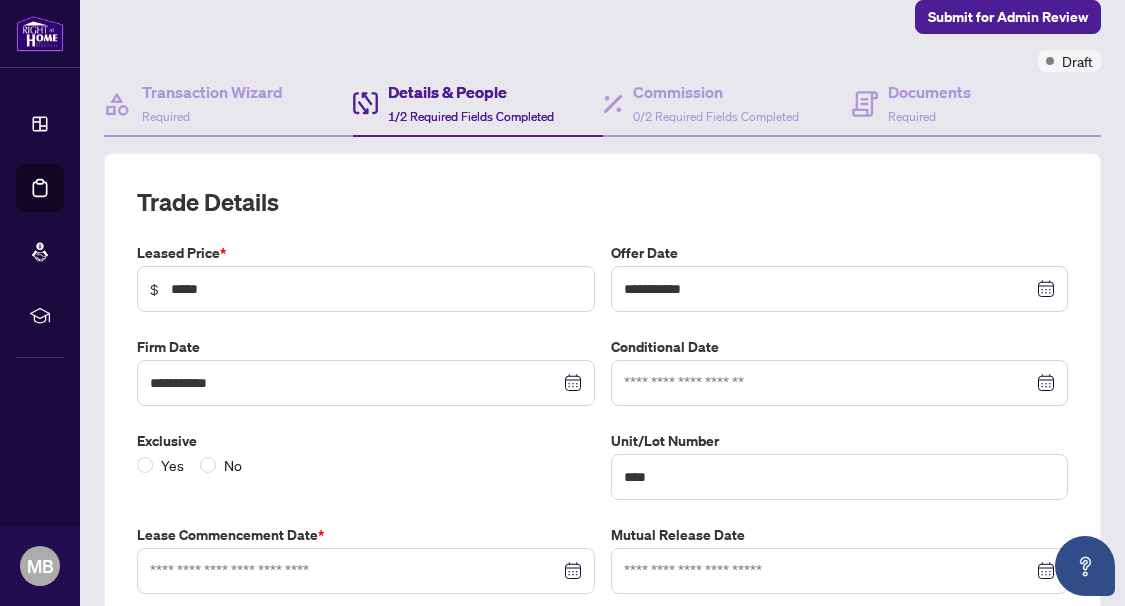 click on "Yes No" at bounding box center [366, 465] 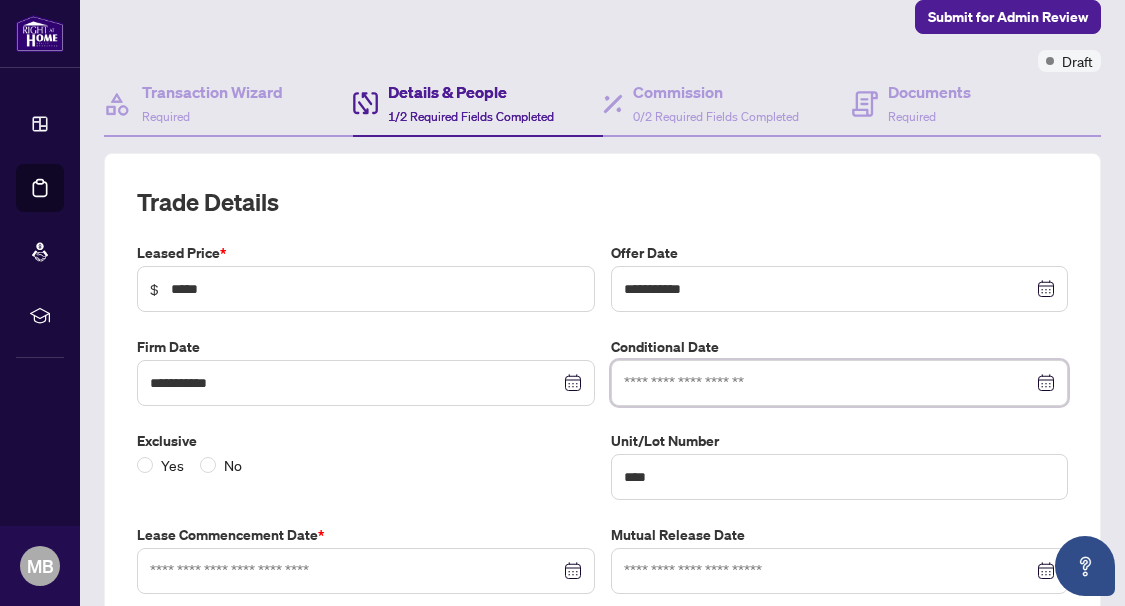 click at bounding box center (829, 383) 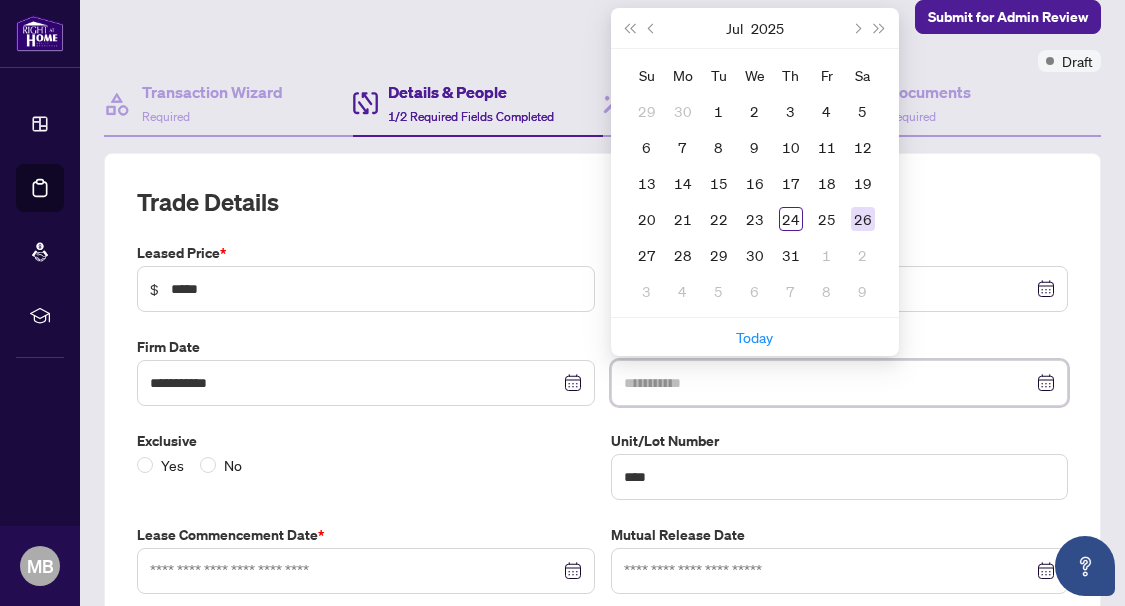 type on "**********" 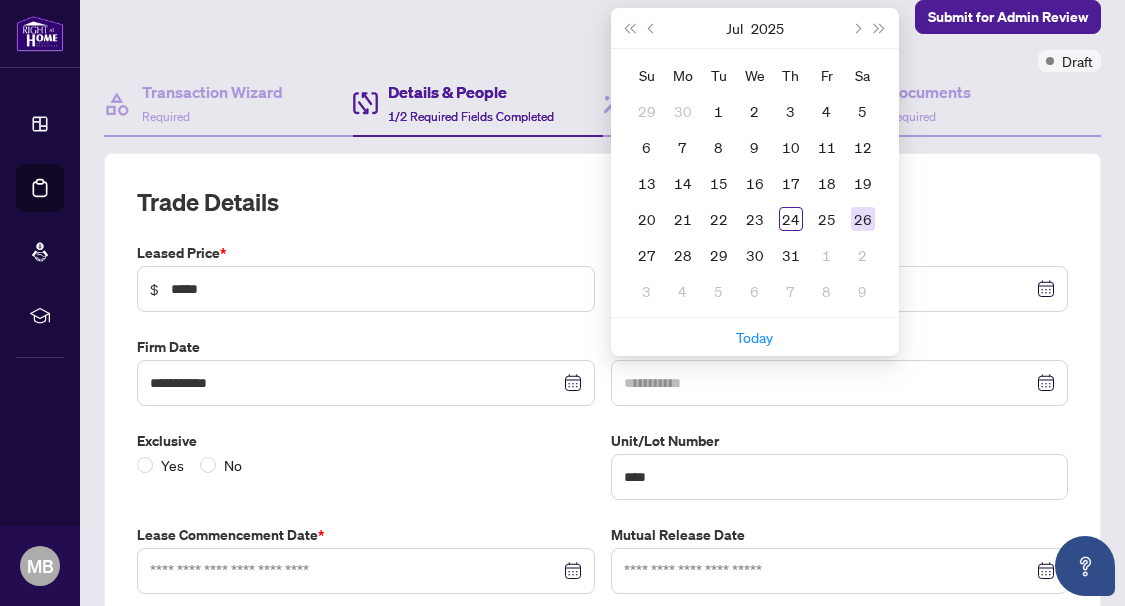 click on "26" at bounding box center (863, 219) 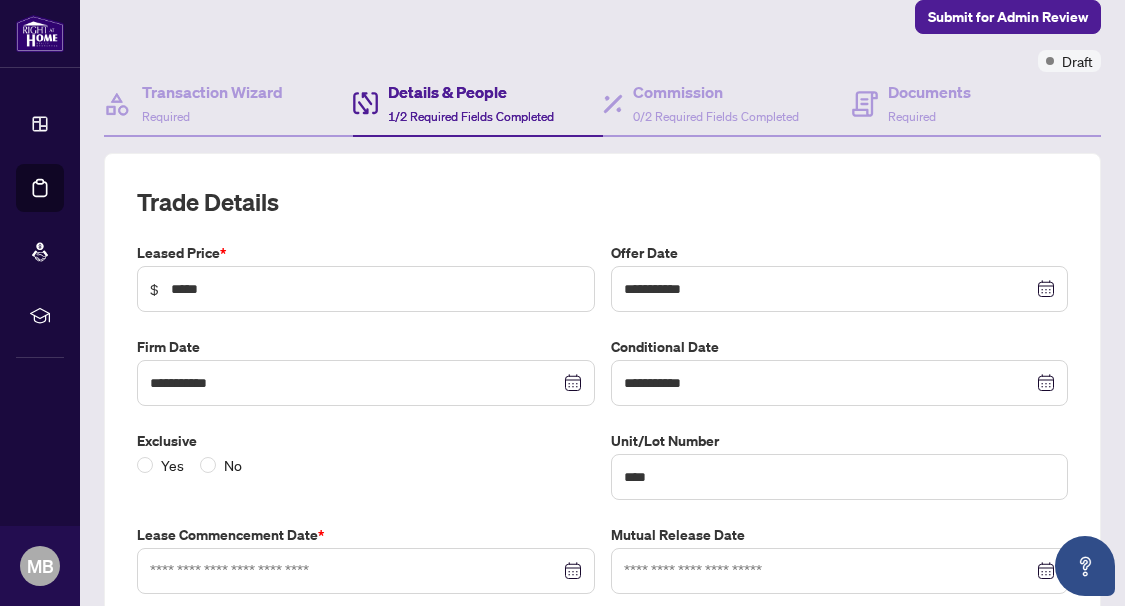 click on "Exclusive Yes No" at bounding box center [366, 465] 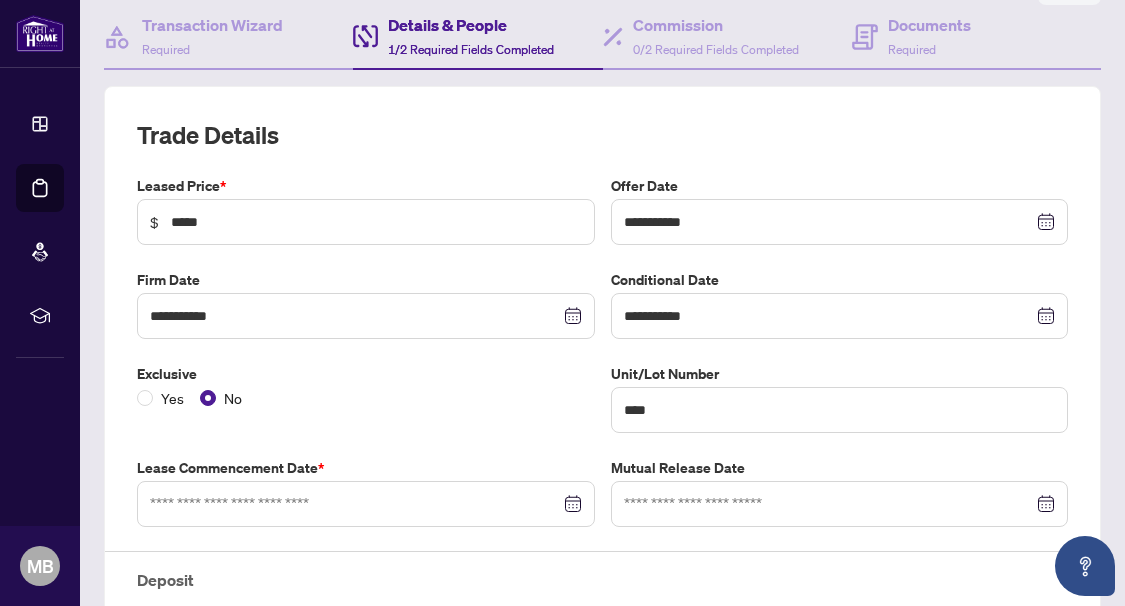 scroll, scrollTop: 275, scrollLeft: 0, axis: vertical 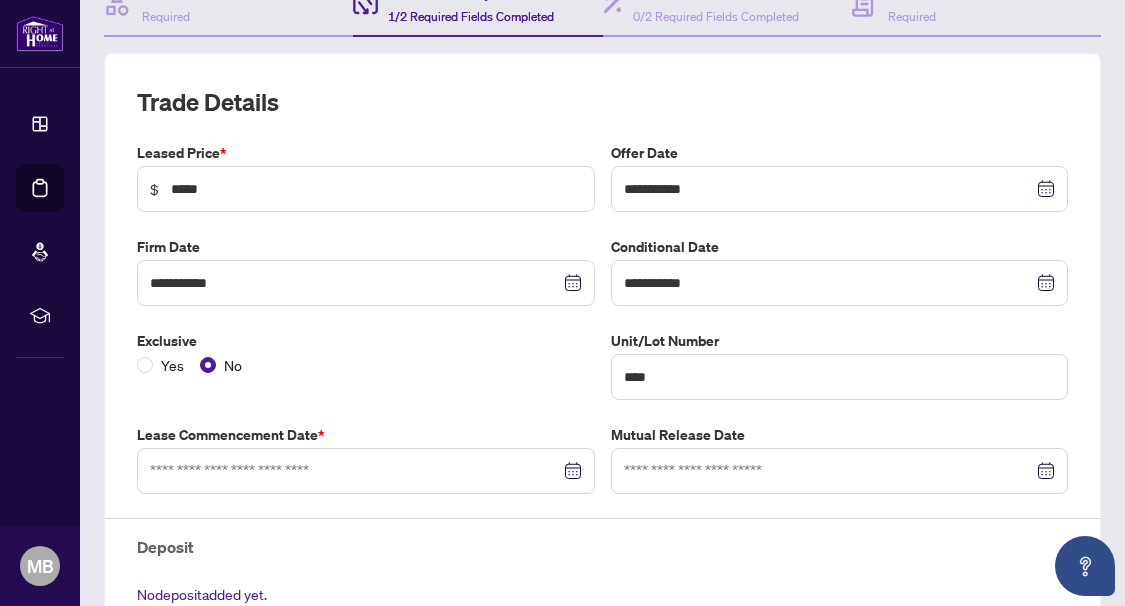 click at bounding box center [366, 471] 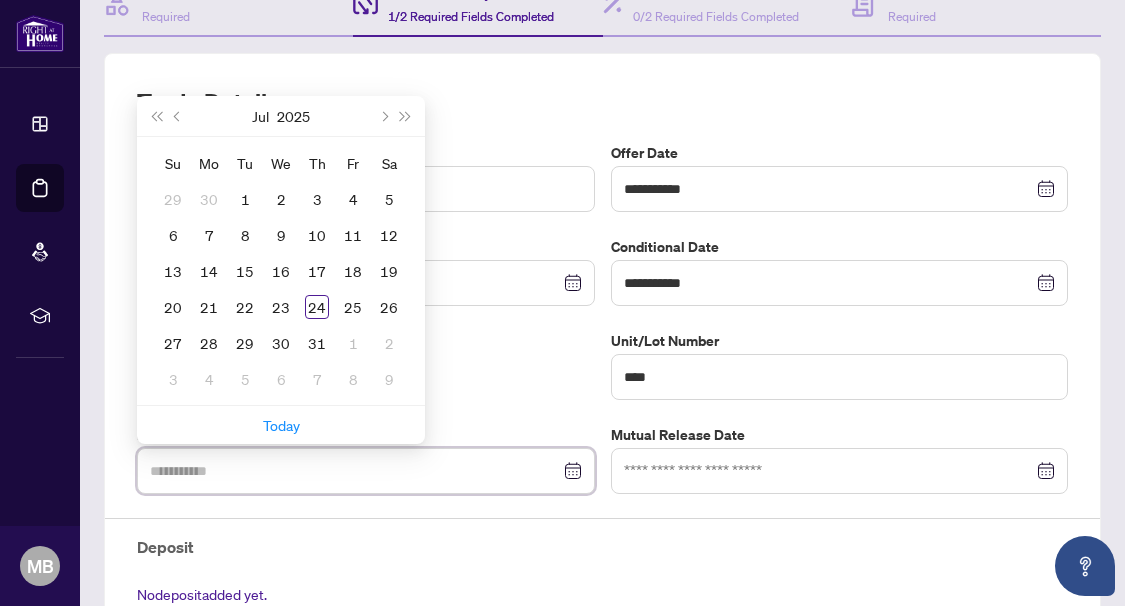 type on "**********" 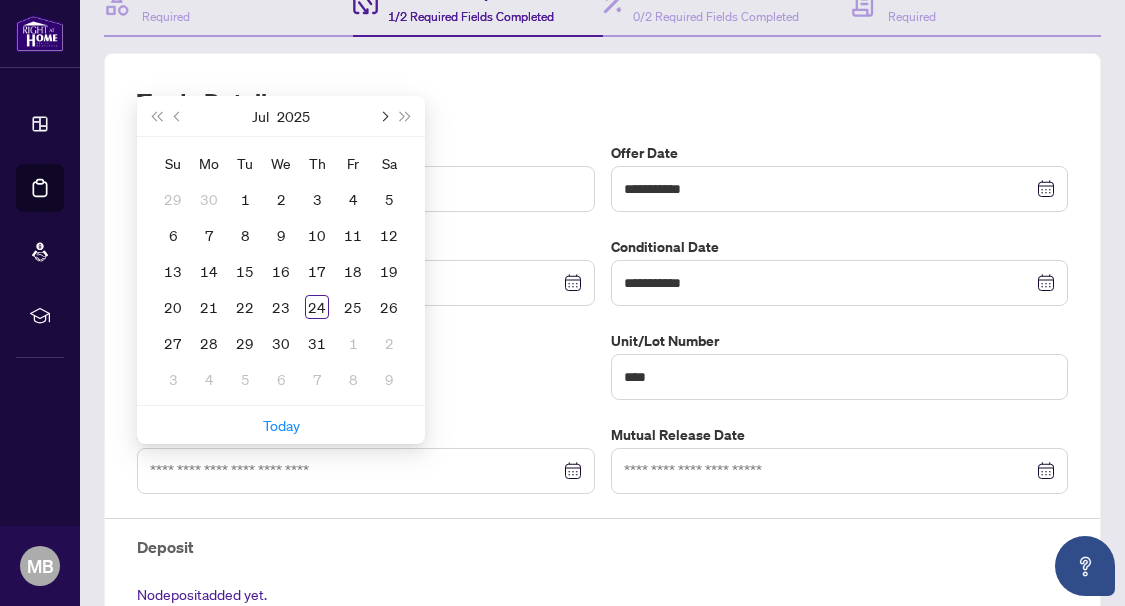 click at bounding box center [383, 116] 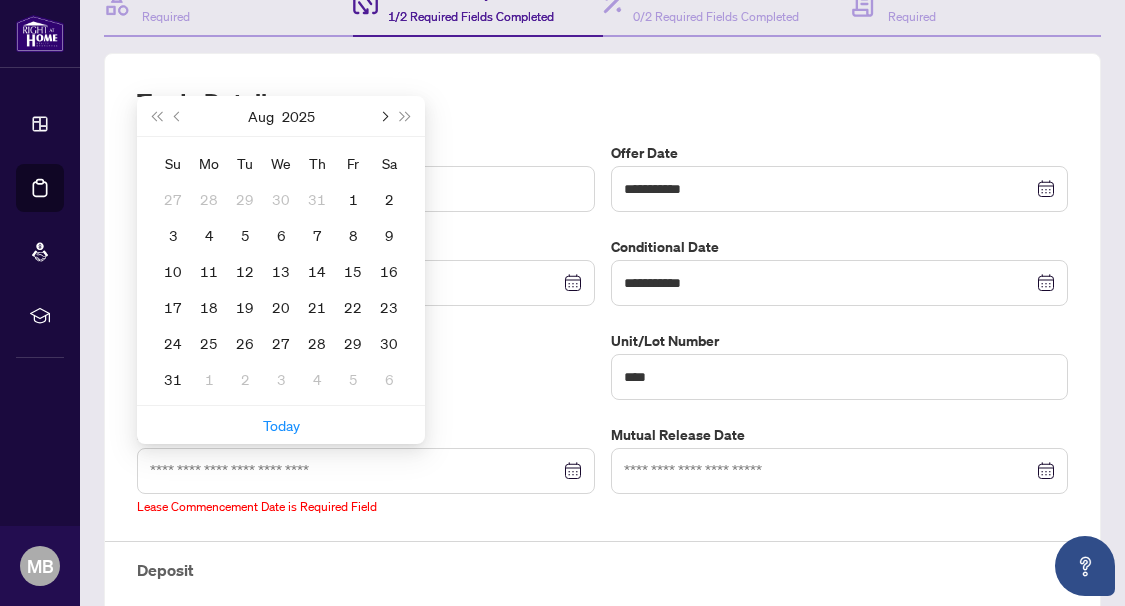 click at bounding box center (383, 116) 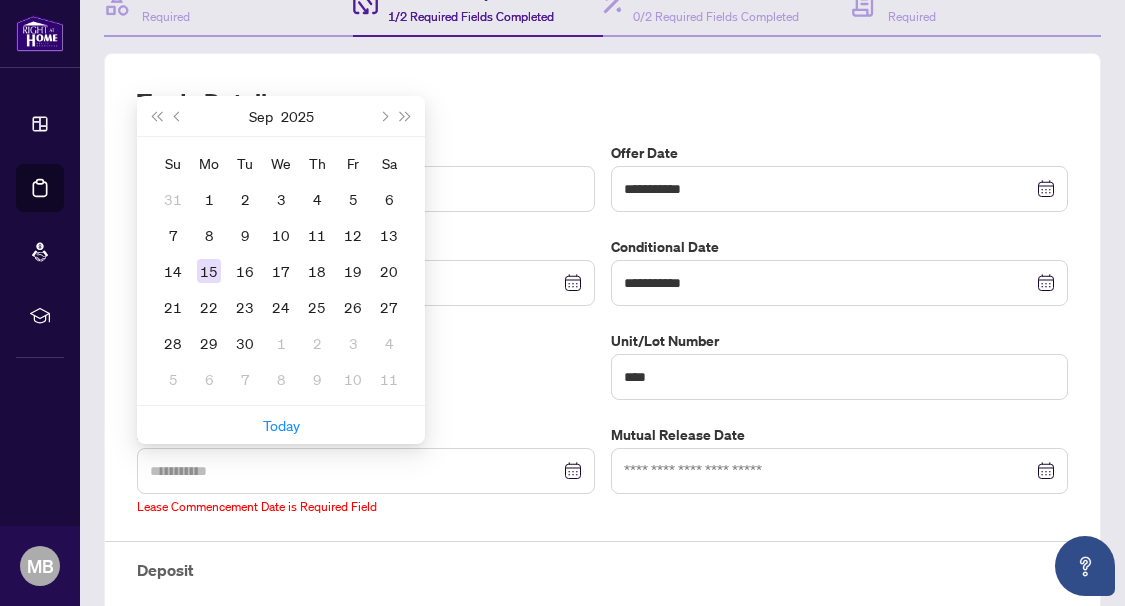 type on "**********" 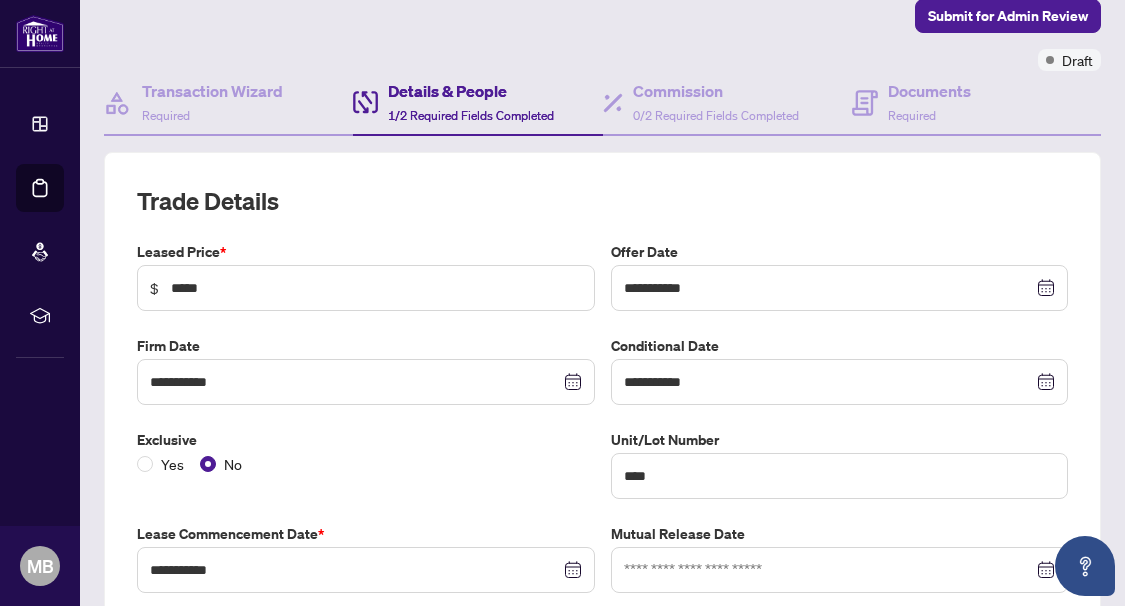 scroll, scrollTop: 375, scrollLeft: 0, axis: vertical 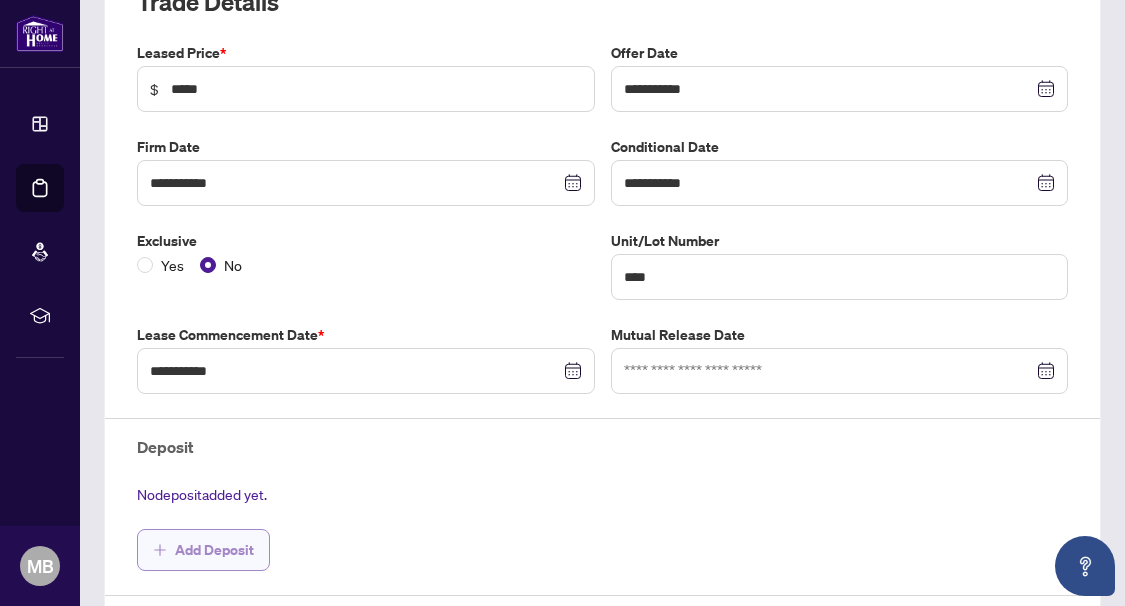 click on "Add Deposit" at bounding box center (214, 550) 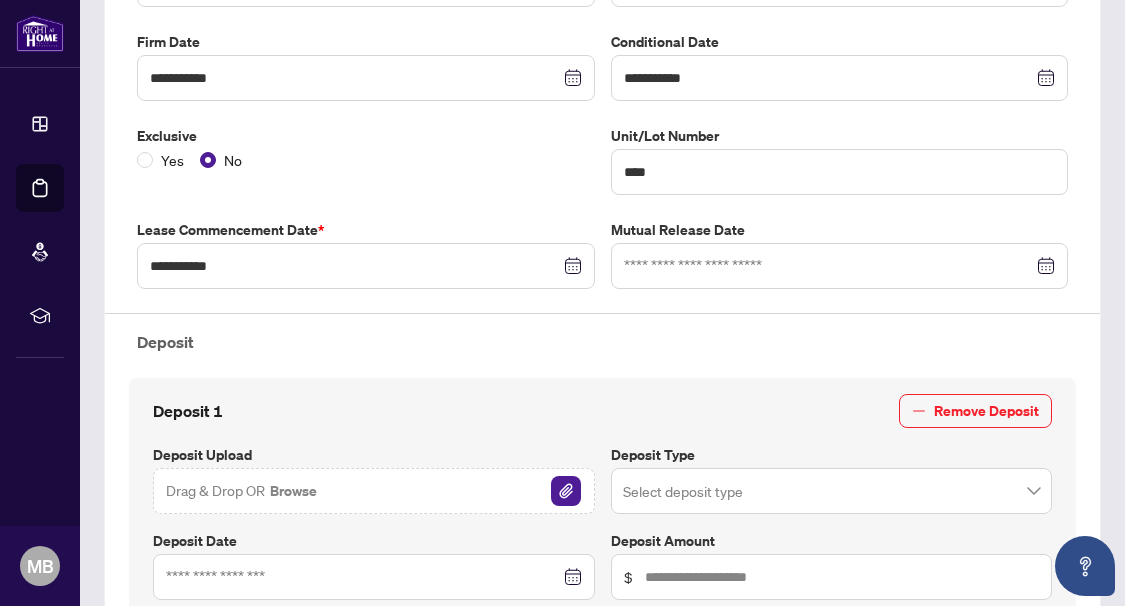 scroll, scrollTop: 575, scrollLeft: 0, axis: vertical 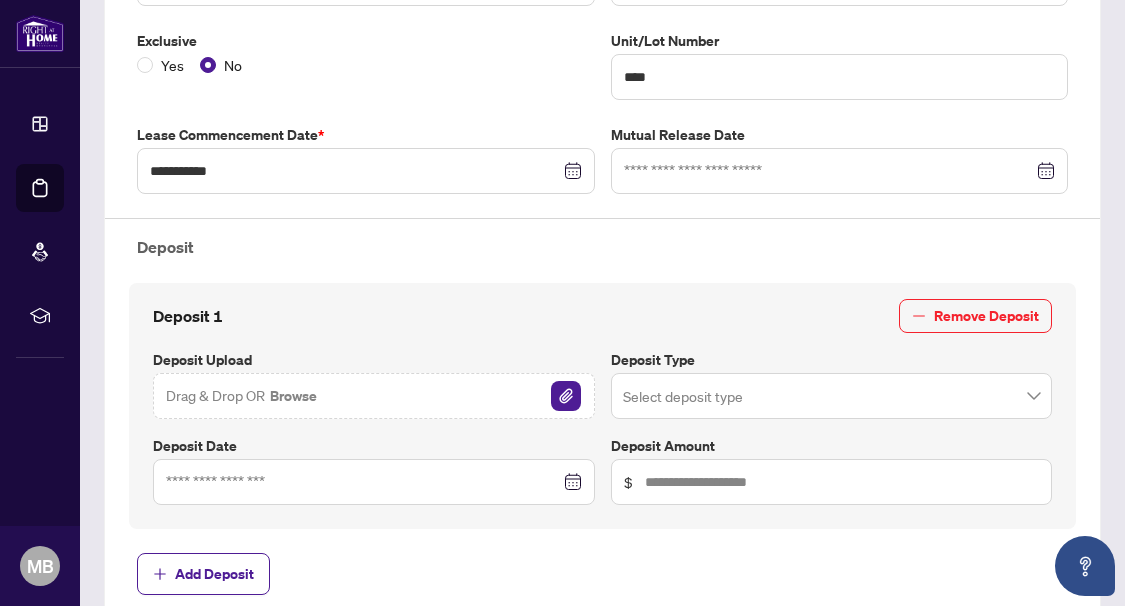 click at bounding box center [832, 396] 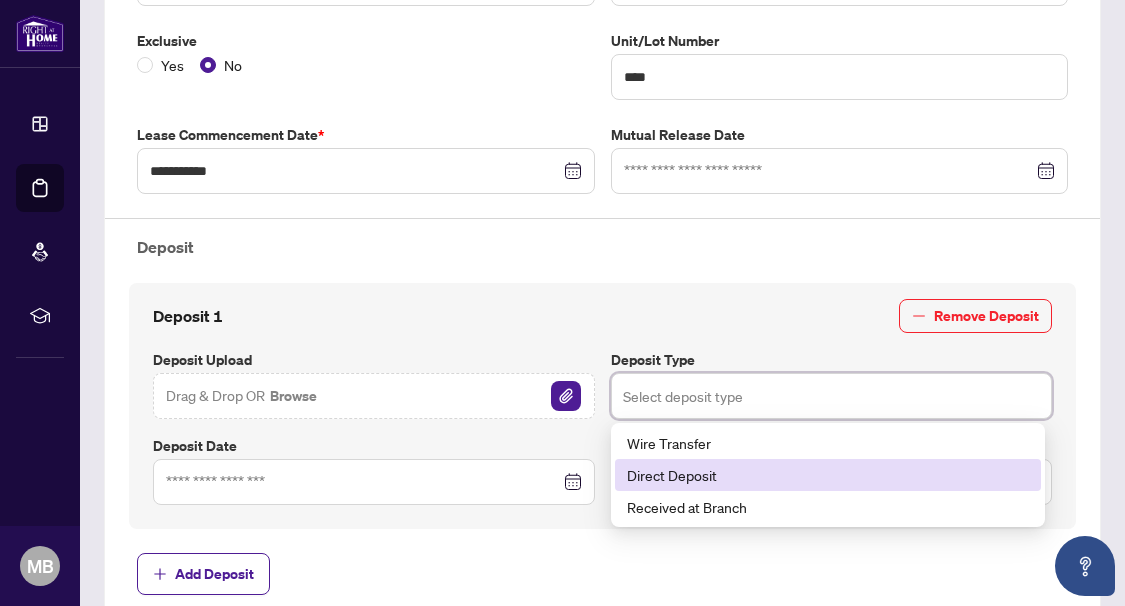 click on "Direct Deposit" at bounding box center (828, 475) 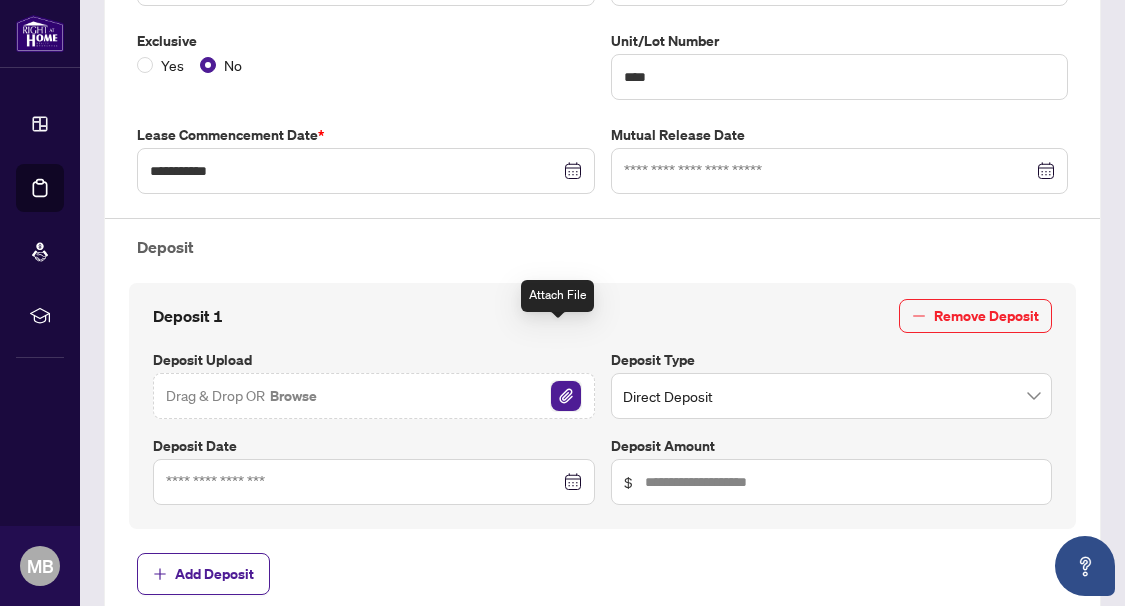 click at bounding box center (566, 396) 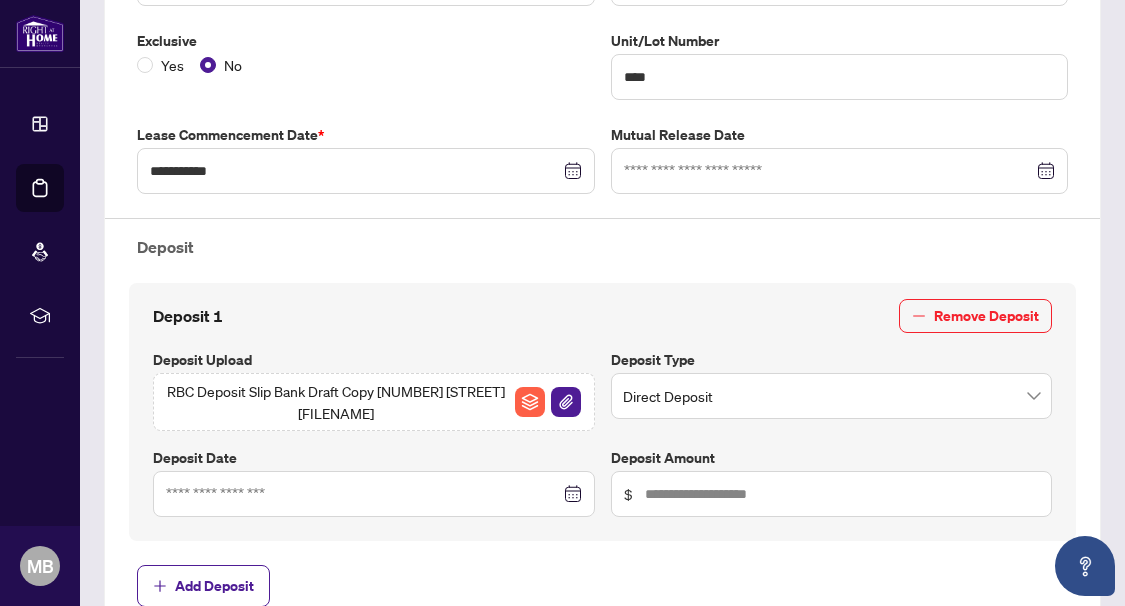 click at bounding box center (374, 494) 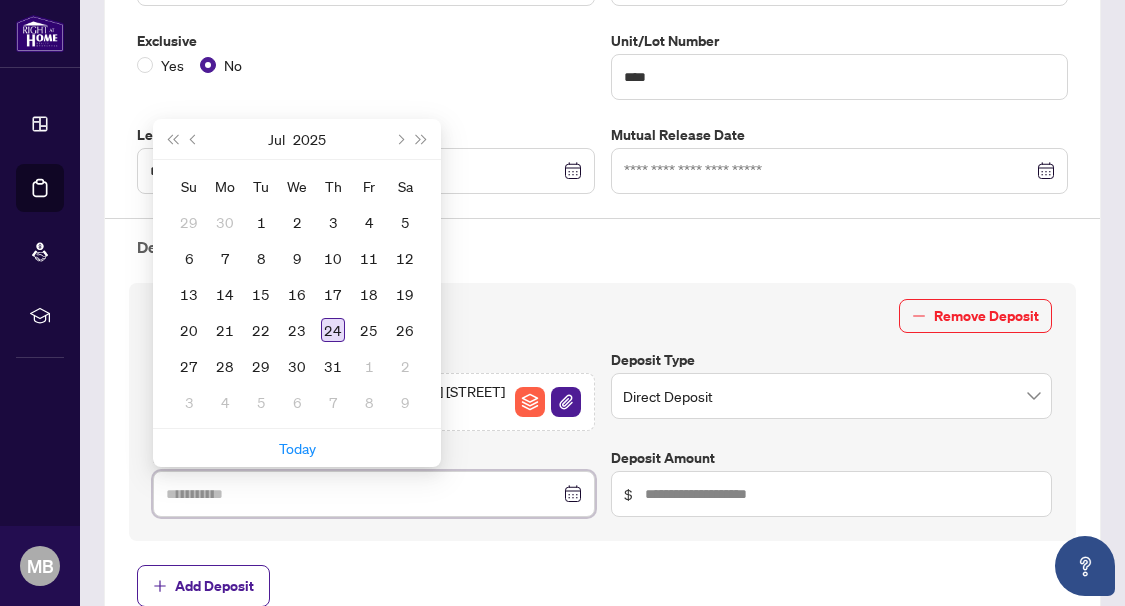 type on "**********" 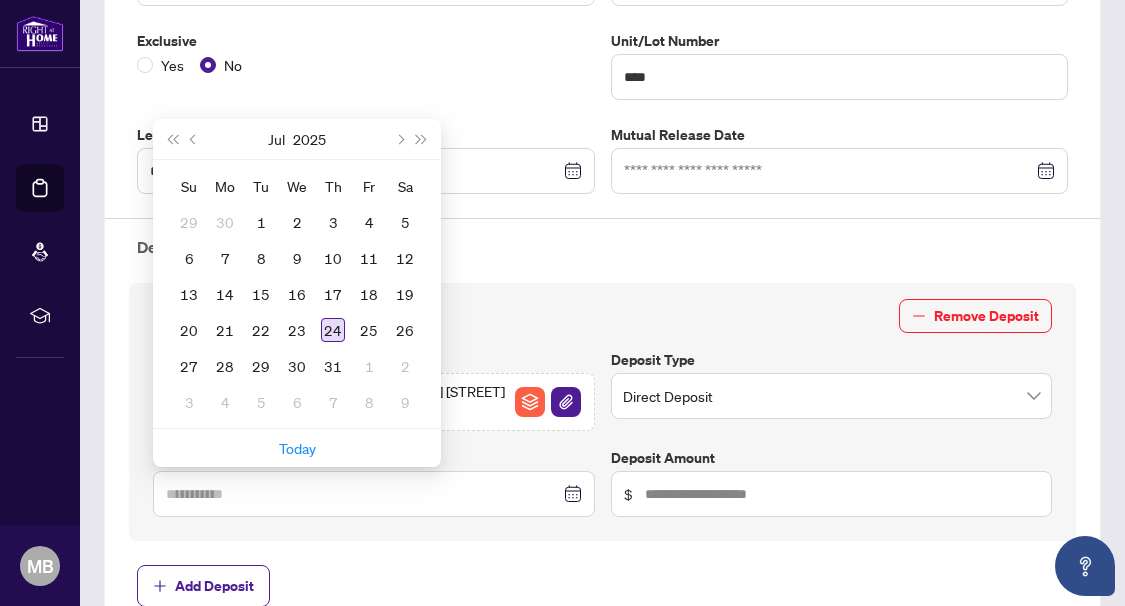 click on "24" at bounding box center [333, 330] 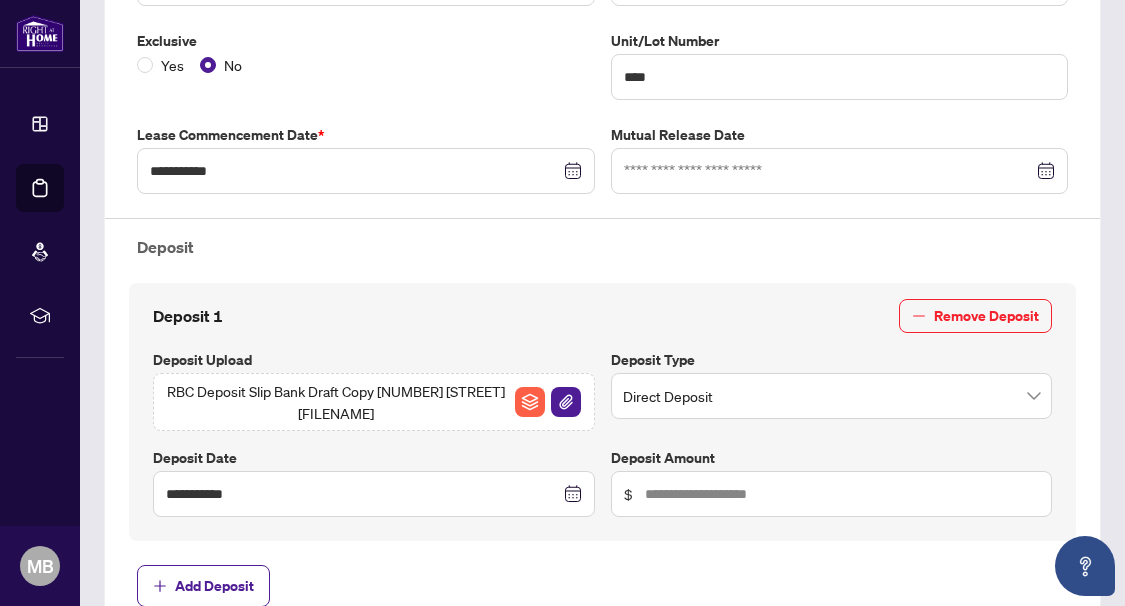 click on "**********" at bounding box center [602, 237] 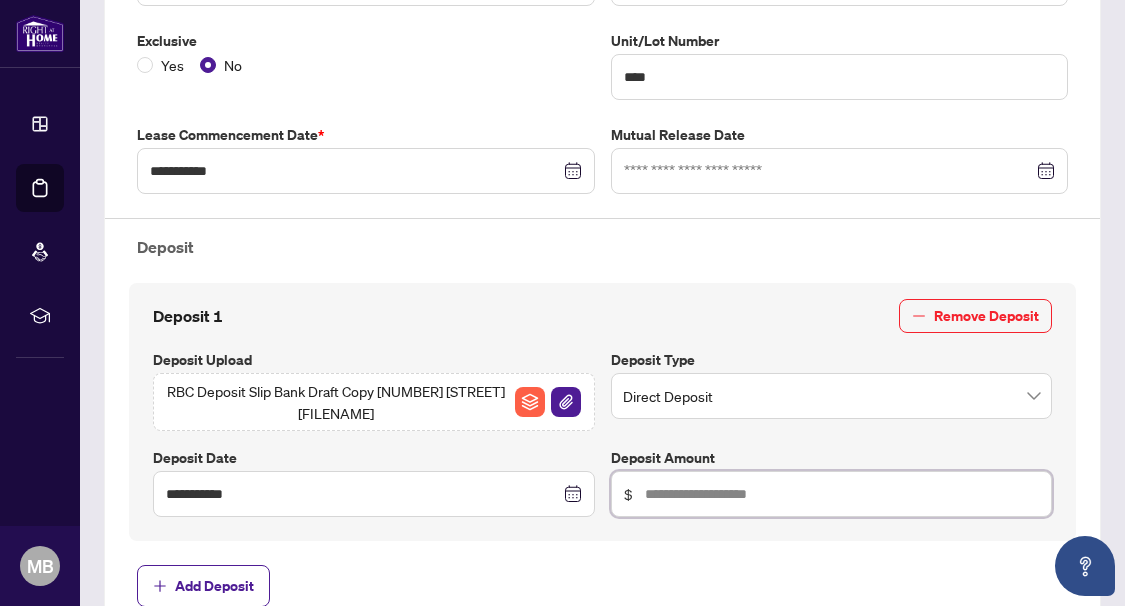 click at bounding box center (842, 494) 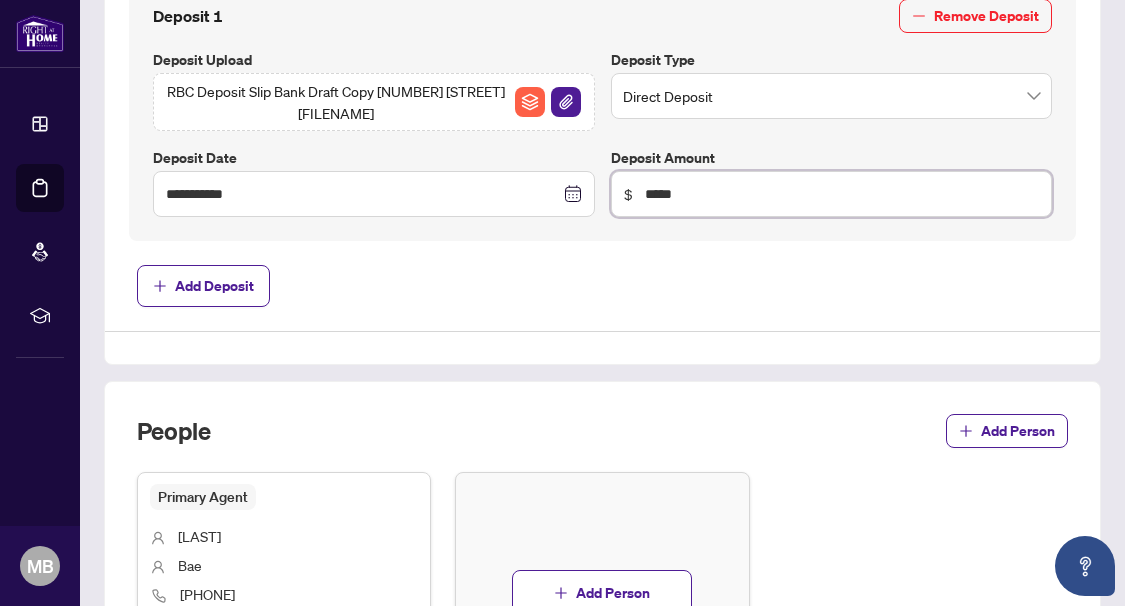 scroll, scrollTop: 975, scrollLeft: 0, axis: vertical 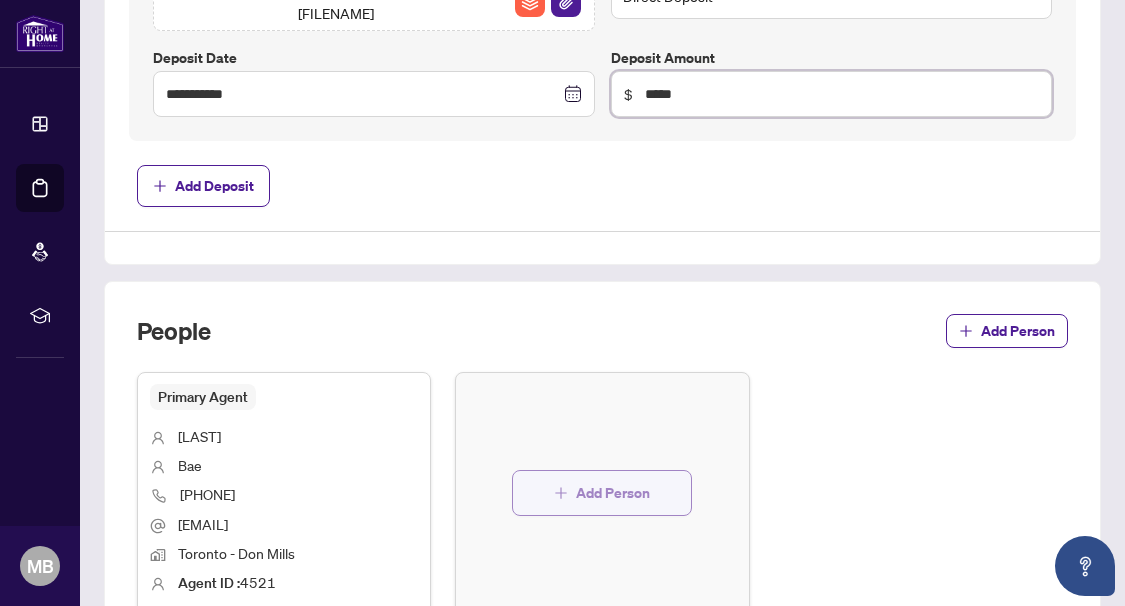 type on "*****" 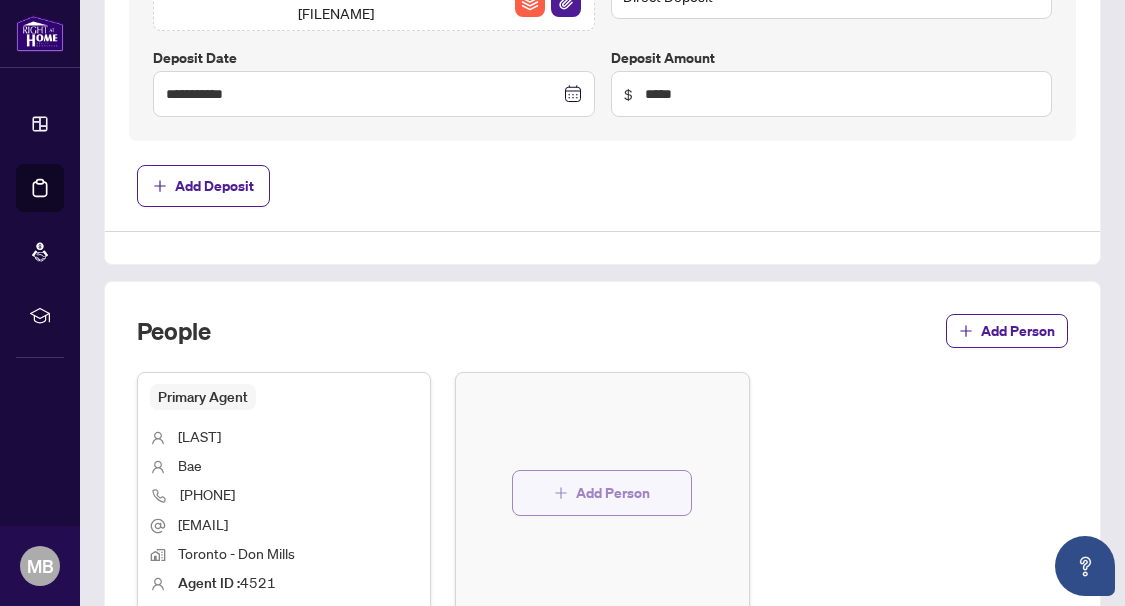 click on "Add Person" at bounding box center (613, 493) 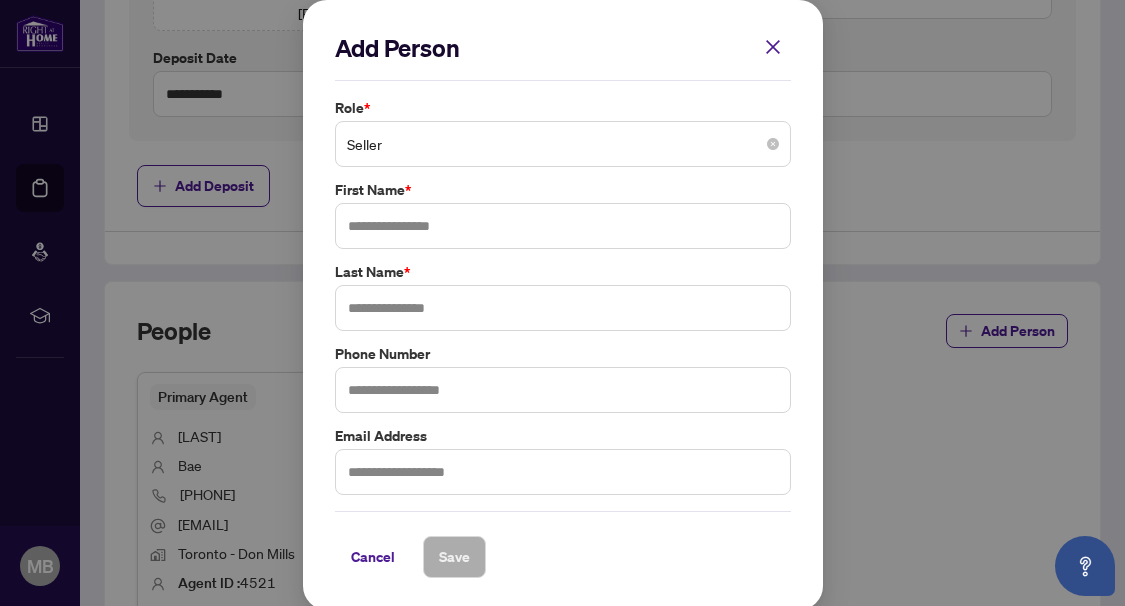 click on "Seller" at bounding box center (563, 144) 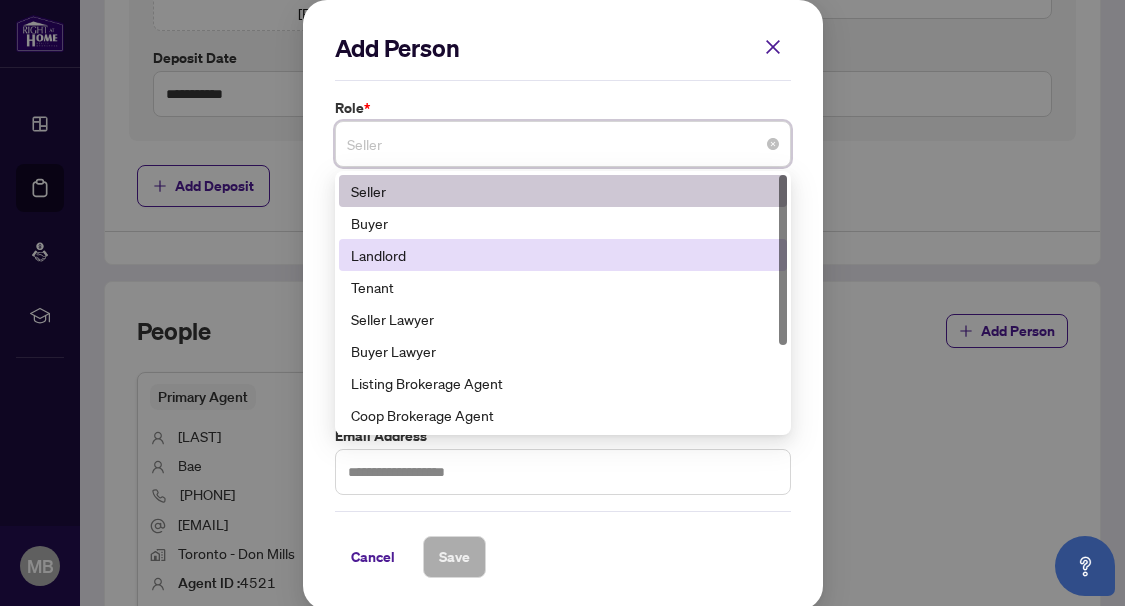 click on "Landlord" at bounding box center [563, 255] 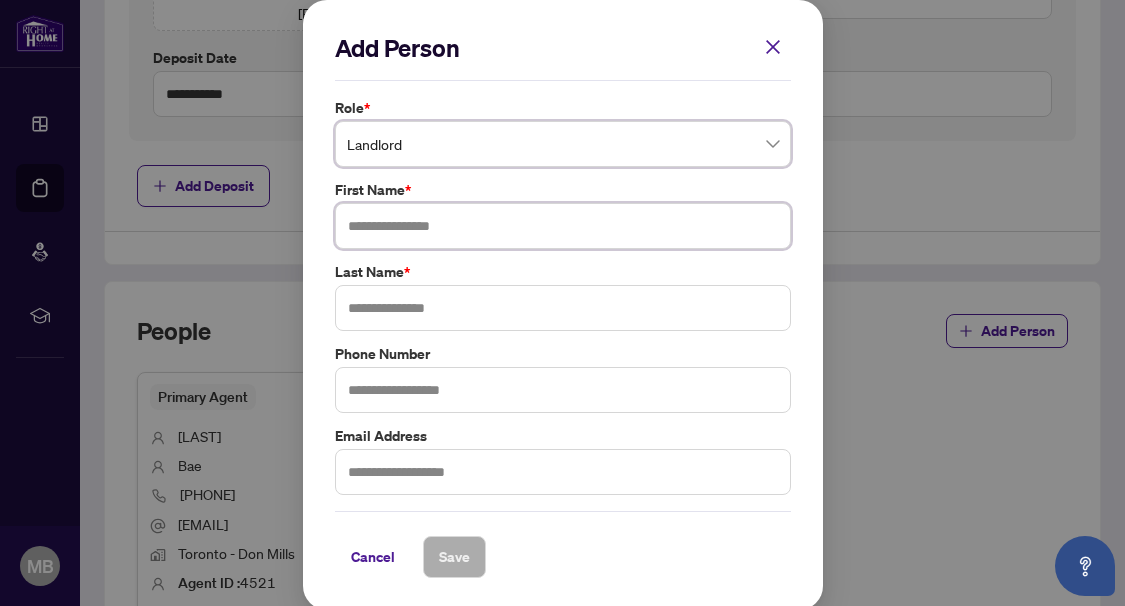 click at bounding box center [563, 226] 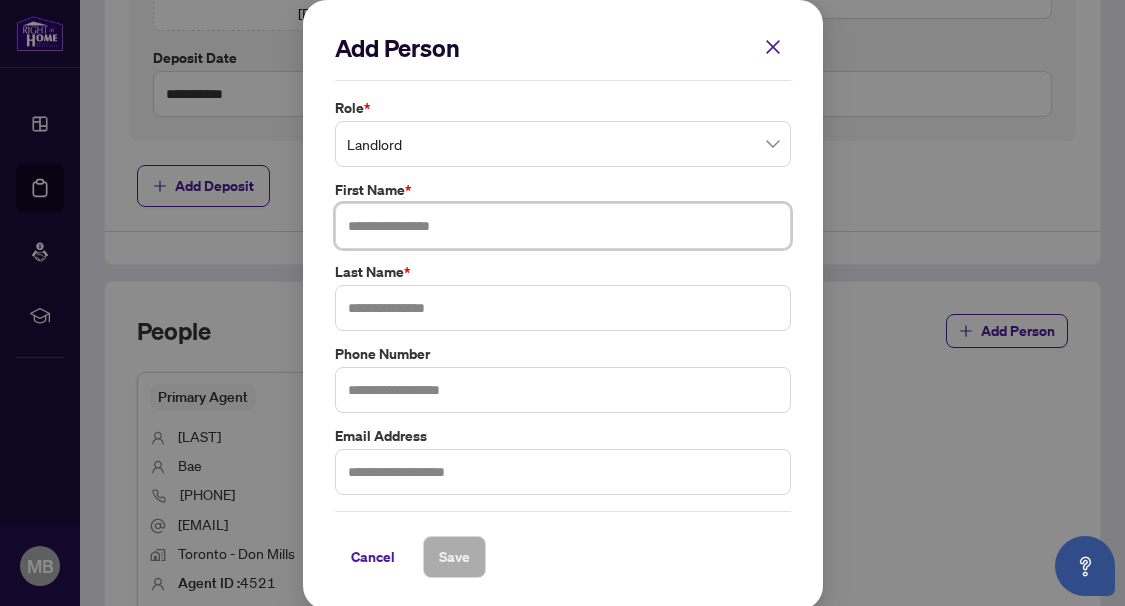 paste on "**********" 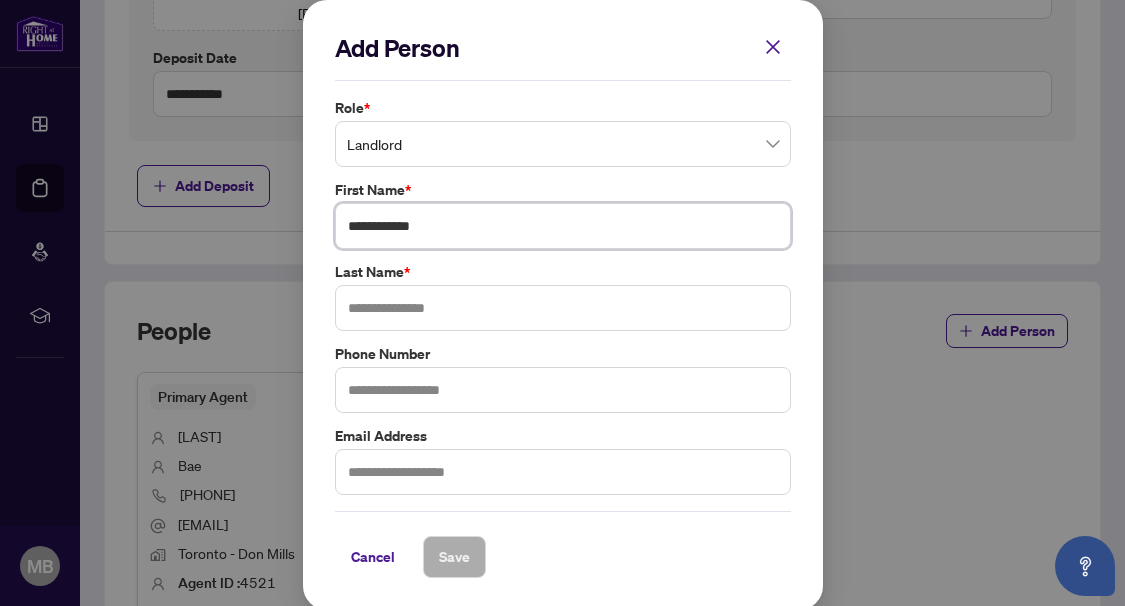 type on "**********" 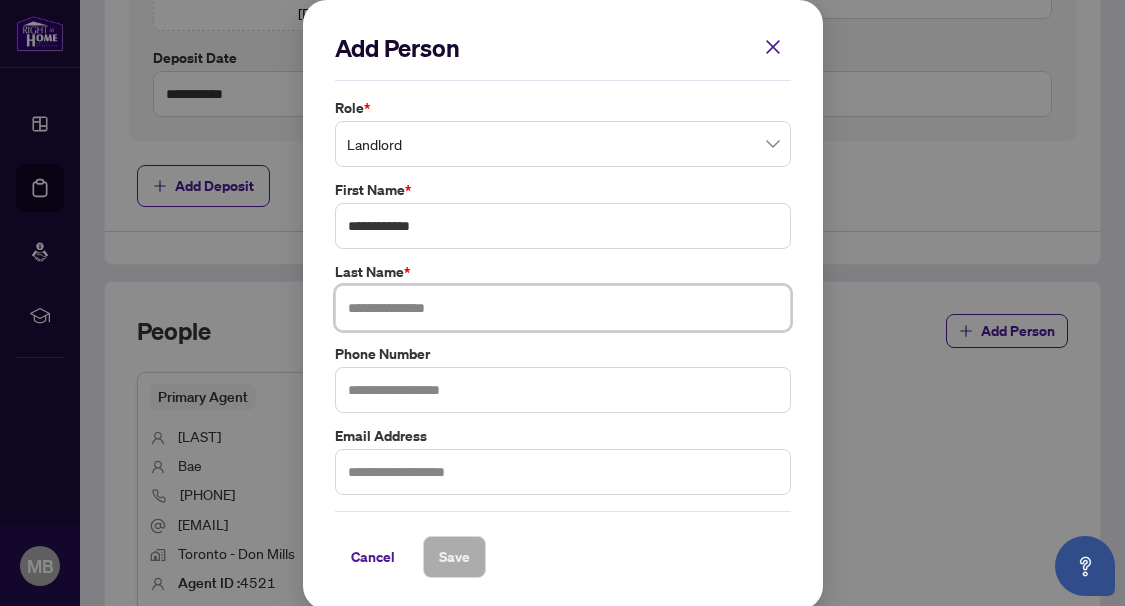 click at bounding box center (563, 308) 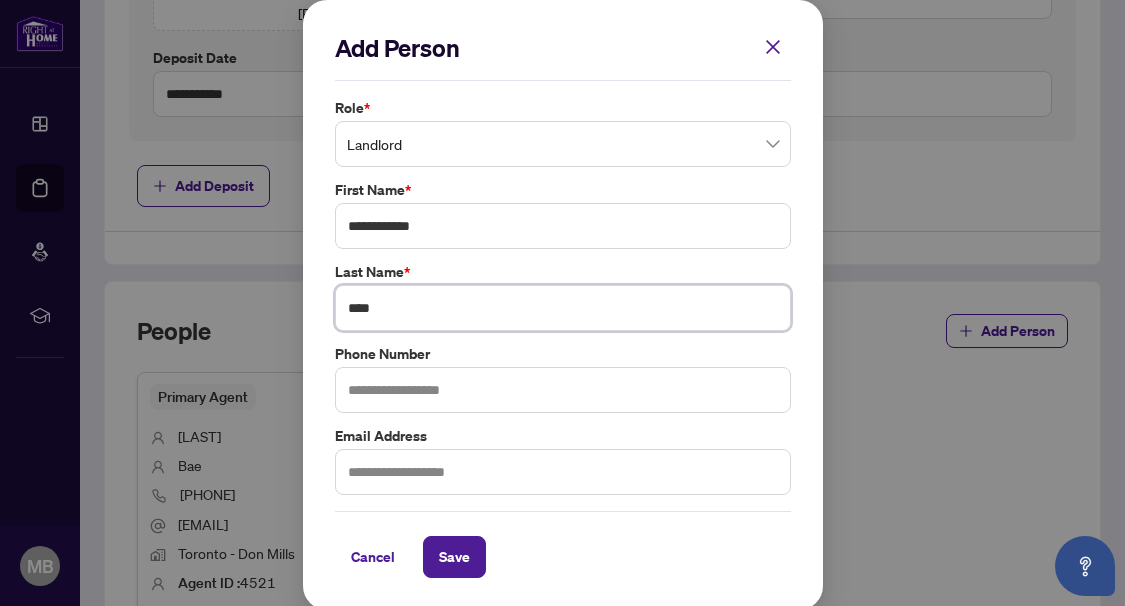 type on "****" 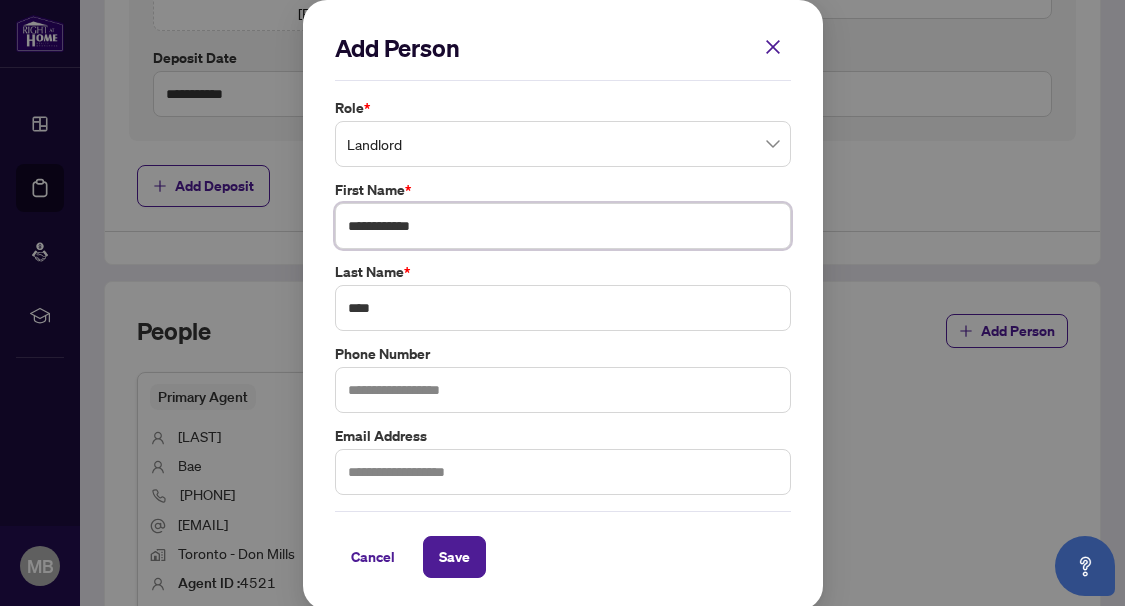 click on "**********" at bounding box center (563, 226) 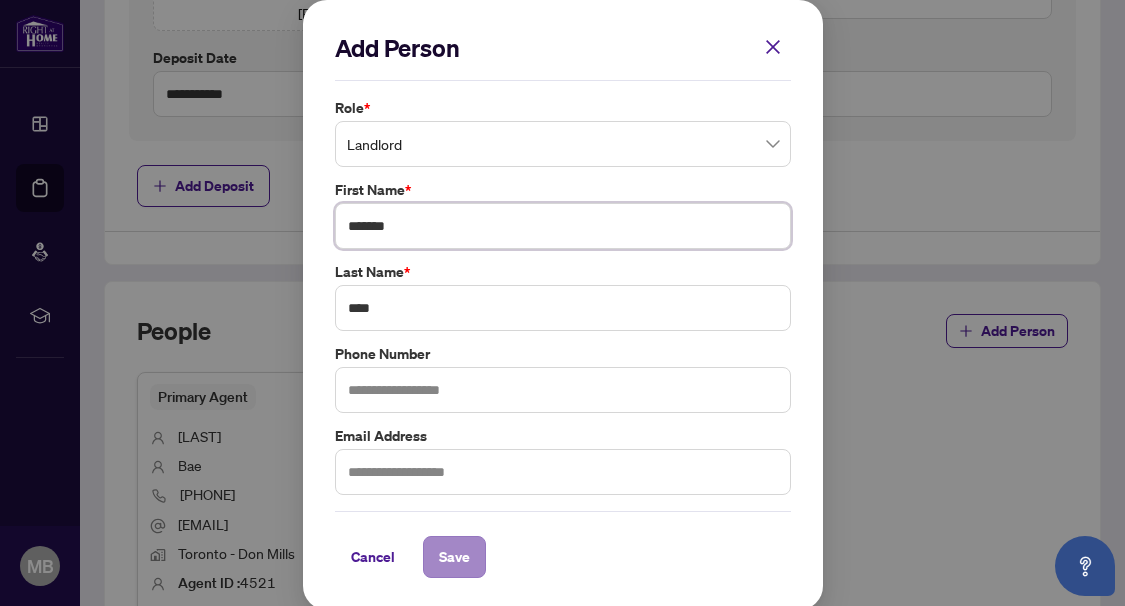 type on "*******" 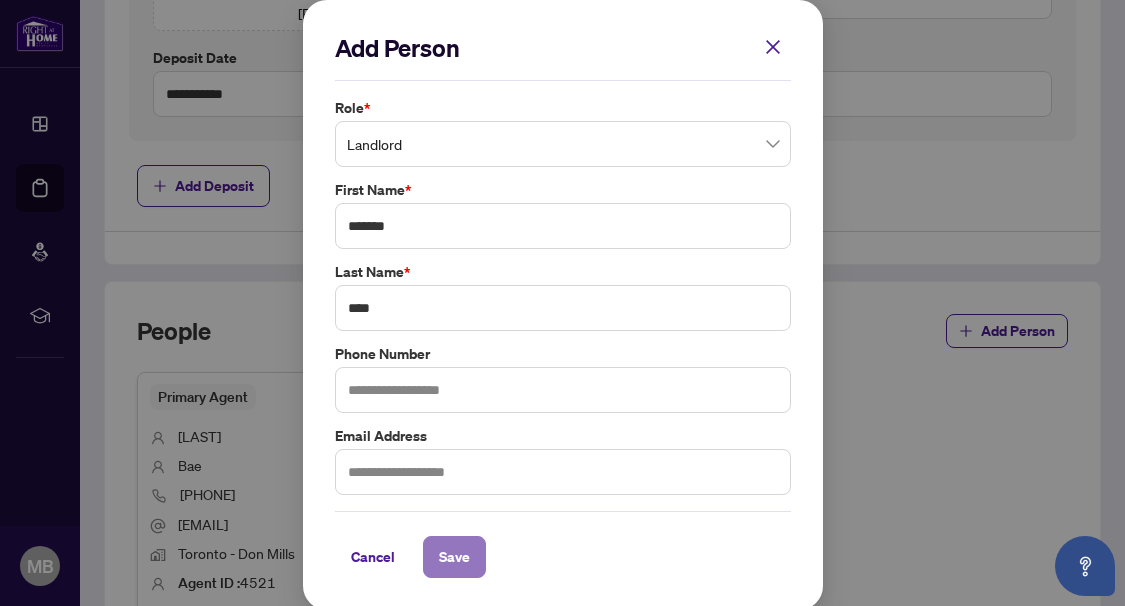 click on "Save" at bounding box center [454, 557] 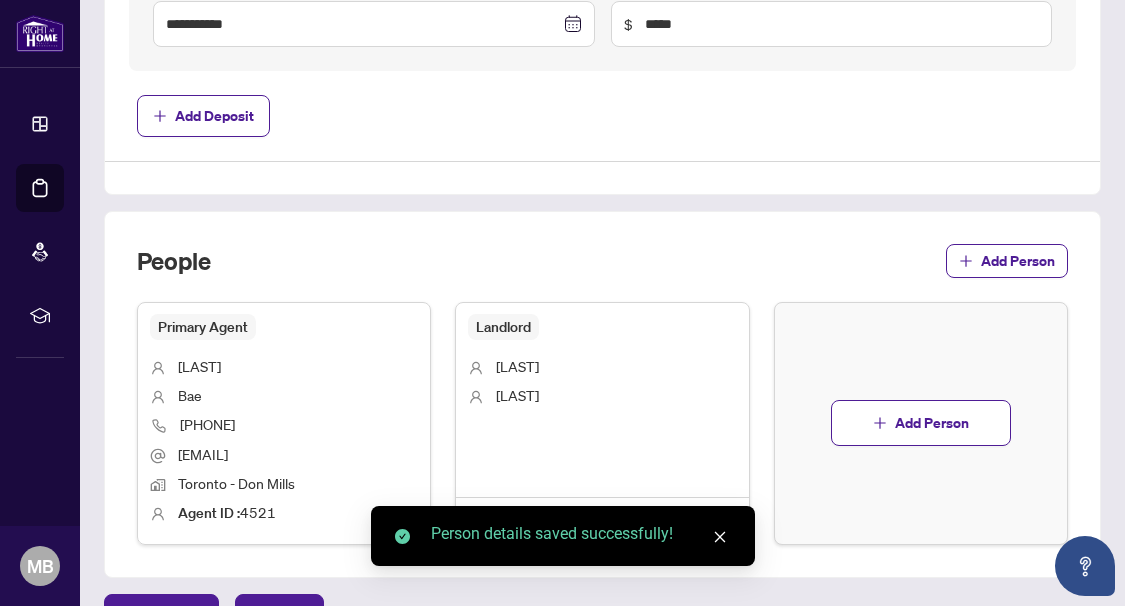 scroll, scrollTop: 1075, scrollLeft: 0, axis: vertical 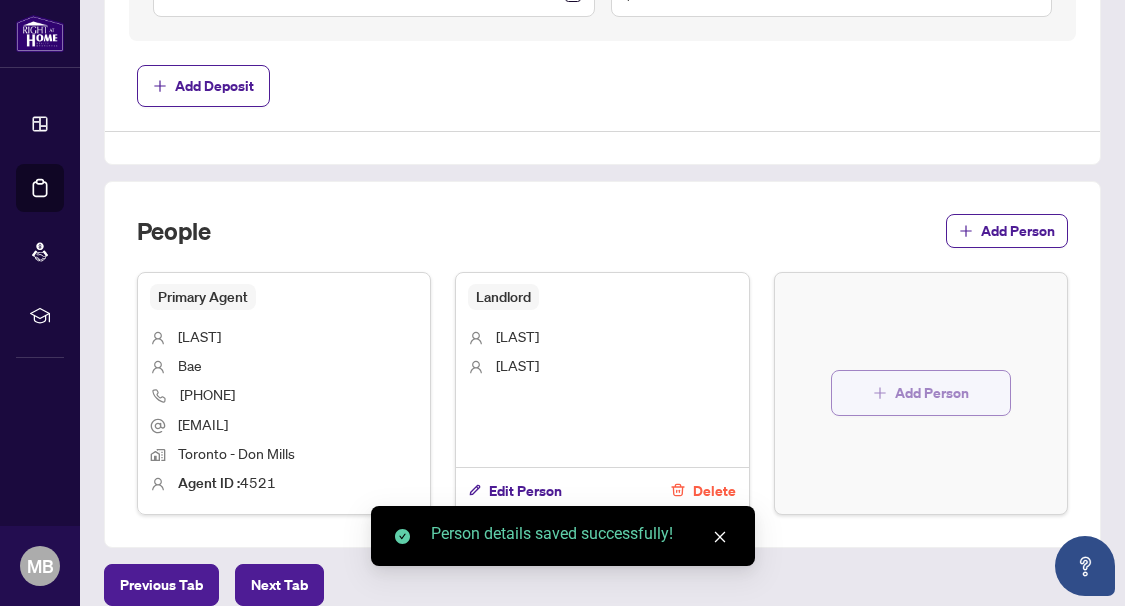 click on "Add Person" at bounding box center (921, 393) 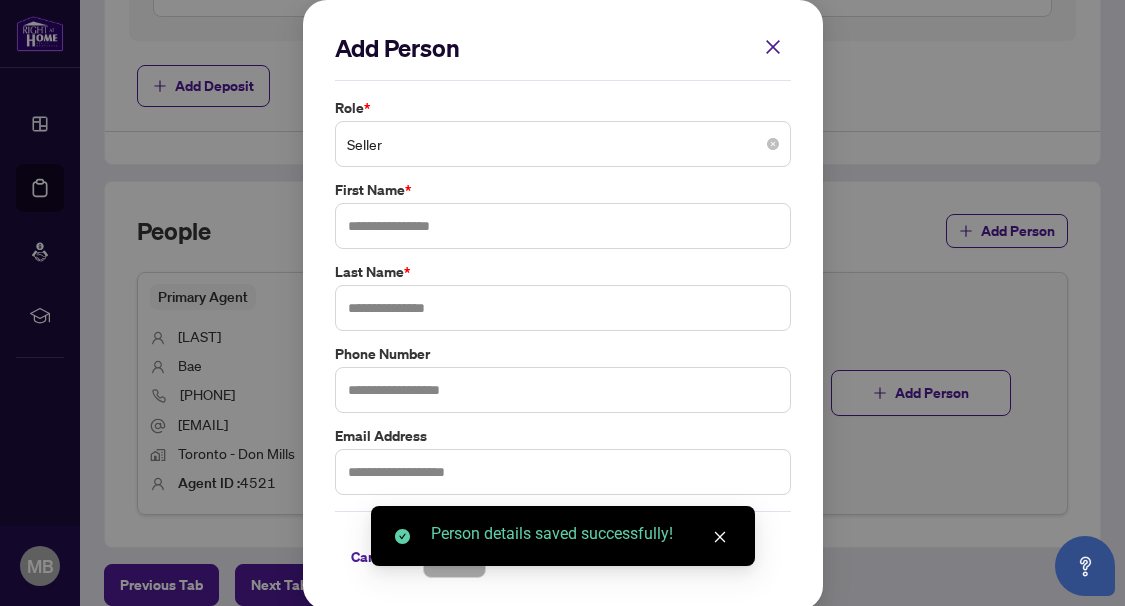 click on "Seller" at bounding box center [563, 144] 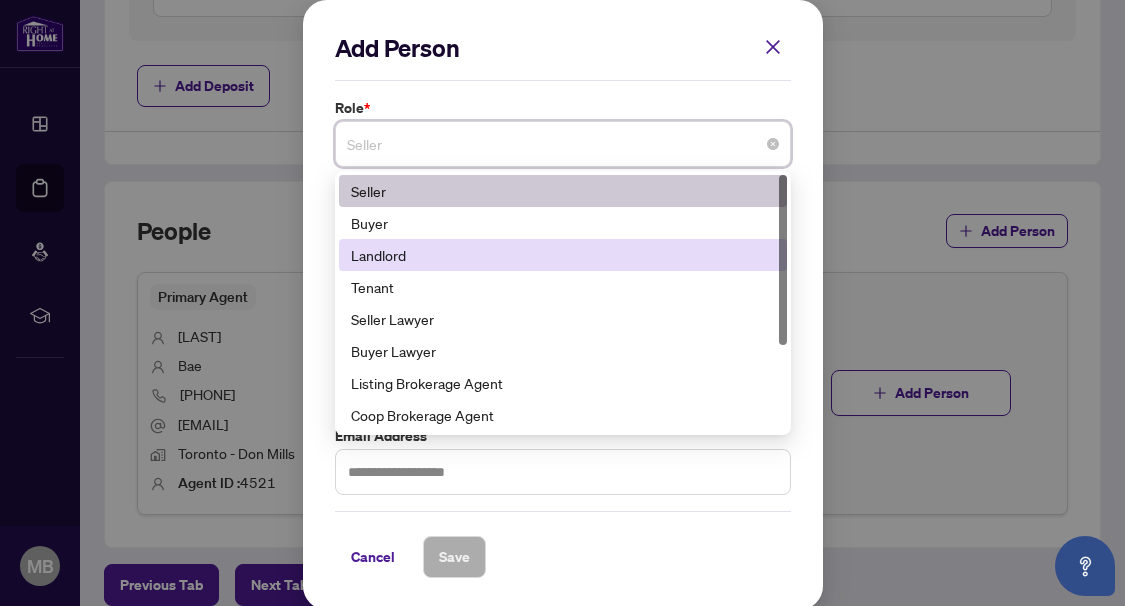 click on "Landlord" at bounding box center (563, 255) 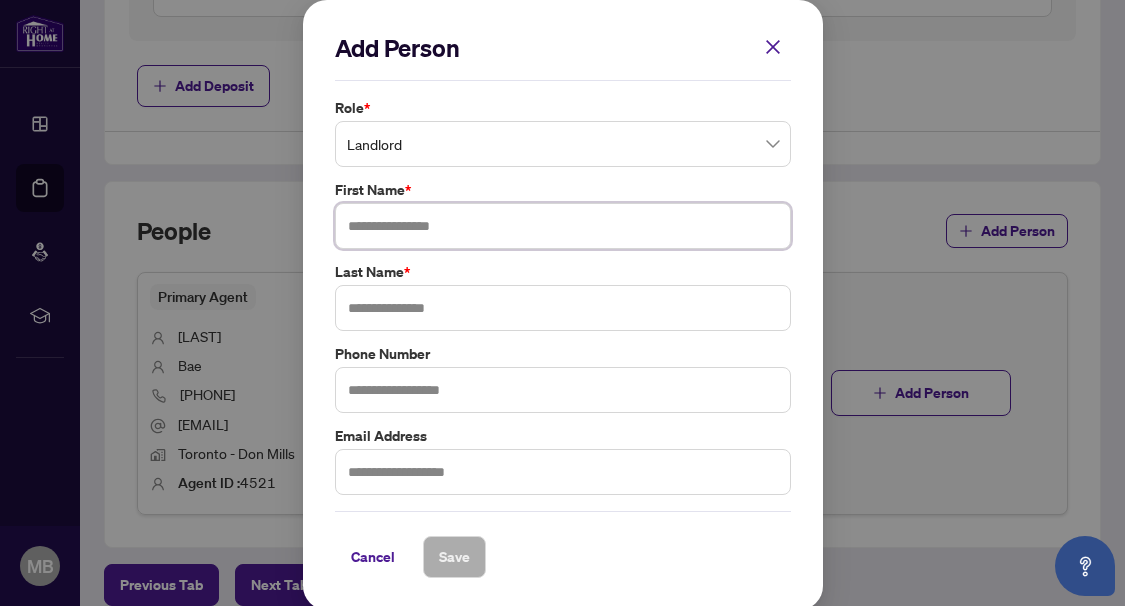 click at bounding box center (563, 226) 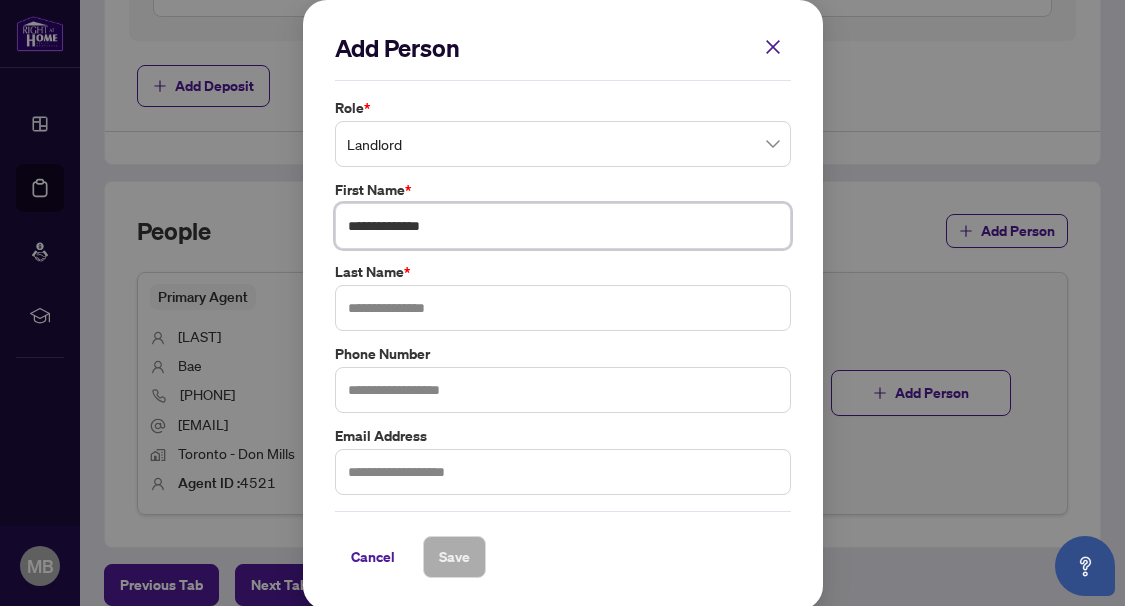 type on "**********" 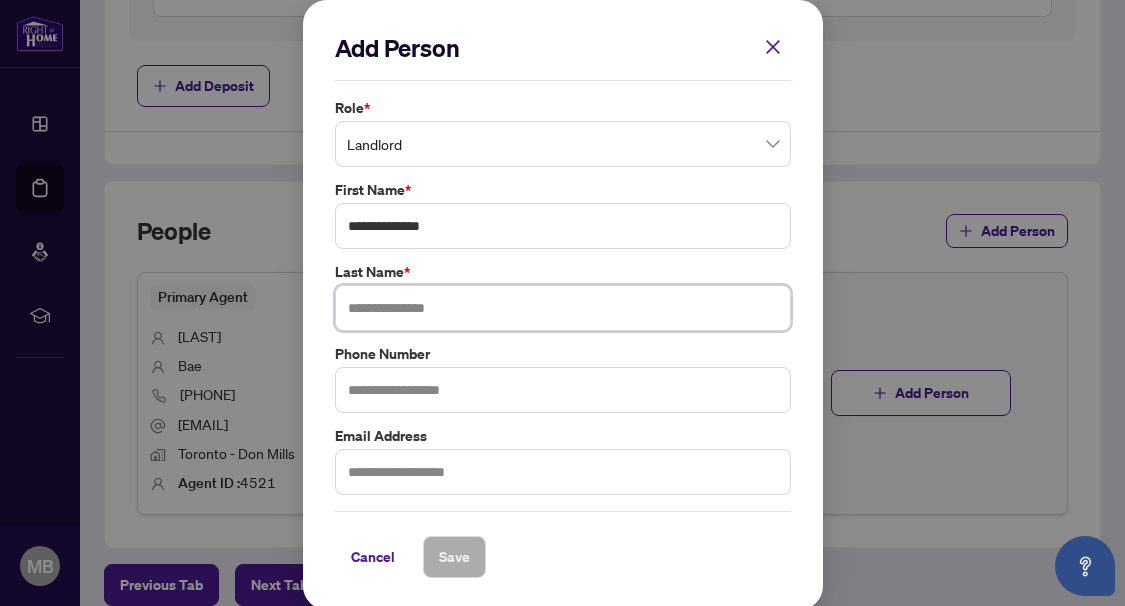 click at bounding box center (563, 308) 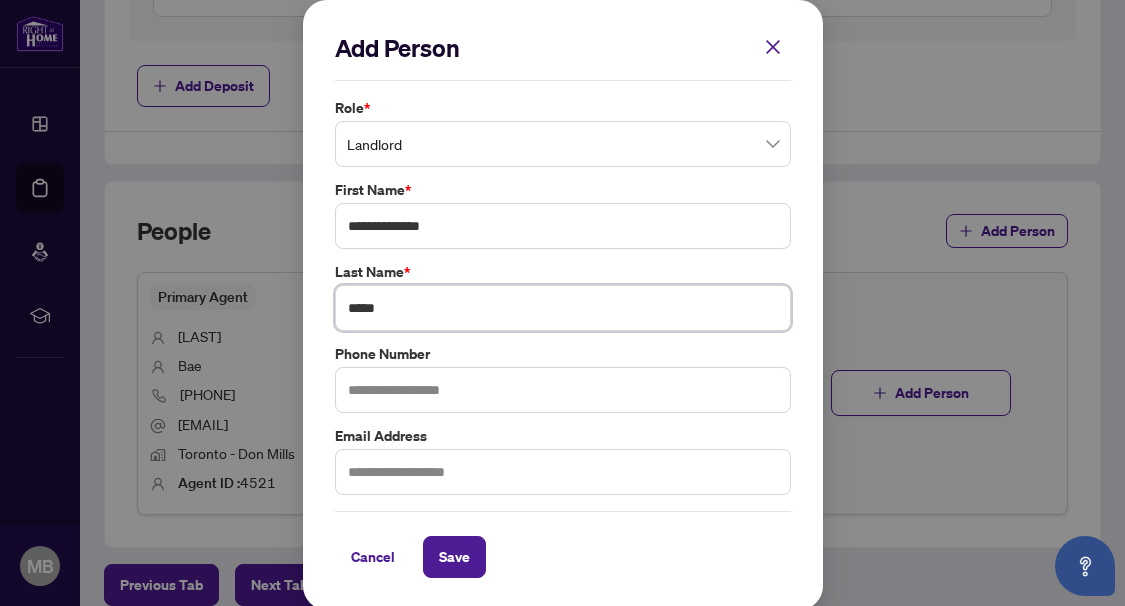 type on "*****" 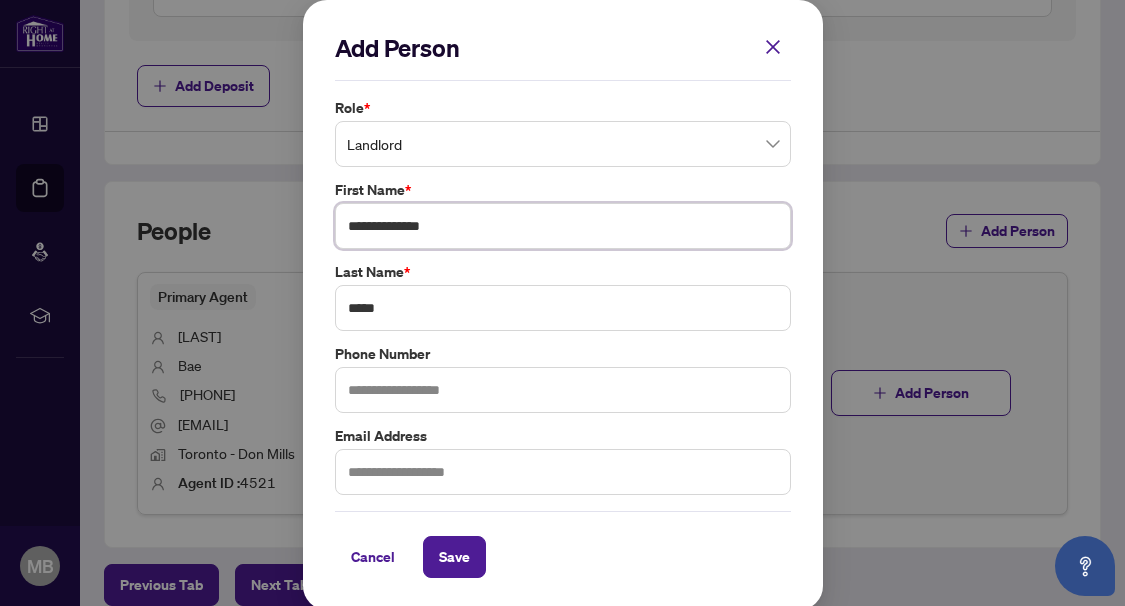 click on "**********" at bounding box center [563, 226] 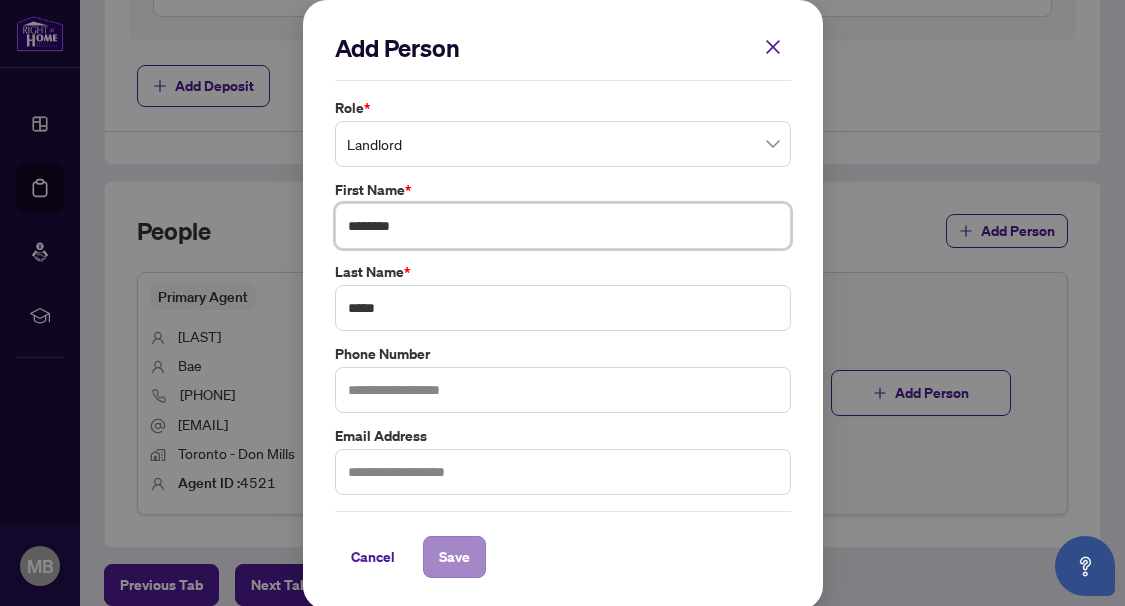type on "********" 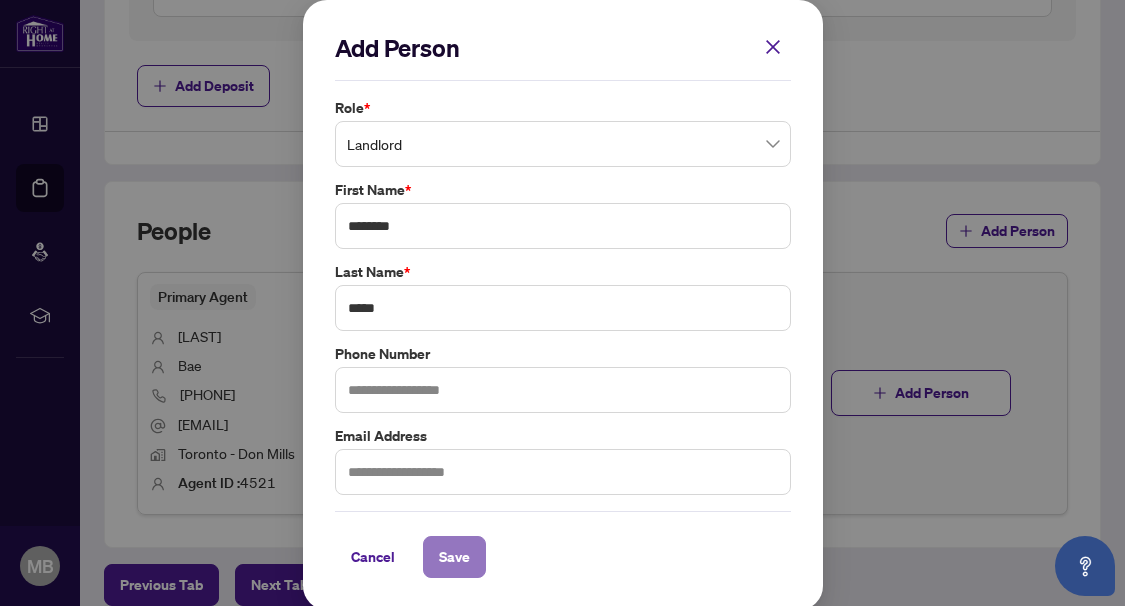 click on "Save" at bounding box center (454, 557) 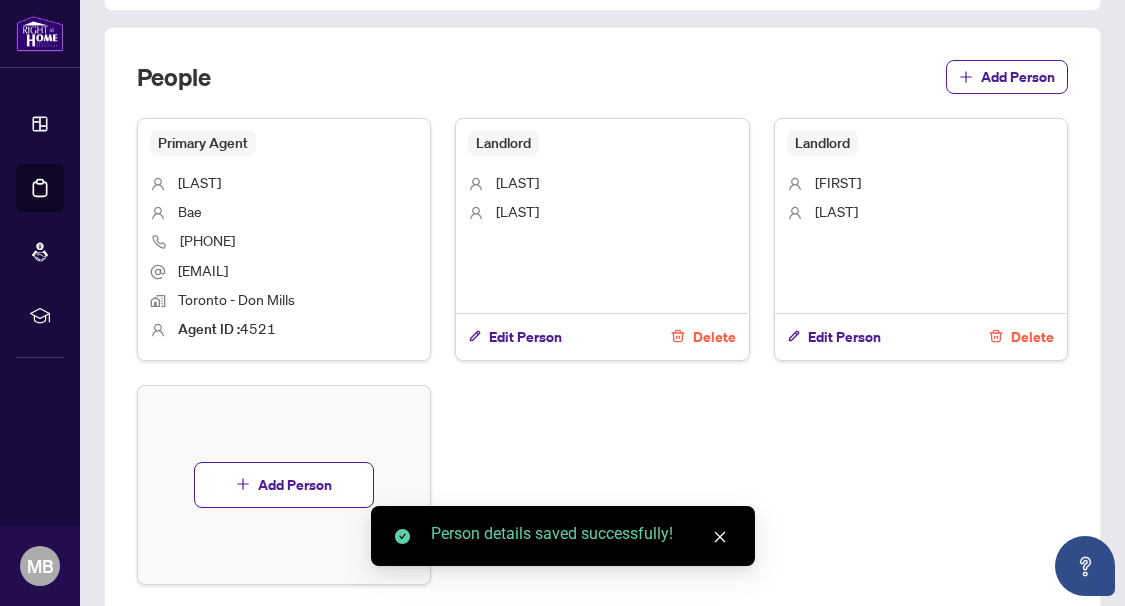 scroll, scrollTop: 1275, scrollLeft: 0, axis: vertical 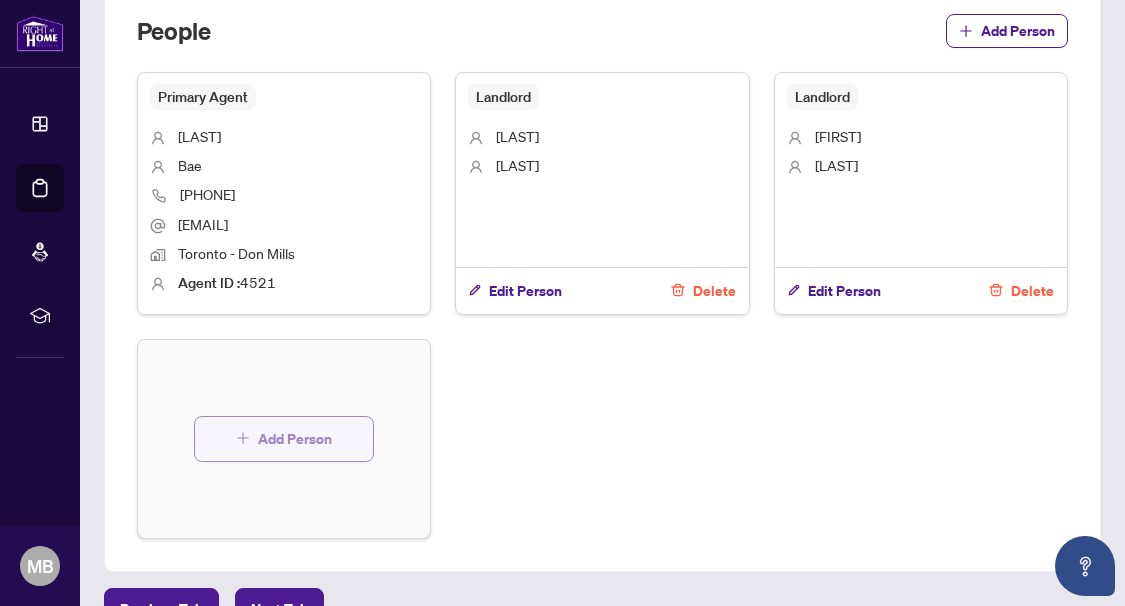 click on "Add Person" at bounding box center [295, 439] 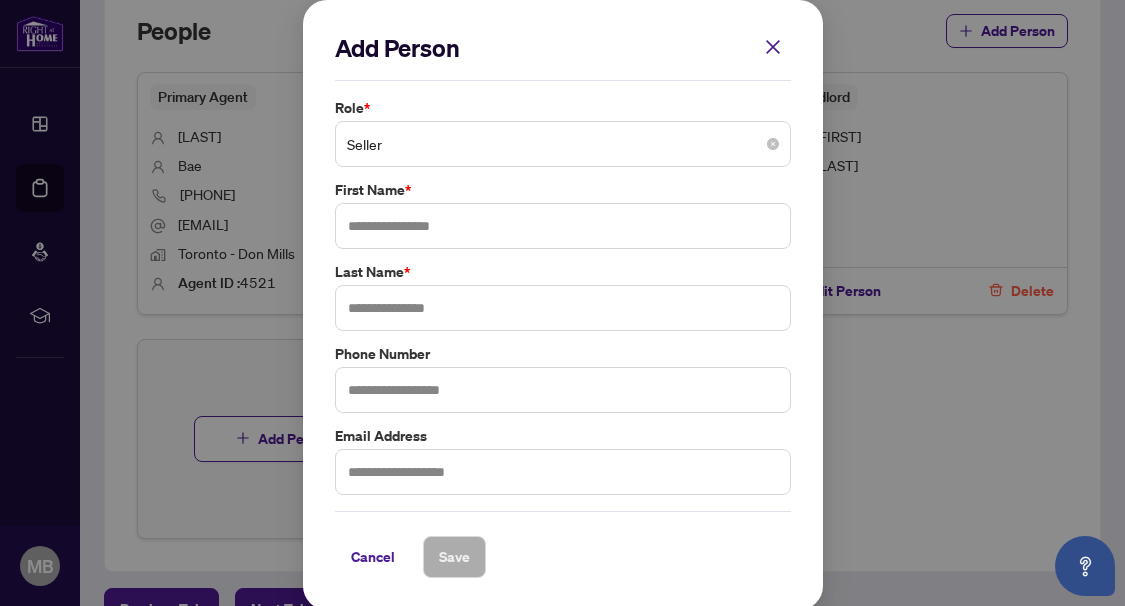 click on "Seller" at bounding box center [563, 144] 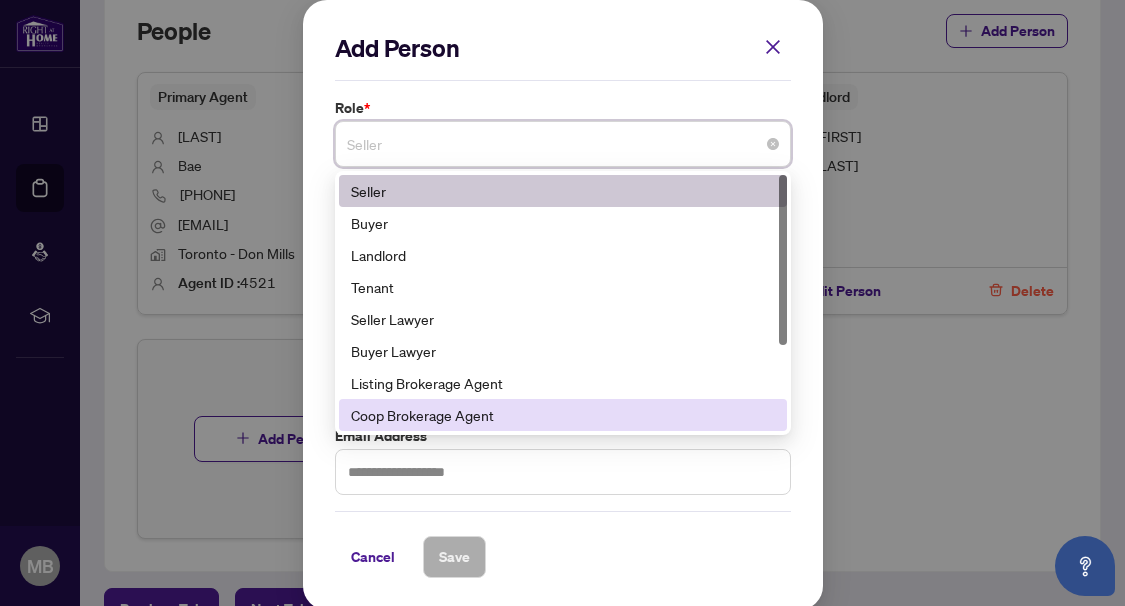click on "Coop Brokerage Agent" at bounding box center [563, 415] 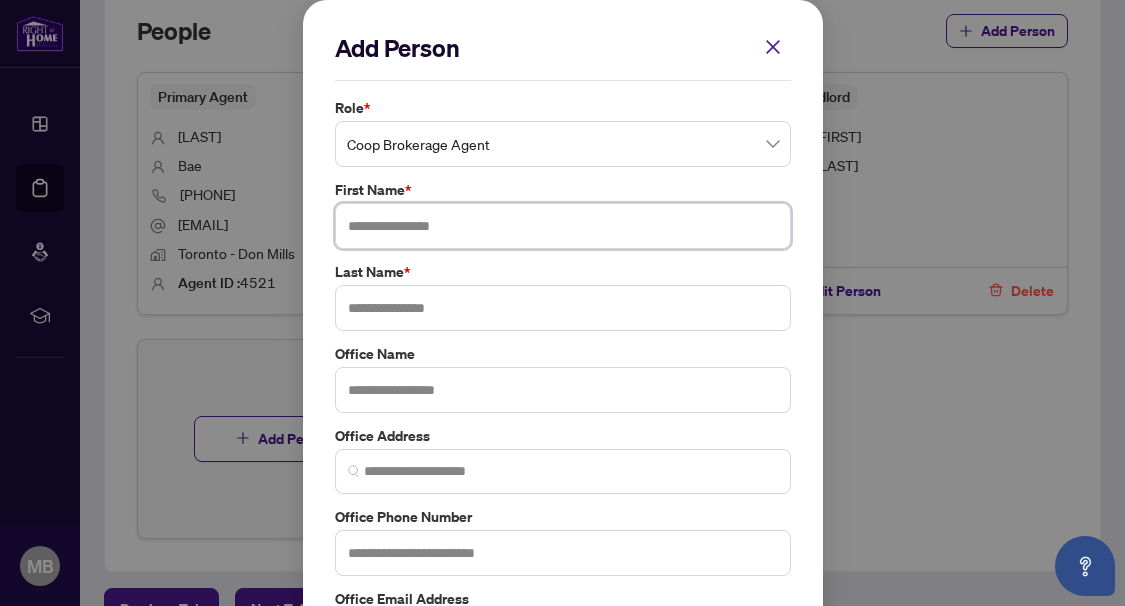 click at bounding box center [563, 226] 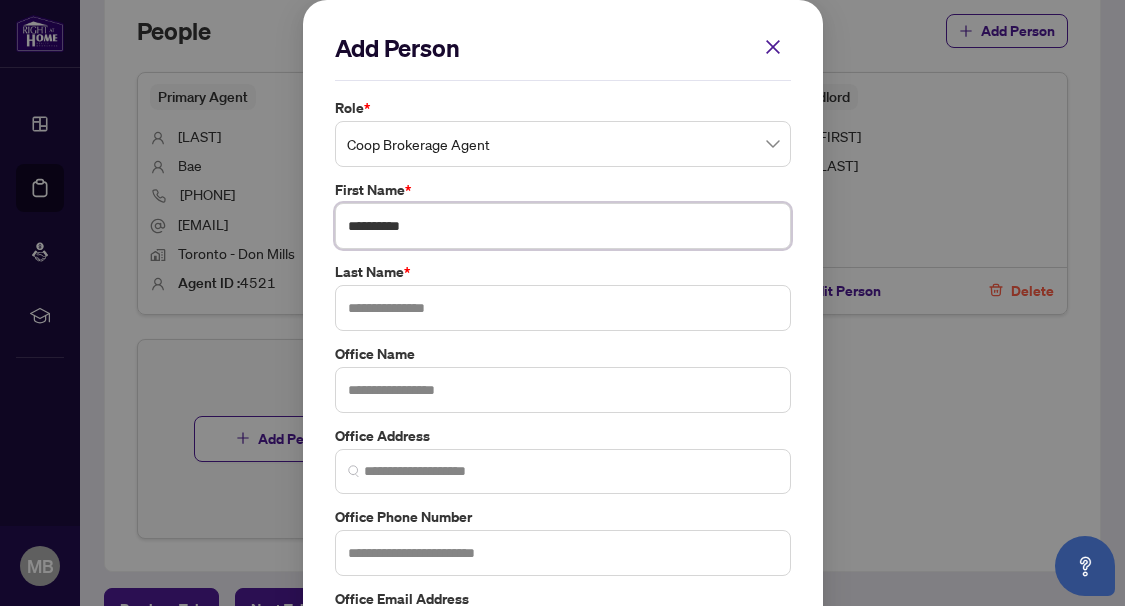 type on "**********" 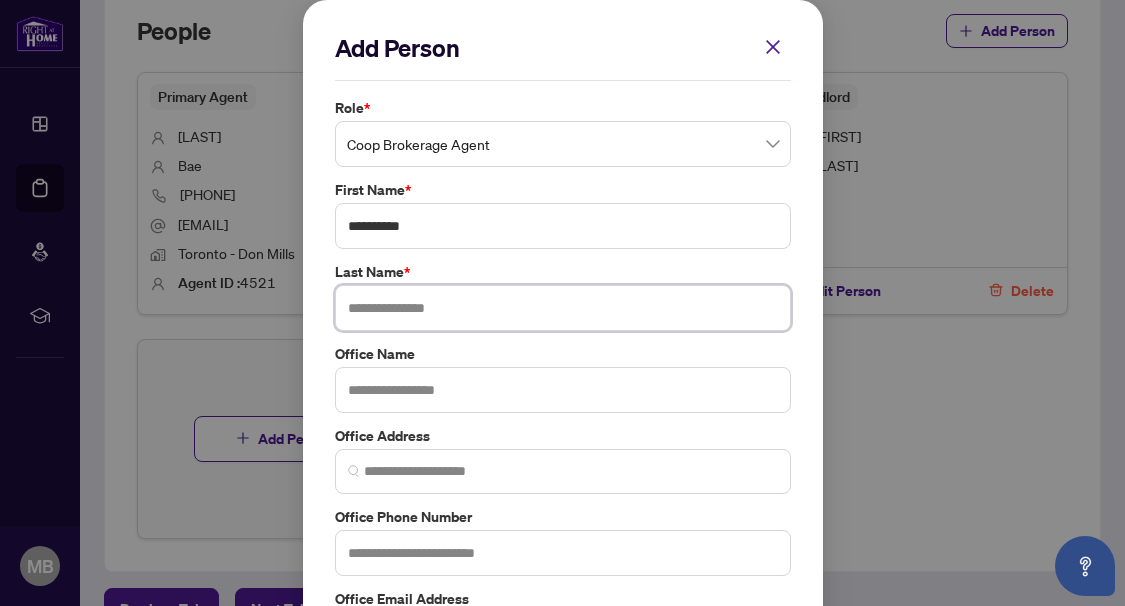 click at bounding box center (563, 308) 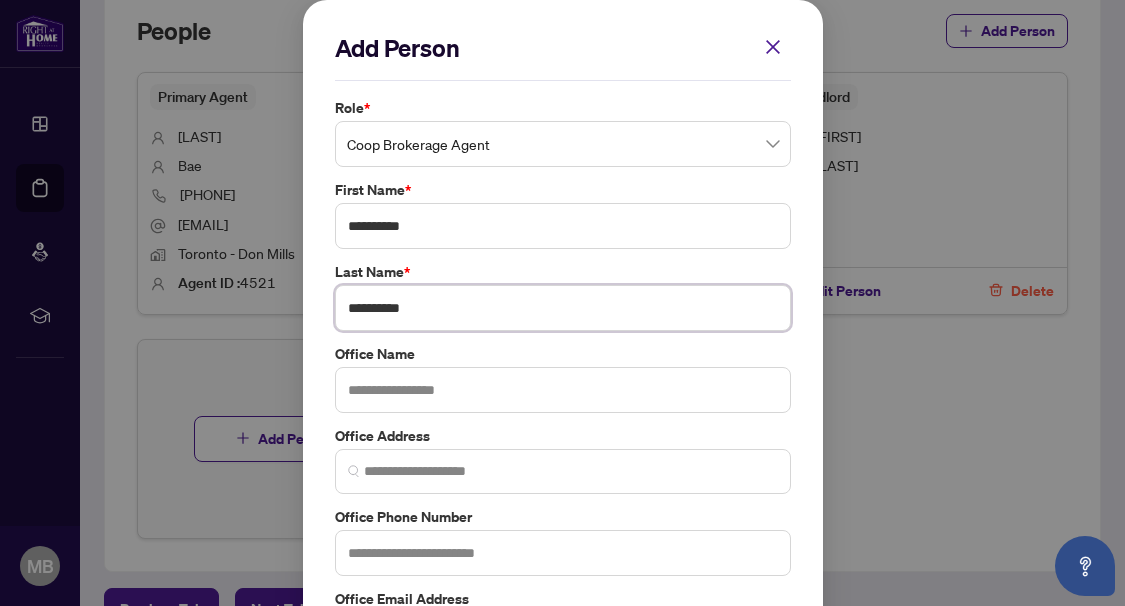 drag, startPoint x: 386, startPoint y: 307, endPoint x: 290, endPoint y: 300, distance: 96.25487 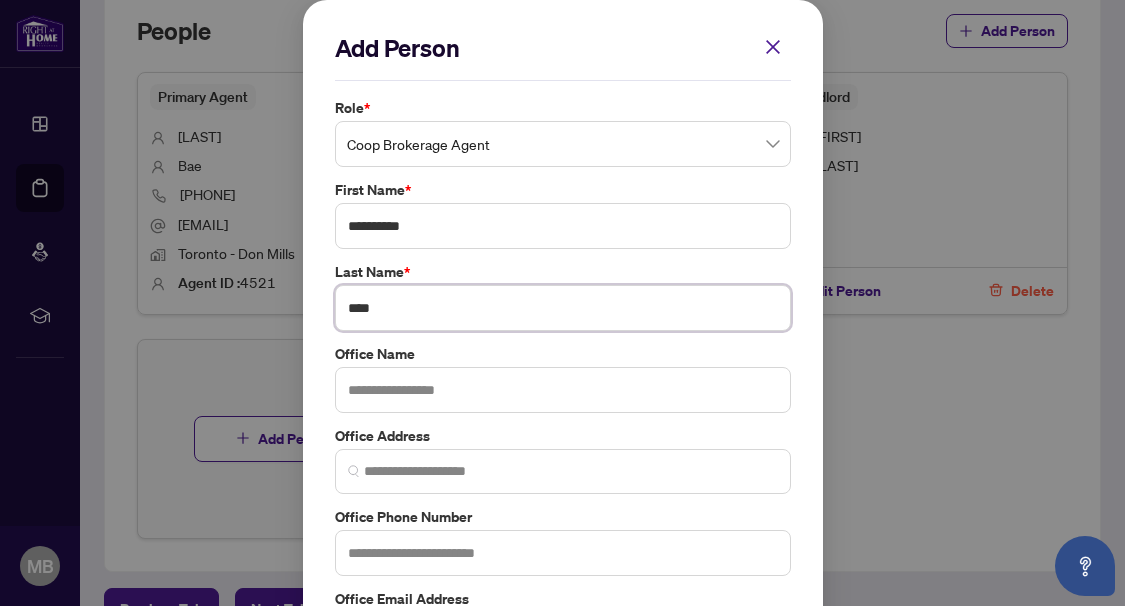 type on "****" 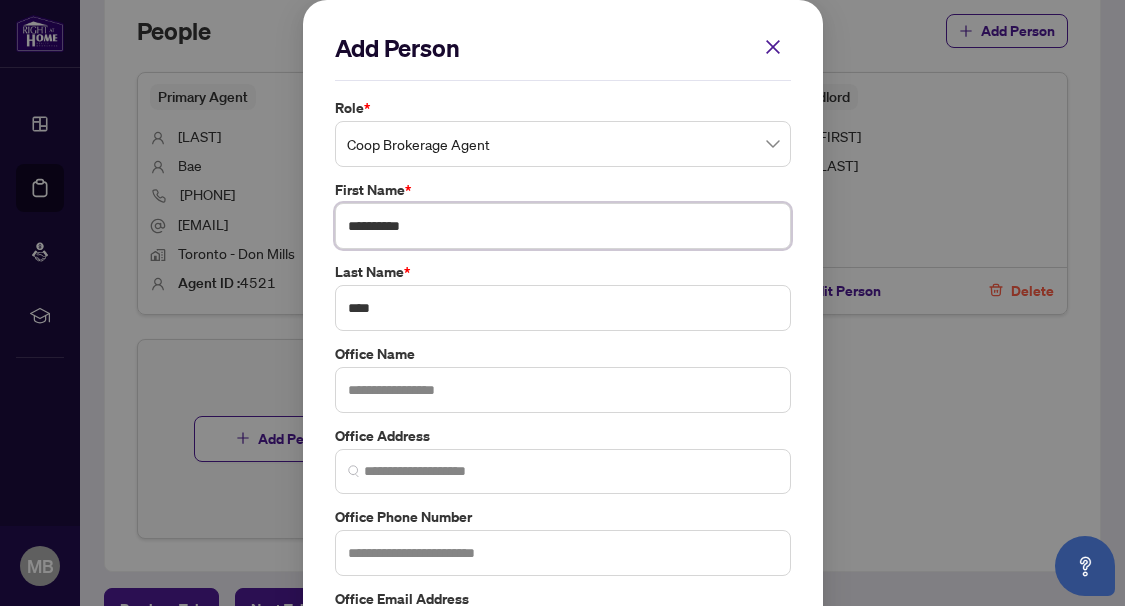 click on "**********" at bounding box center (563, 226) 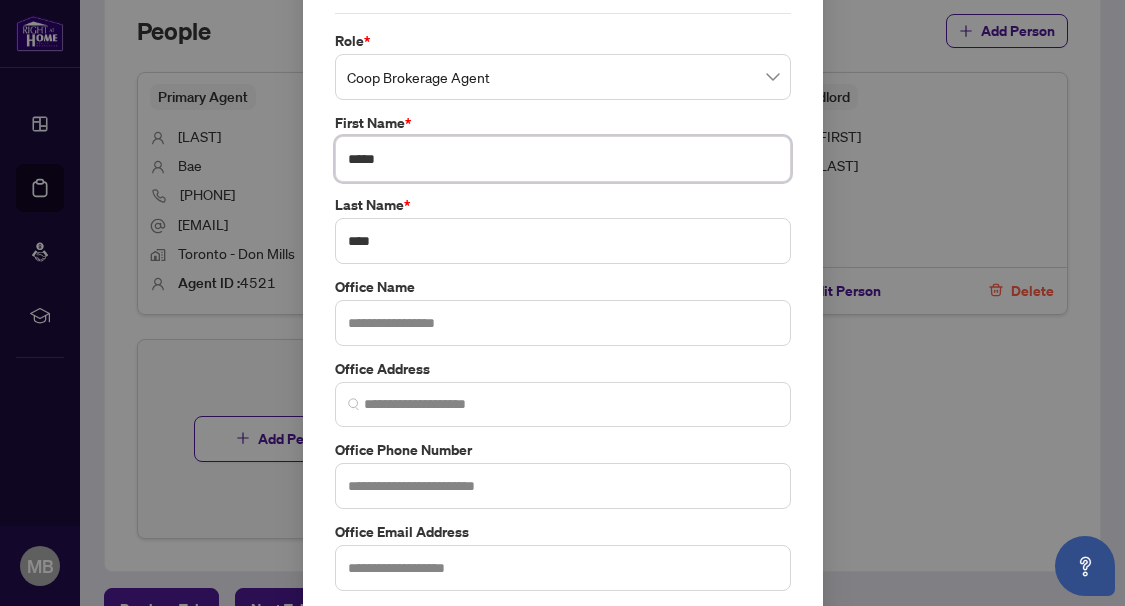 scroll, scrollTop: 100, scrollLeft: 0, axis: vertical 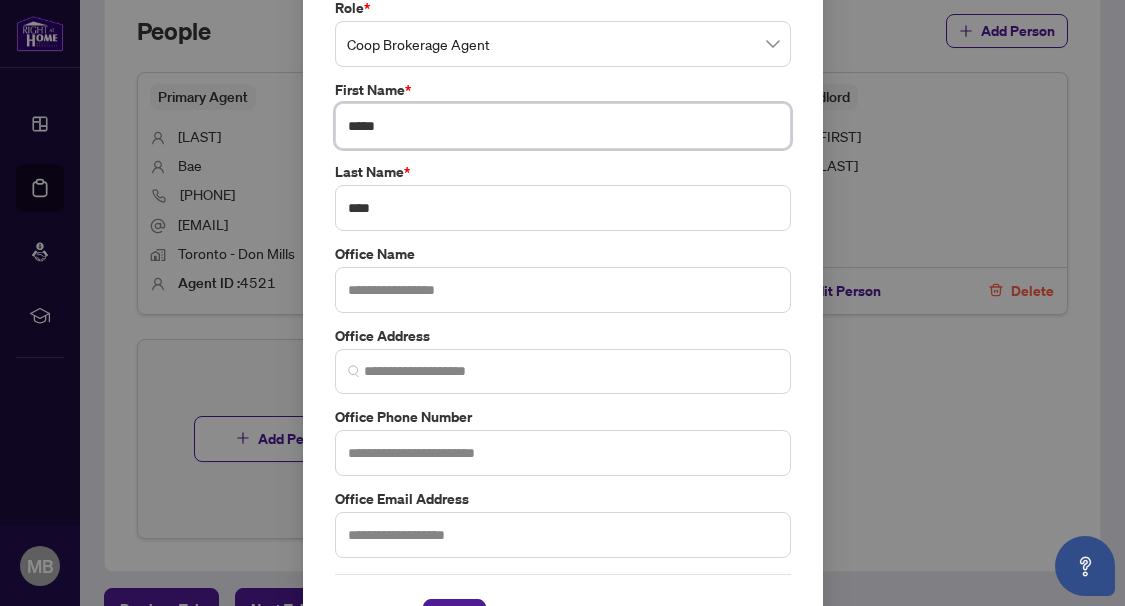 type on "*****" 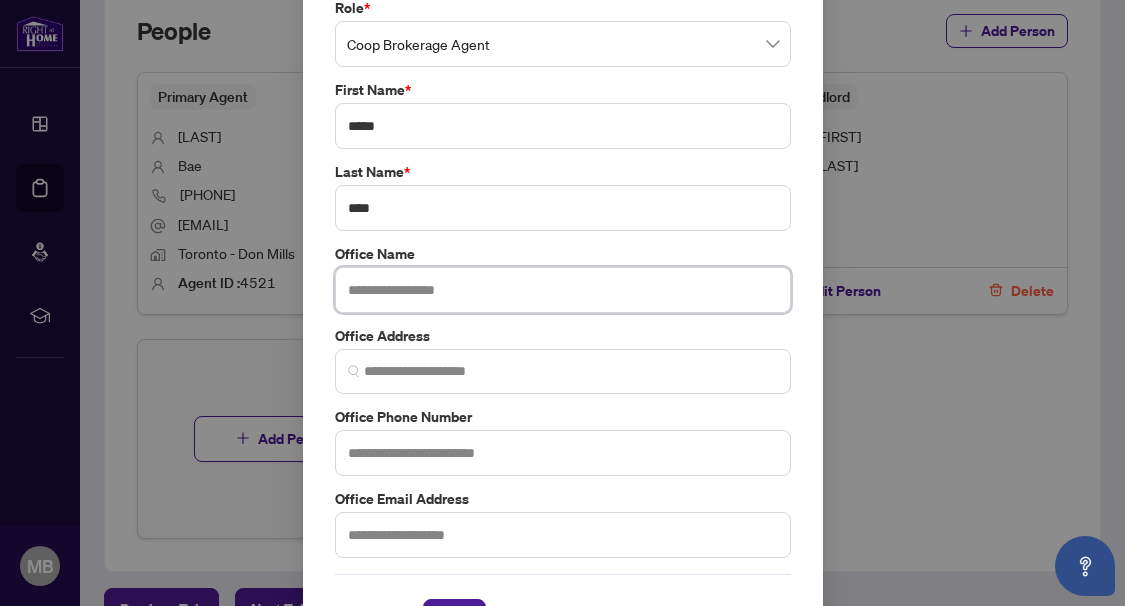 click at bounding box center [563, 290] 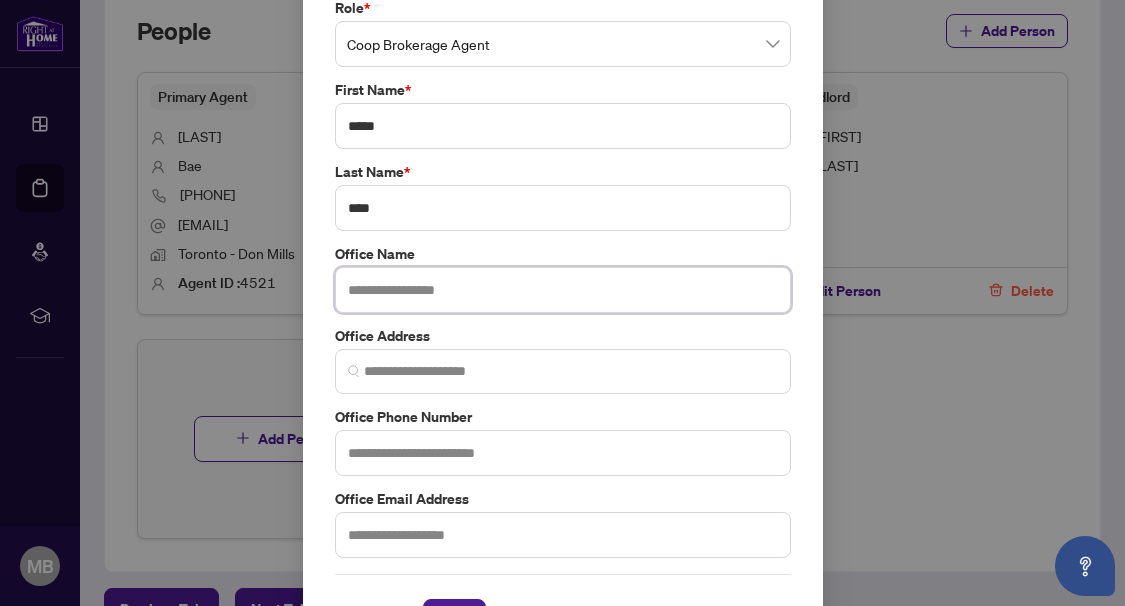 paste on "**********" 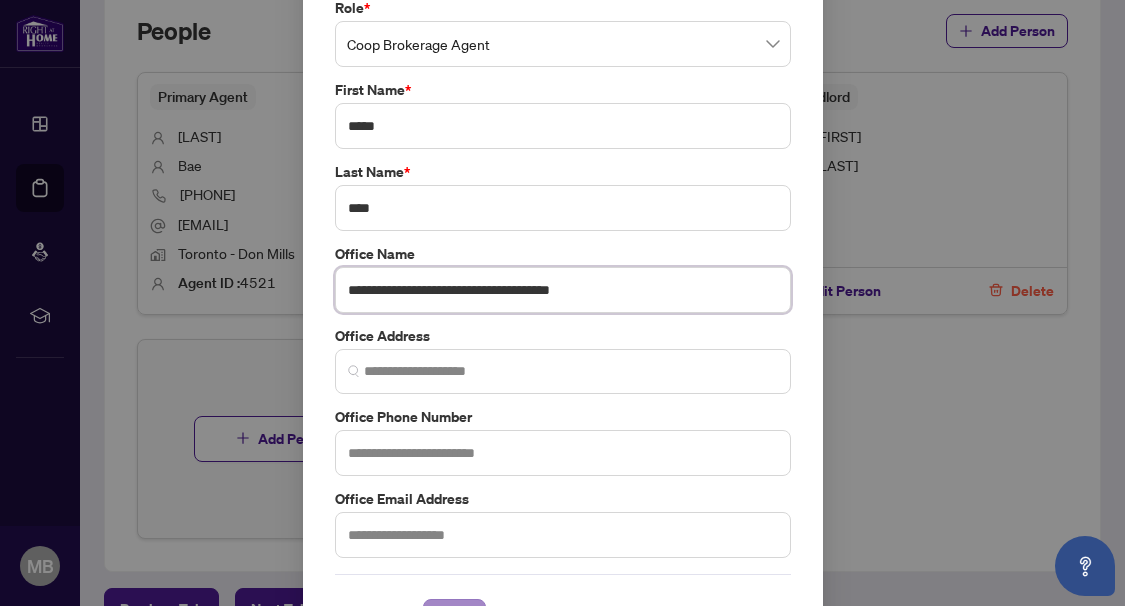 type on "**********" 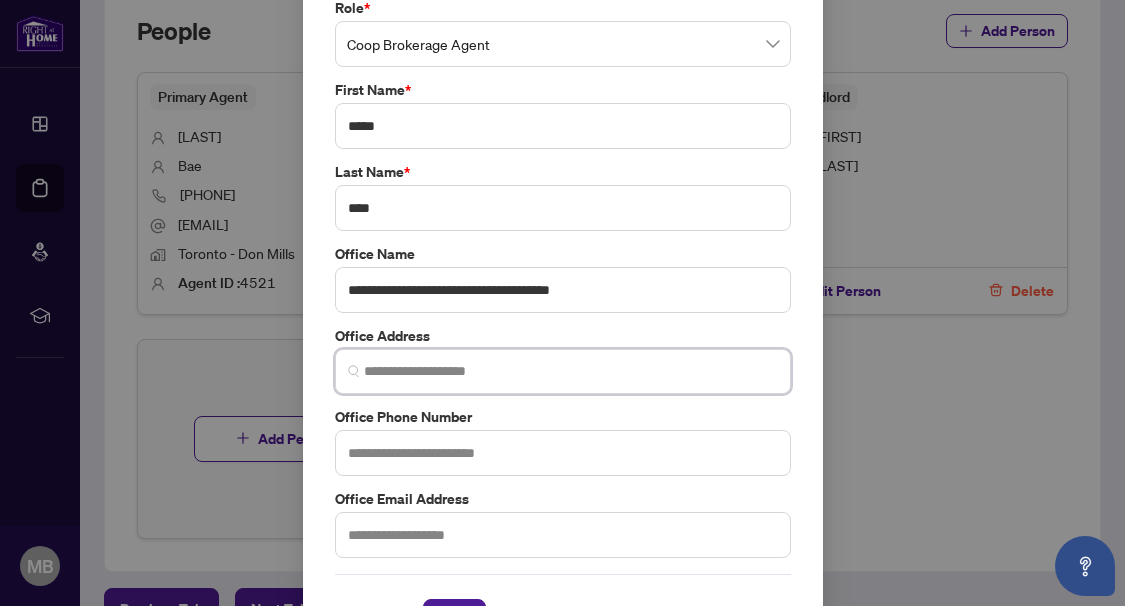 click at bounding box center (571, 371) 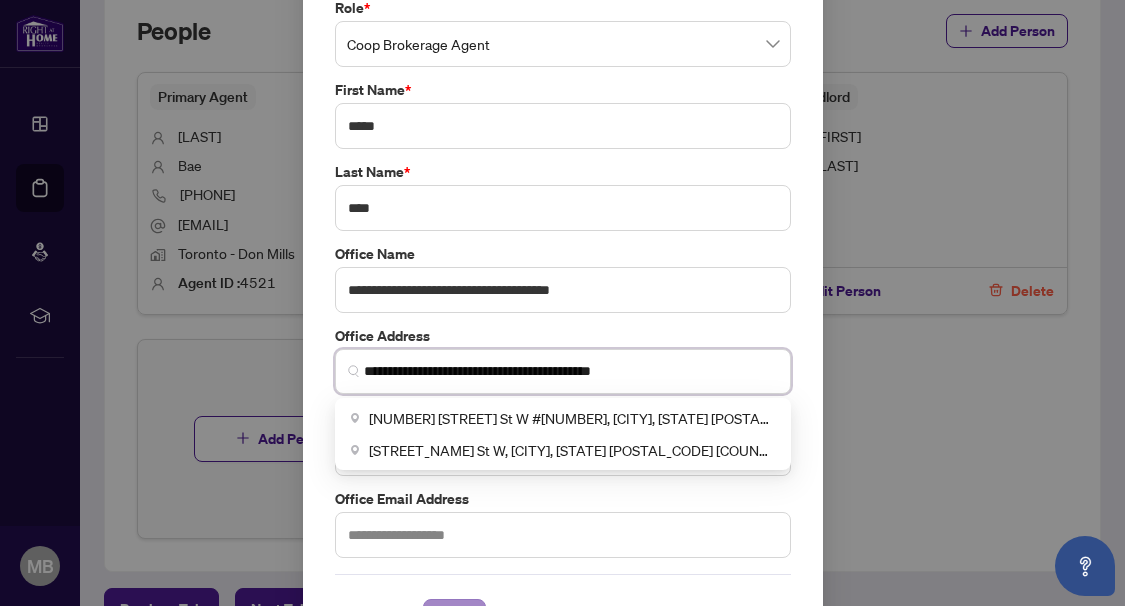 type on "**********" 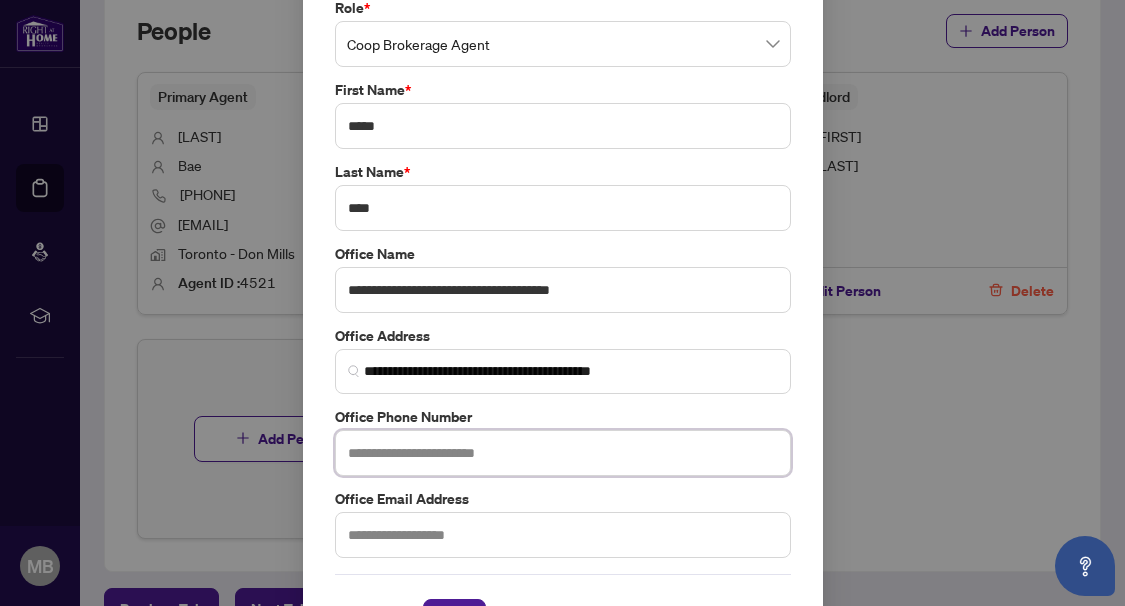 click at bounding box center (563, 453) 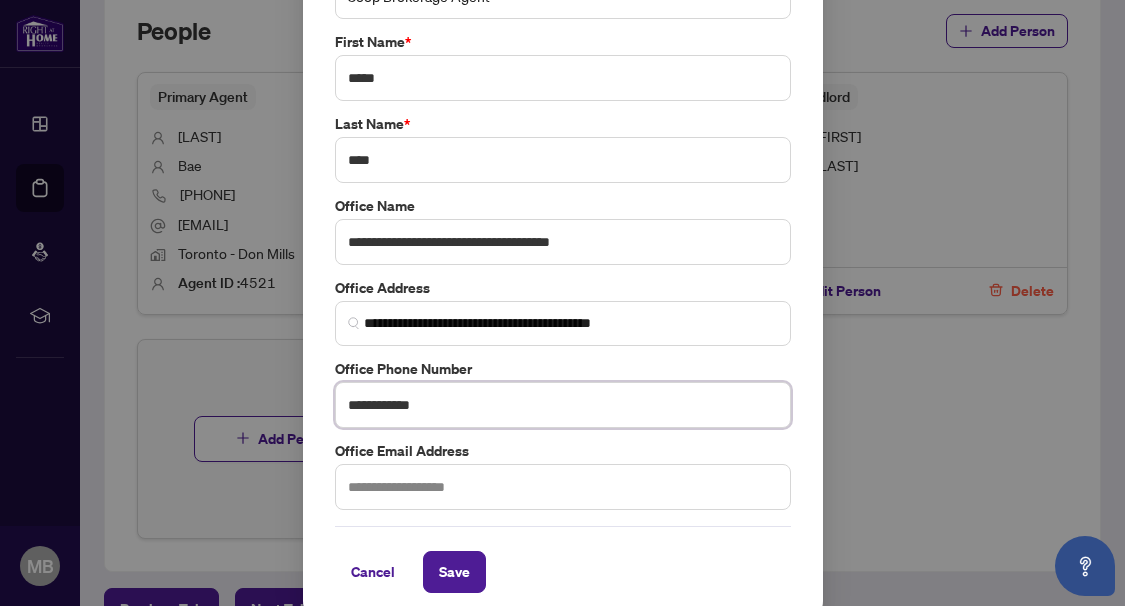 scroll, scrollTop: 167, scrollLeft: 0, axis: vertical 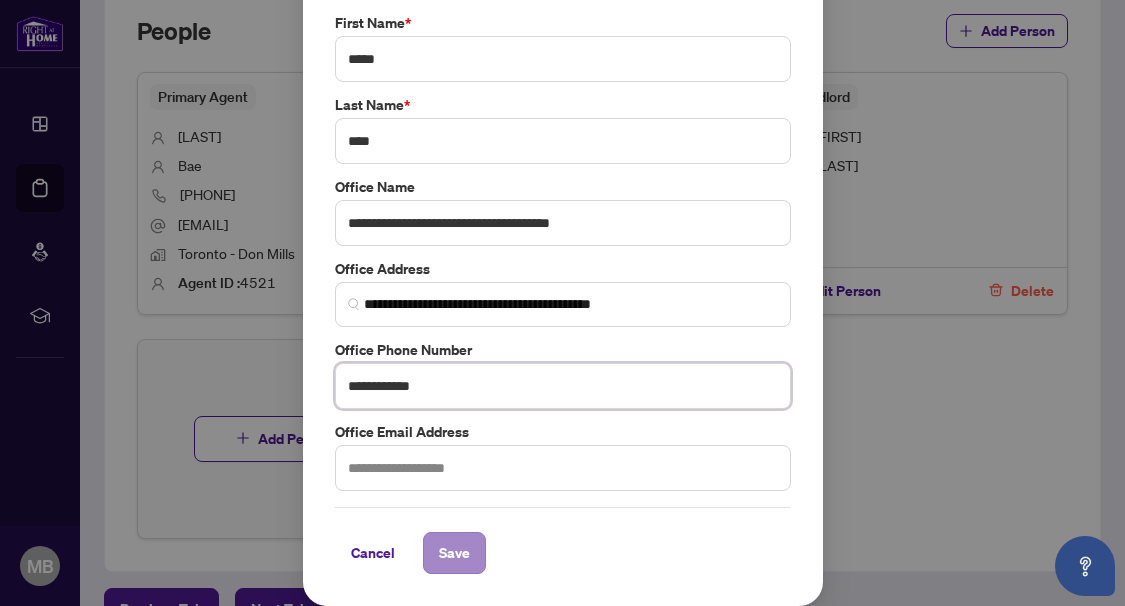 type on "**********" 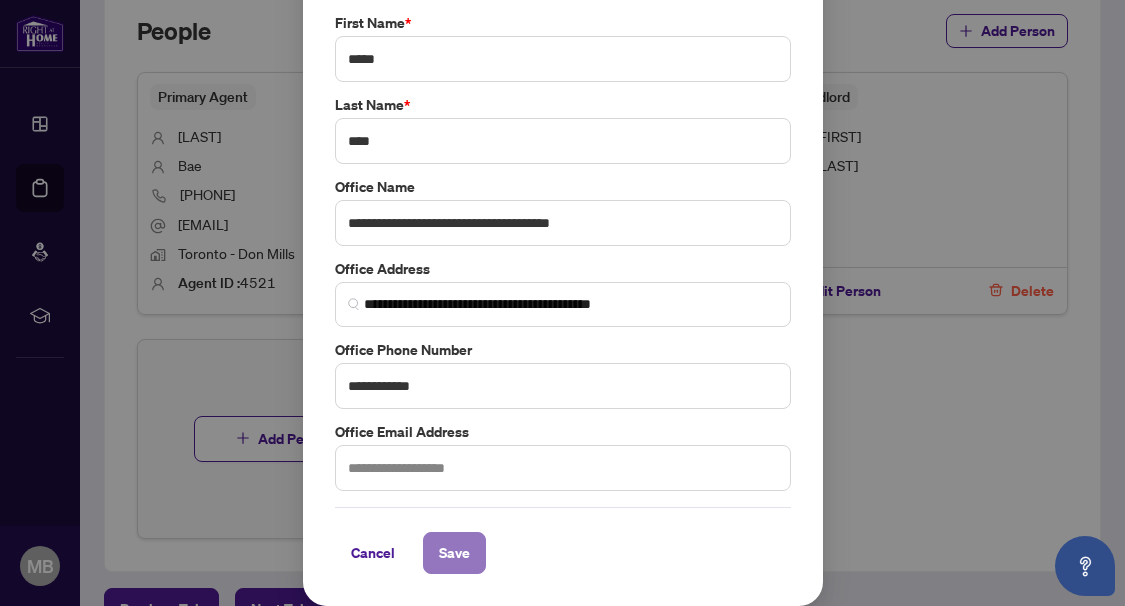click on "Save" at bounding box center (454, 553) 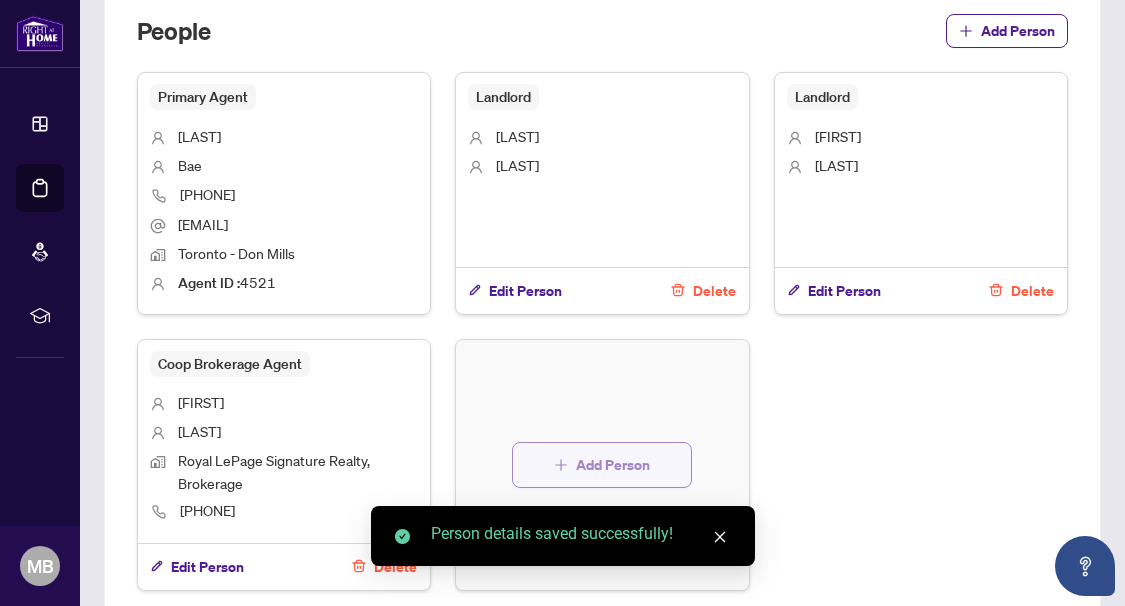 click on "Add Person" at bounding box center (613, 465) 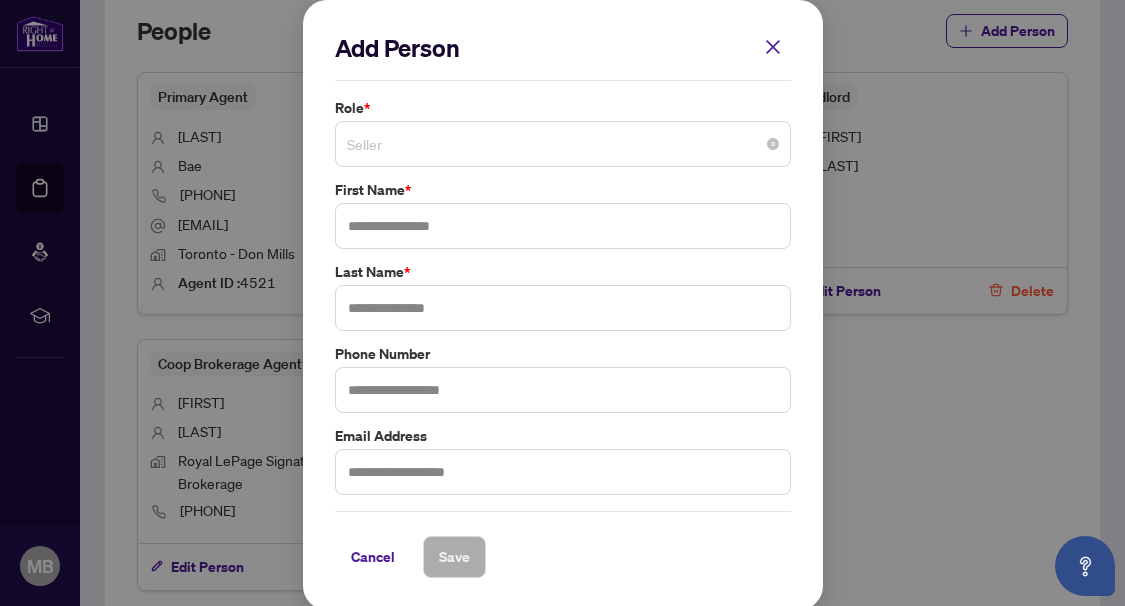click on "Seller" at bounding box center [563, 144] 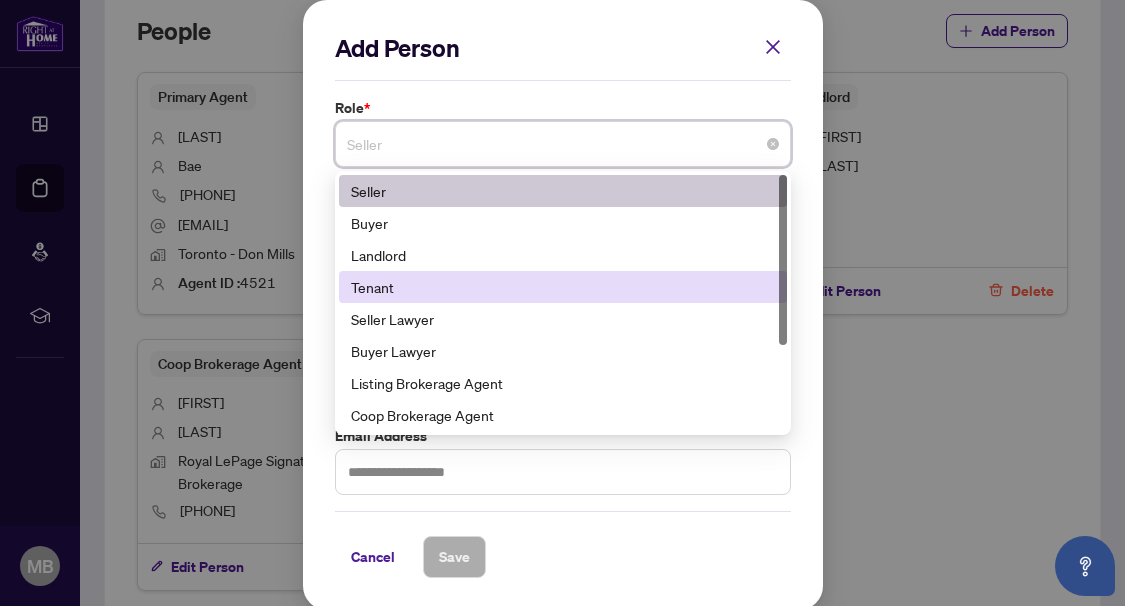 click on "Tenant" at bounding box center [563, 287] 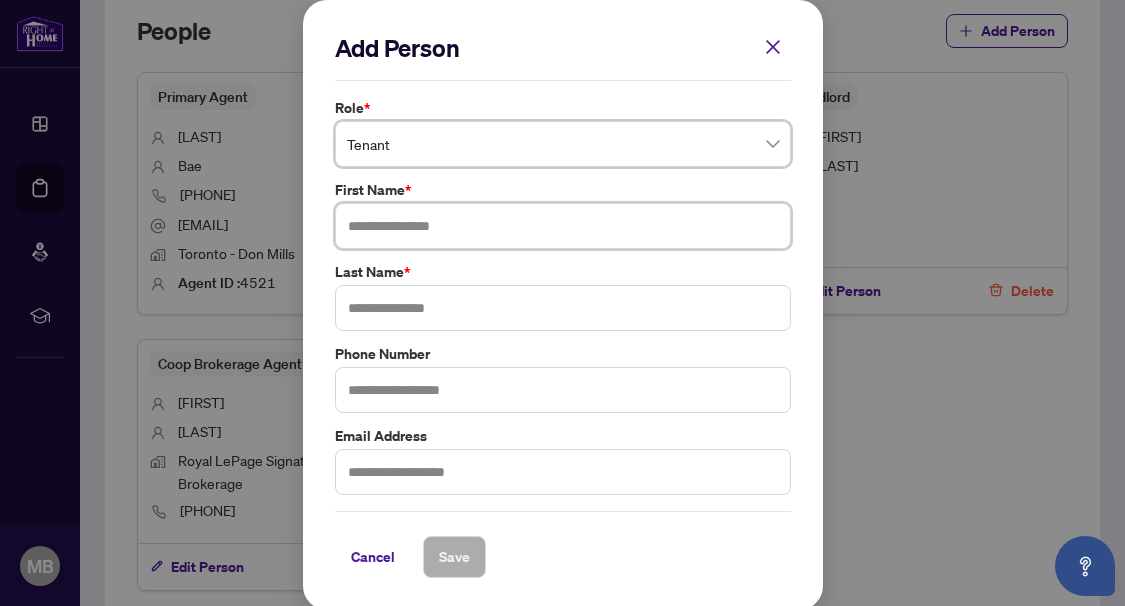click at bounding box center [563, 226] 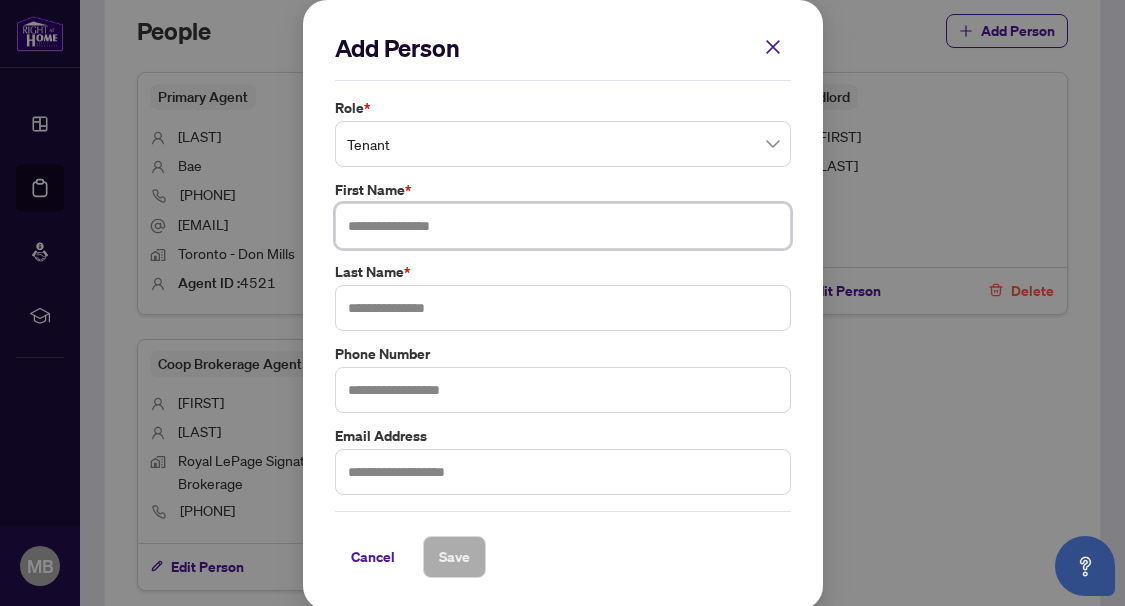 paste on "**********" 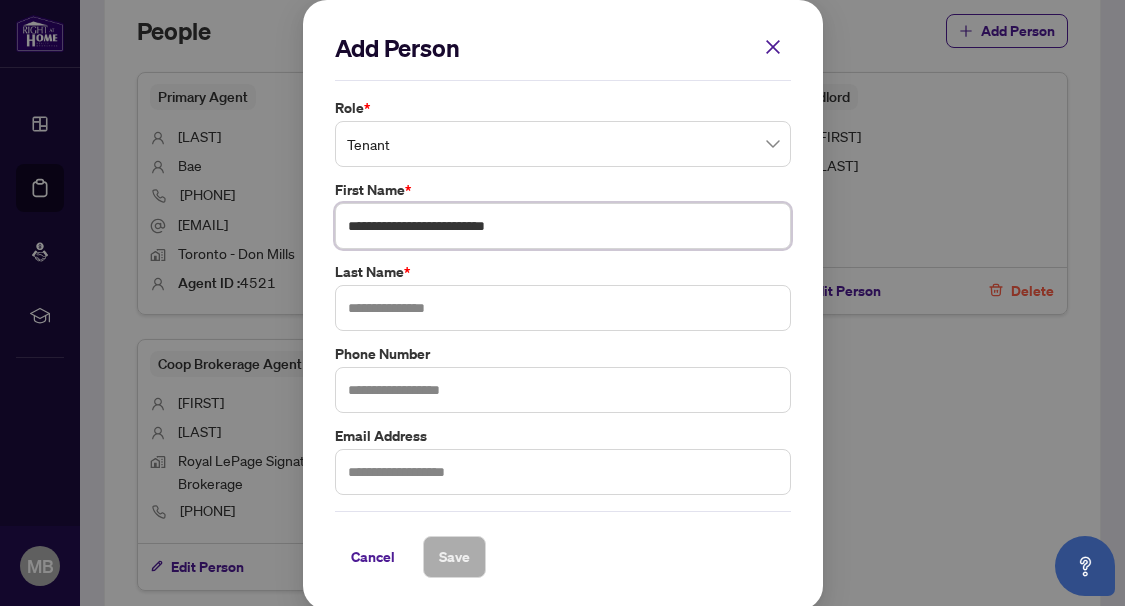 type on "**********" 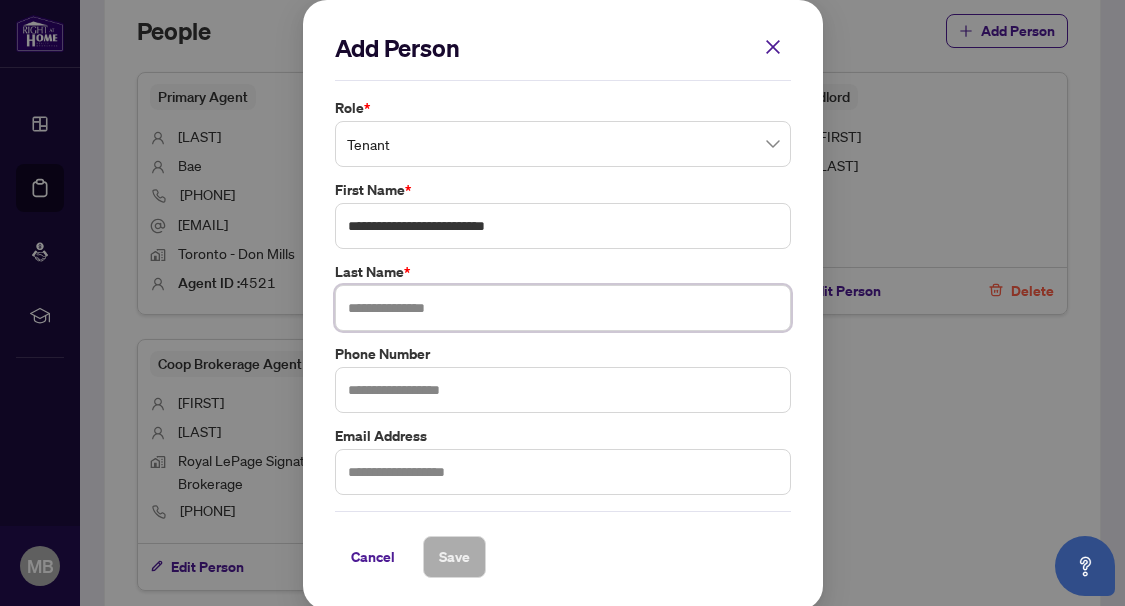 click at bounding box center [563, 308] 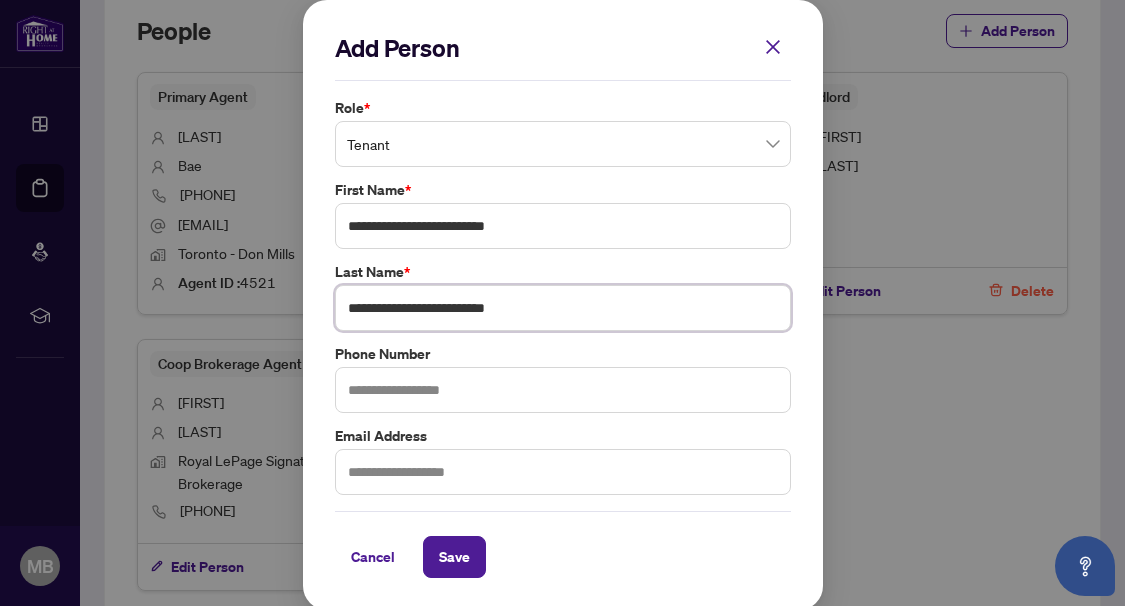 drag, startPoint x: 486, startPoint y: 309, endPoint x: 183, endPoint y: 313, distance: 303.0264 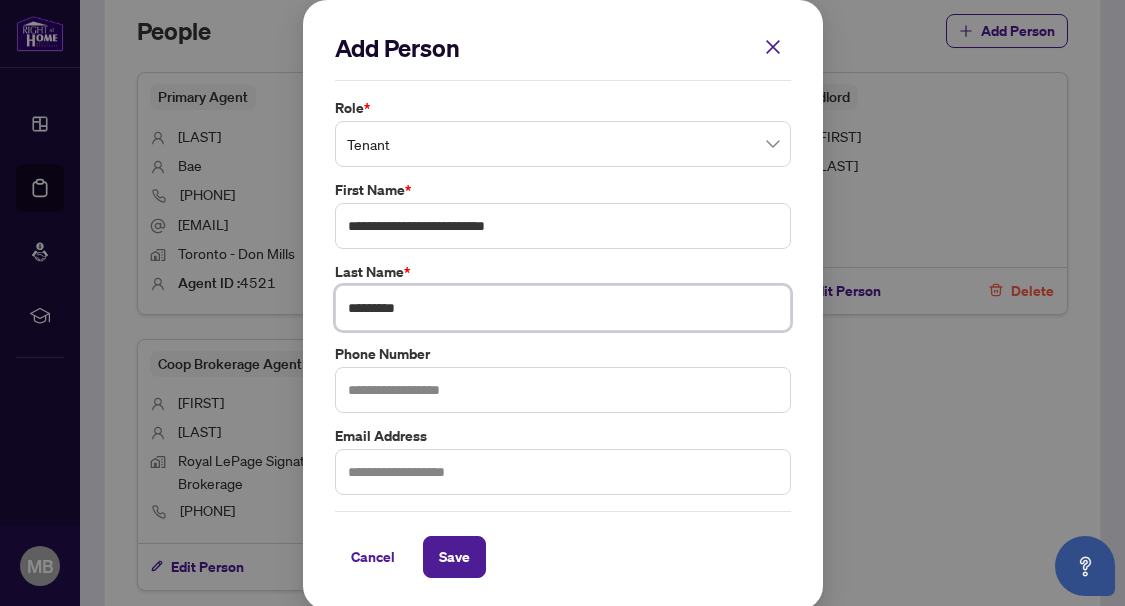 type on "*********" 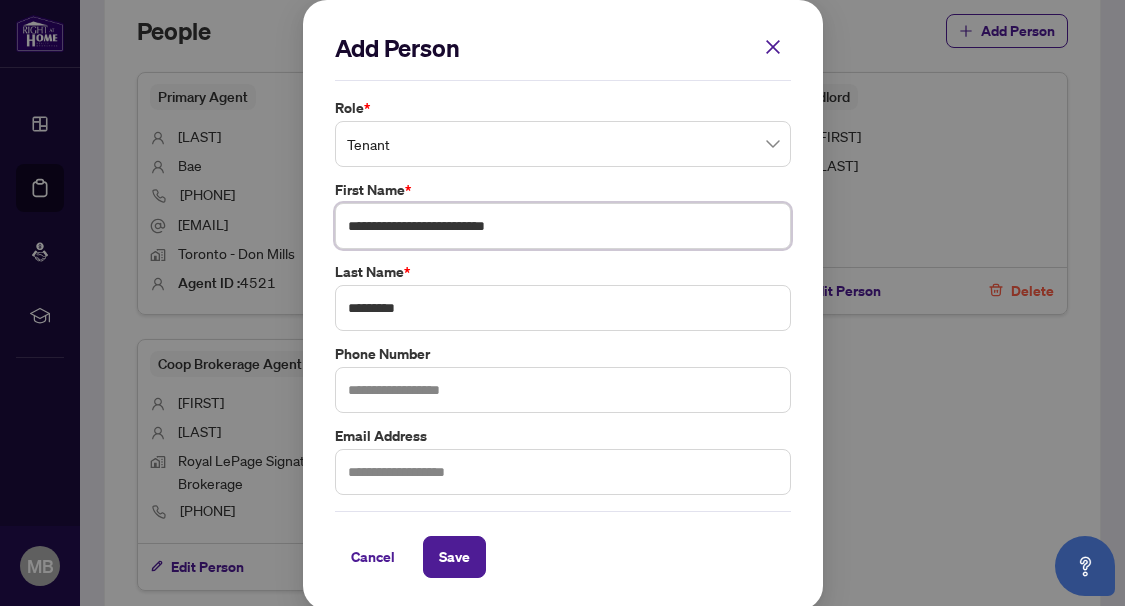 click on "**********" at bounding box center [563, 226] 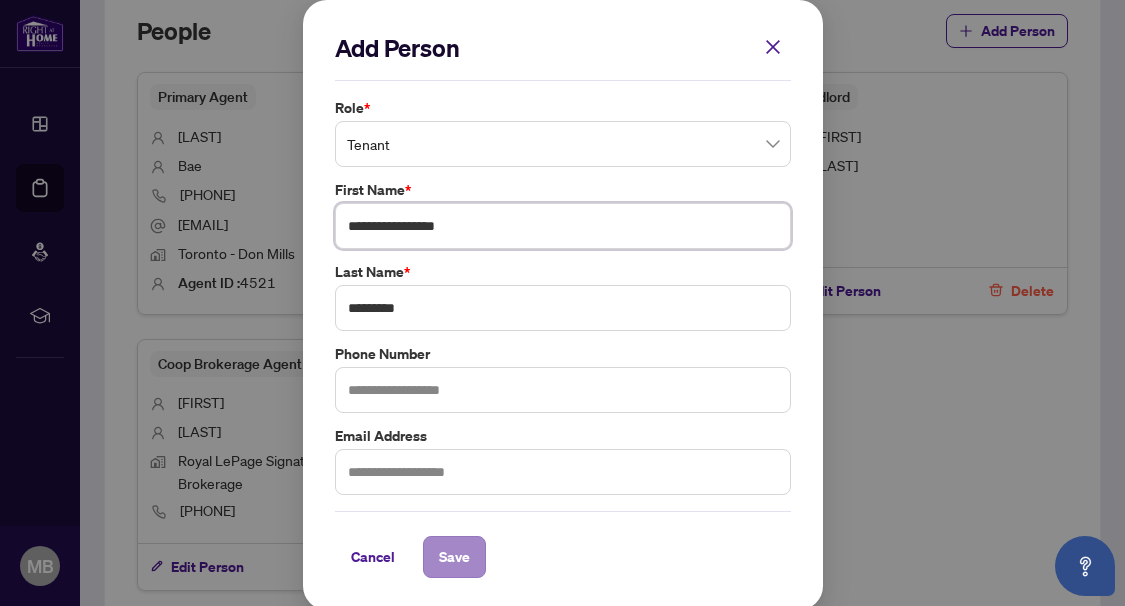 type on "**********" 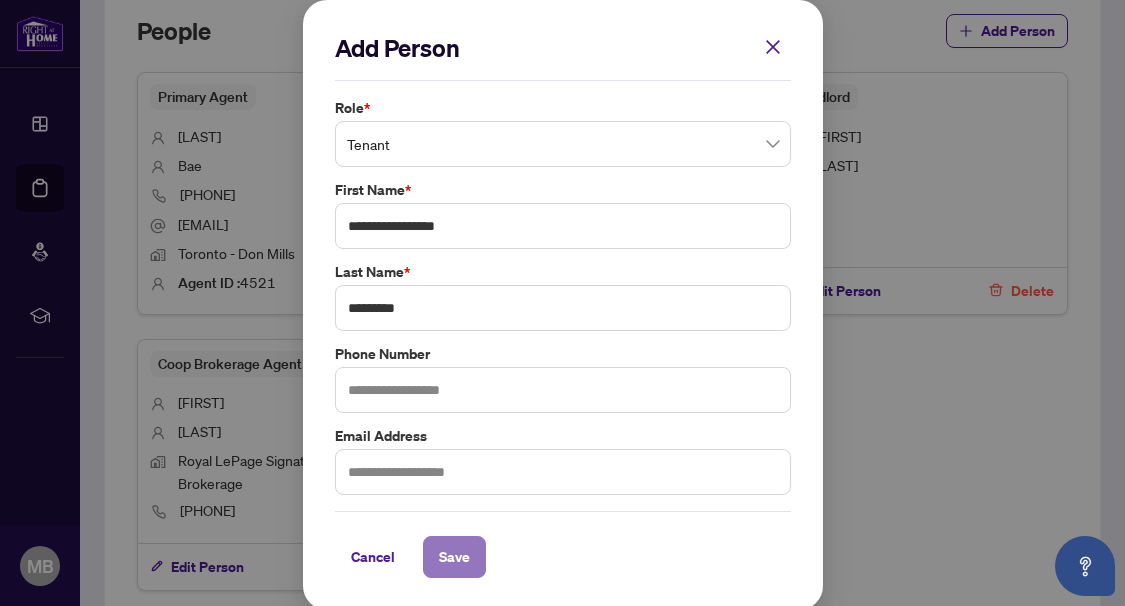 click on "Save" at bounding box center (454, 557) 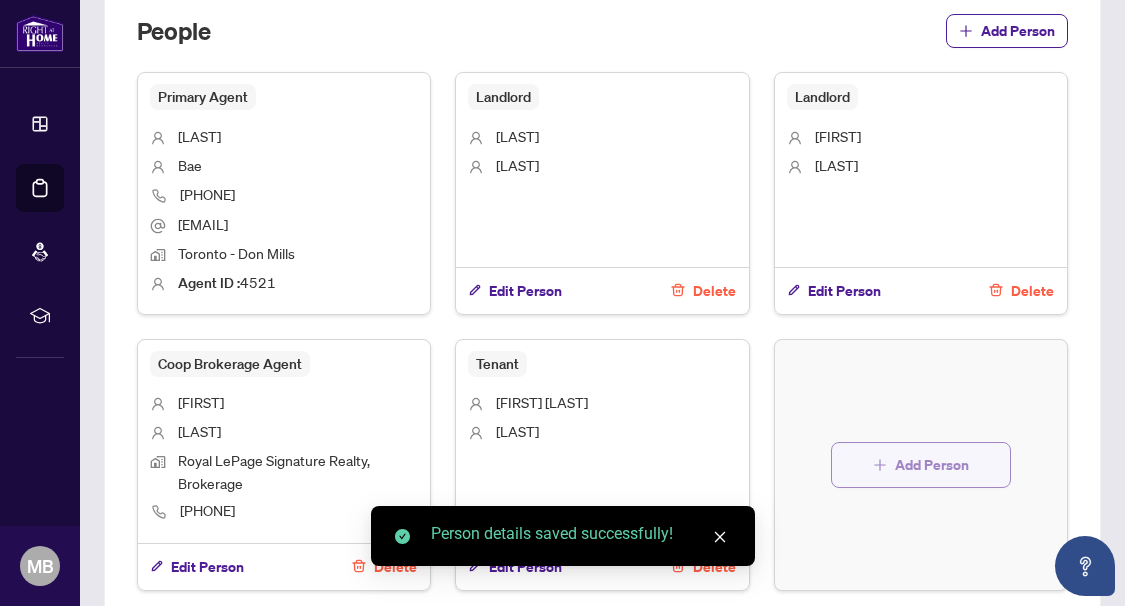 click on "Add Person" at bounding box center (932, 465) 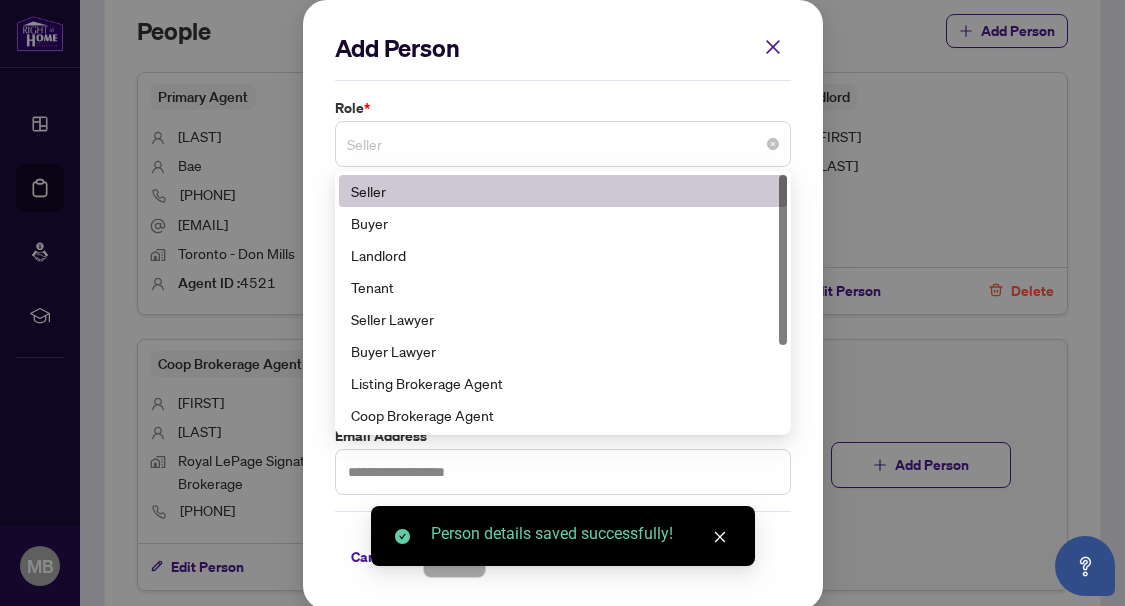 click on "Seller" at bounding box center [563, 144] 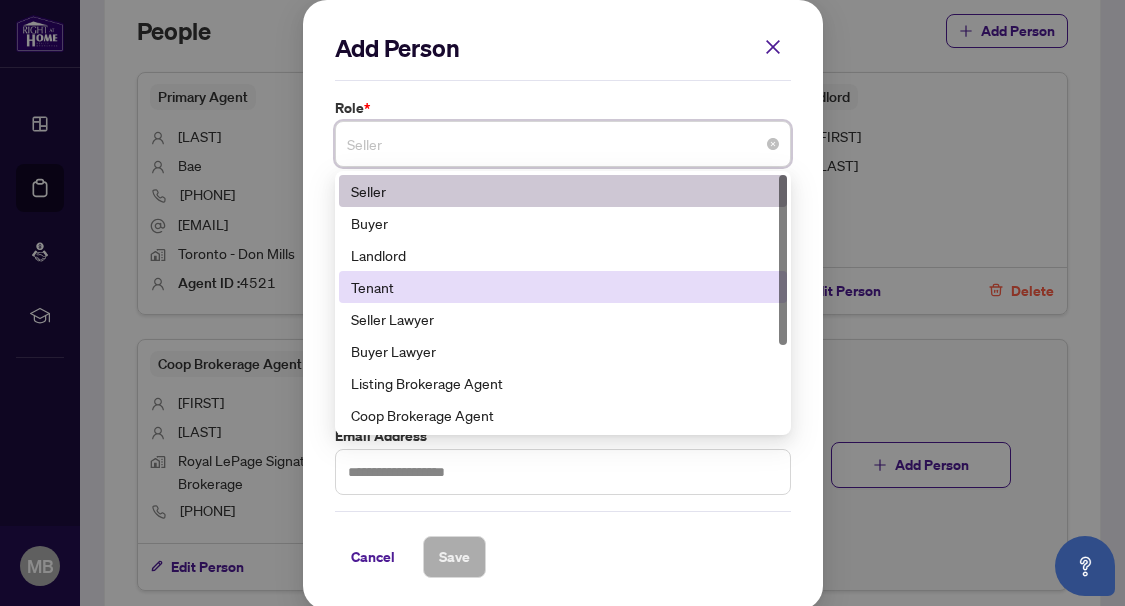 click on "Tenant" at bounding box center [563, 287] 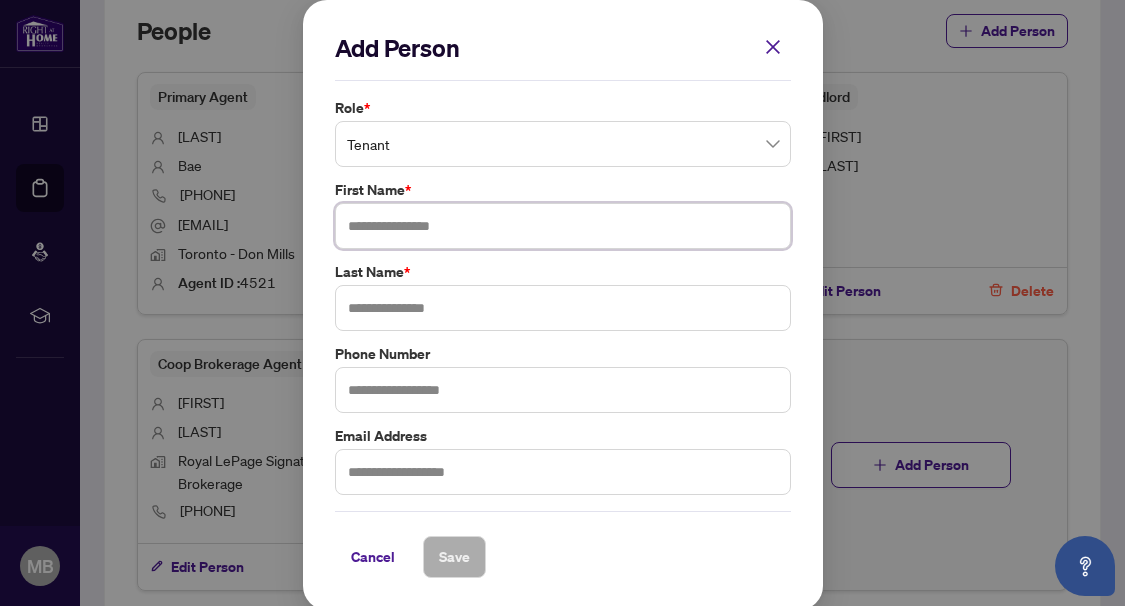 click at bounding box center [563, 226] 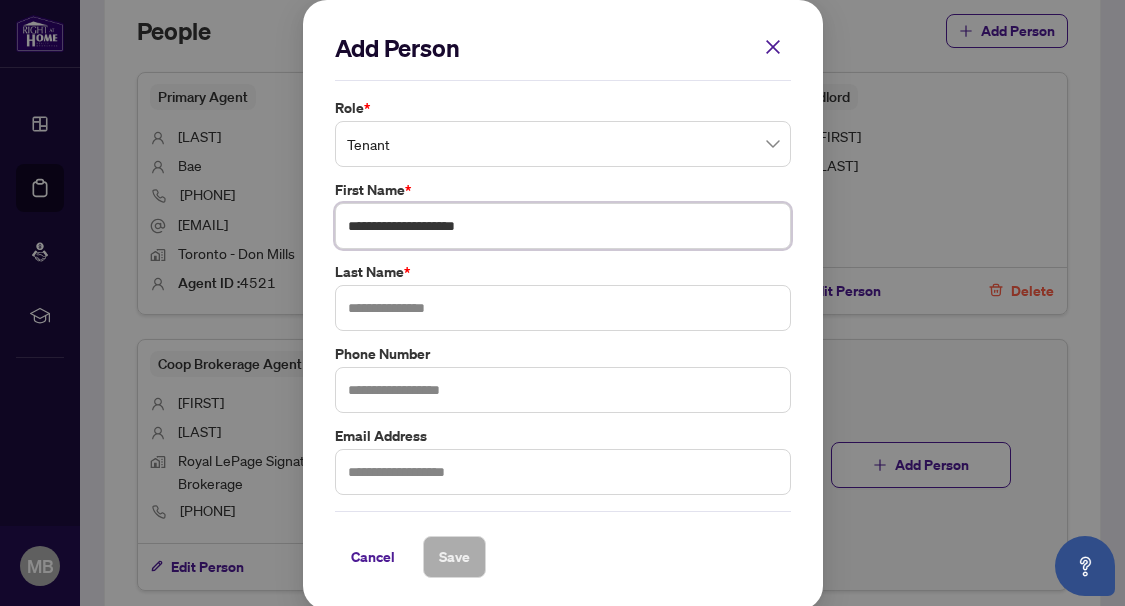 type on "**********" 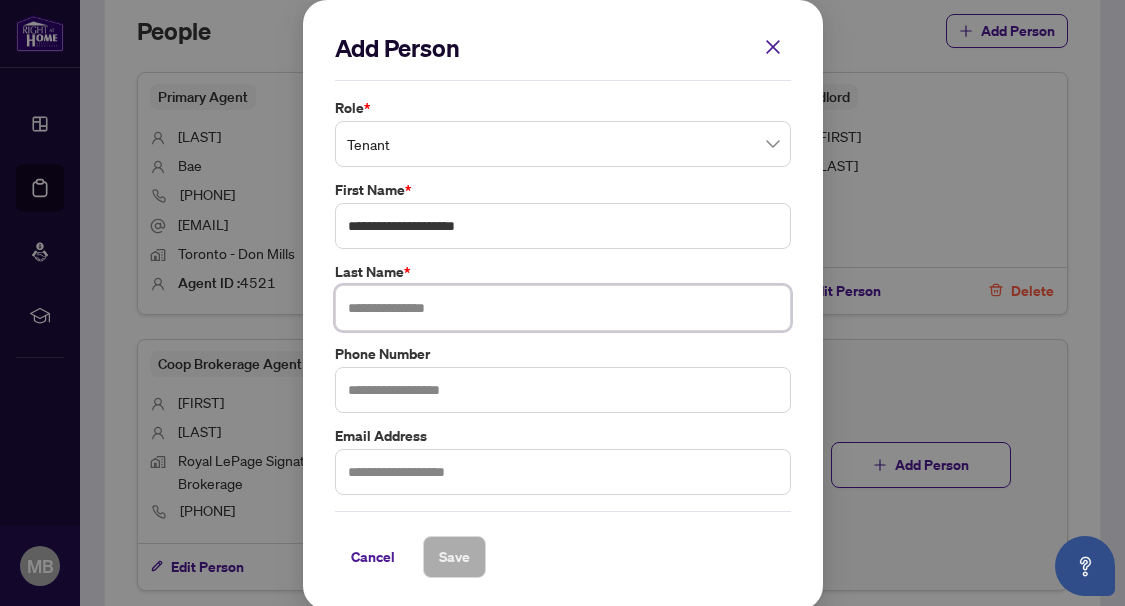 click at bounding box center (563, 308) 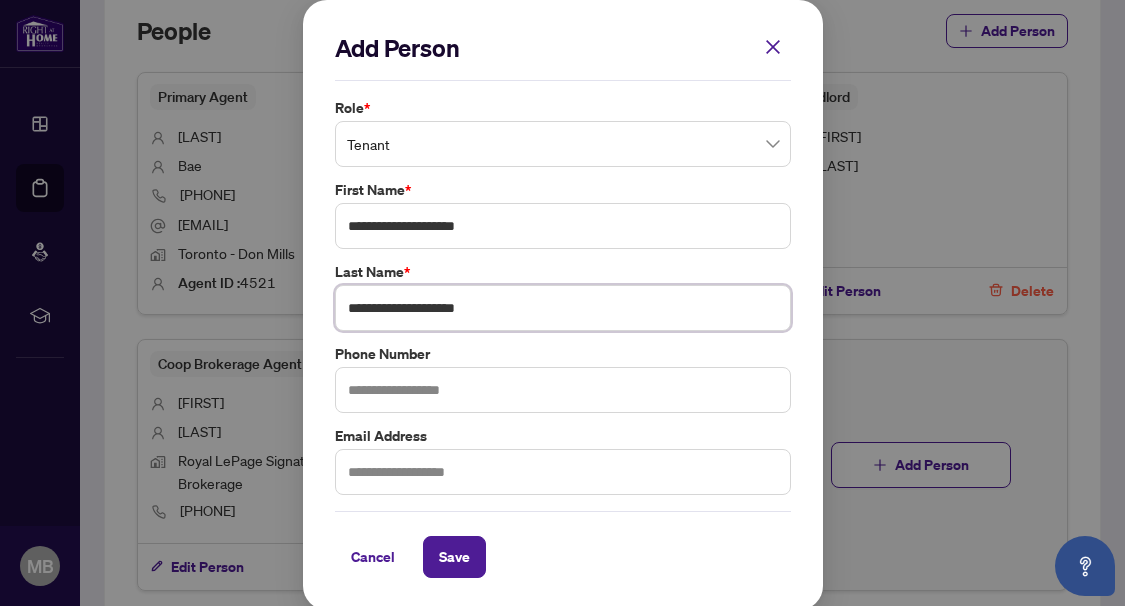 drag, startPoint x: 439, startPoint y: 312, endPoint x: 242, endPoint y: 301, distance: 197.30687 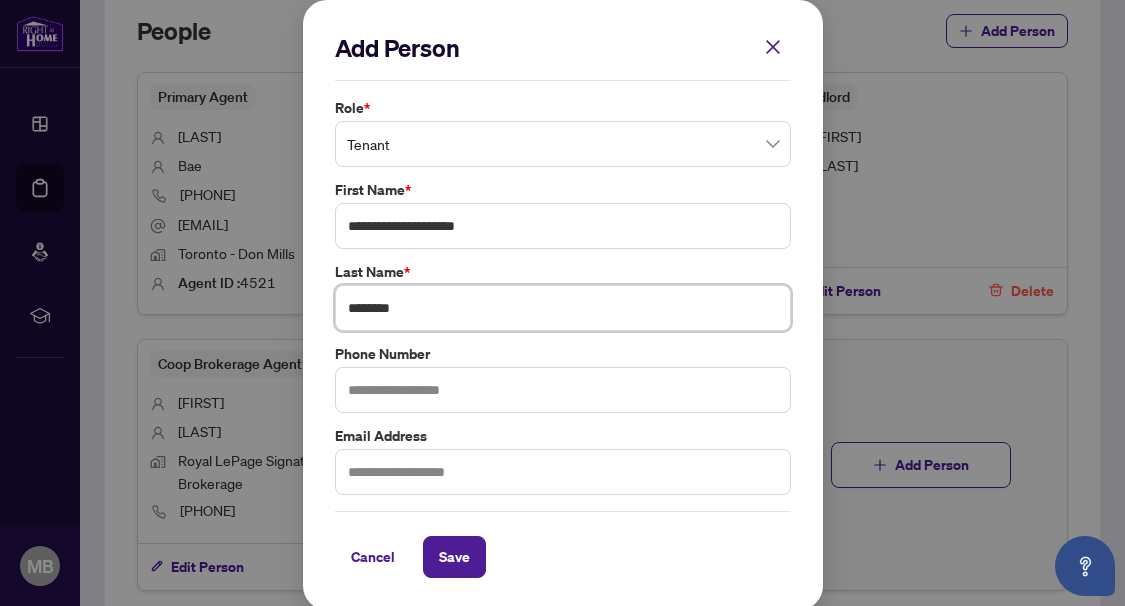 type on "********" 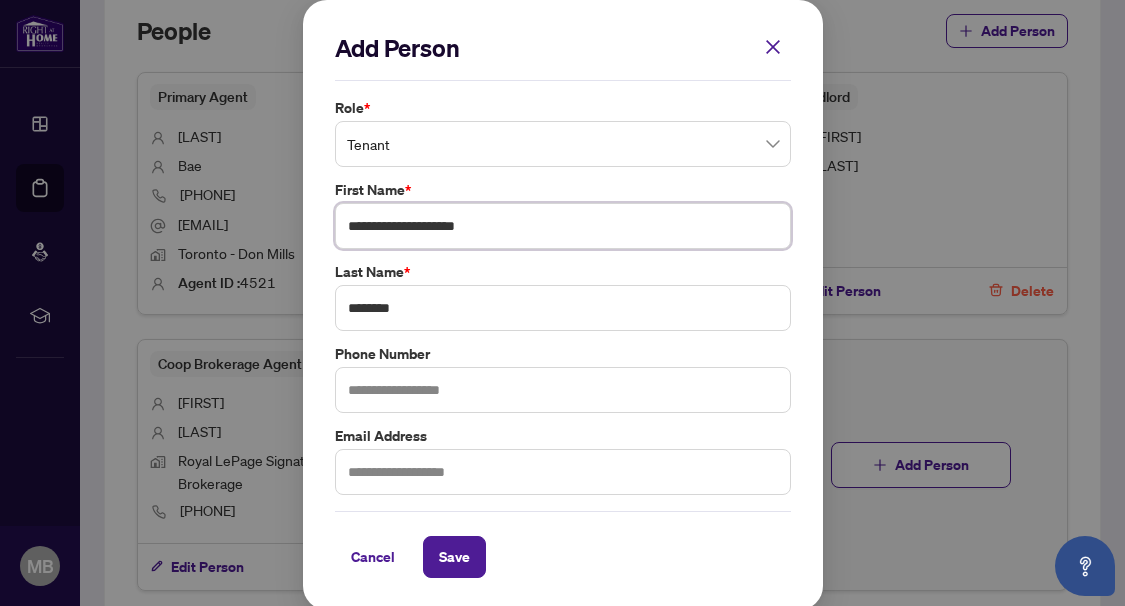 click on "**********" at bounding box center (563, 226) 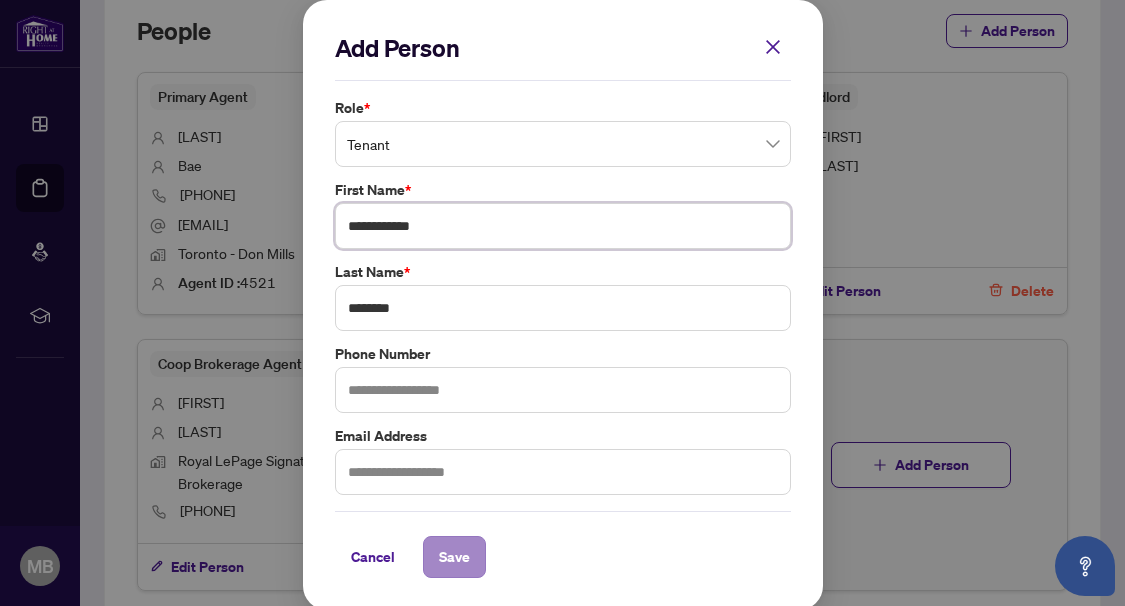 type on "**********" 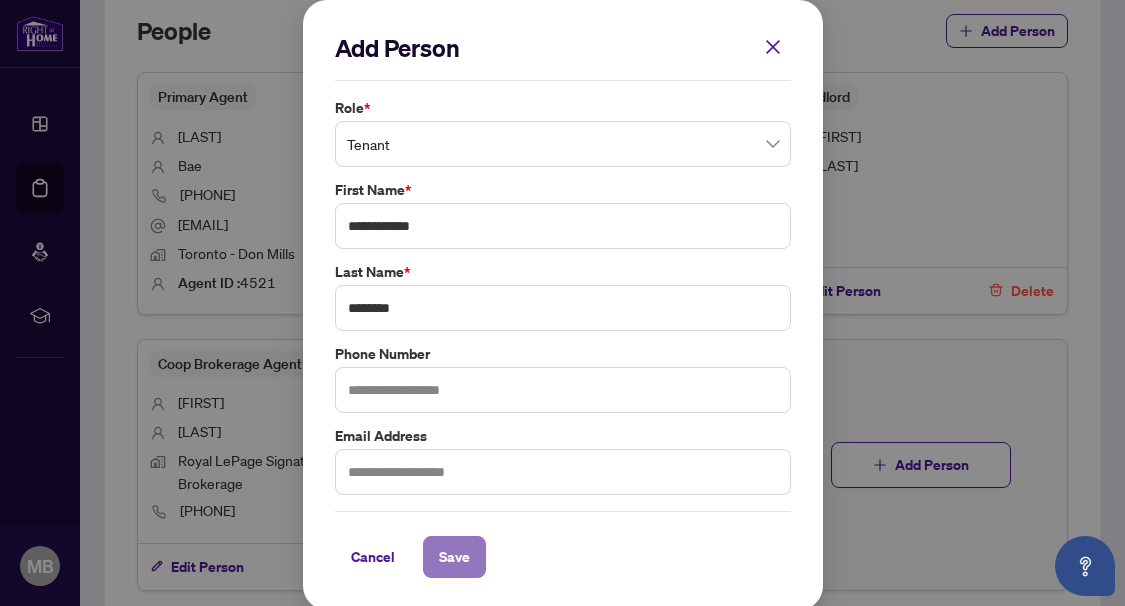 click on "Save" at bounding box center [454, 557] 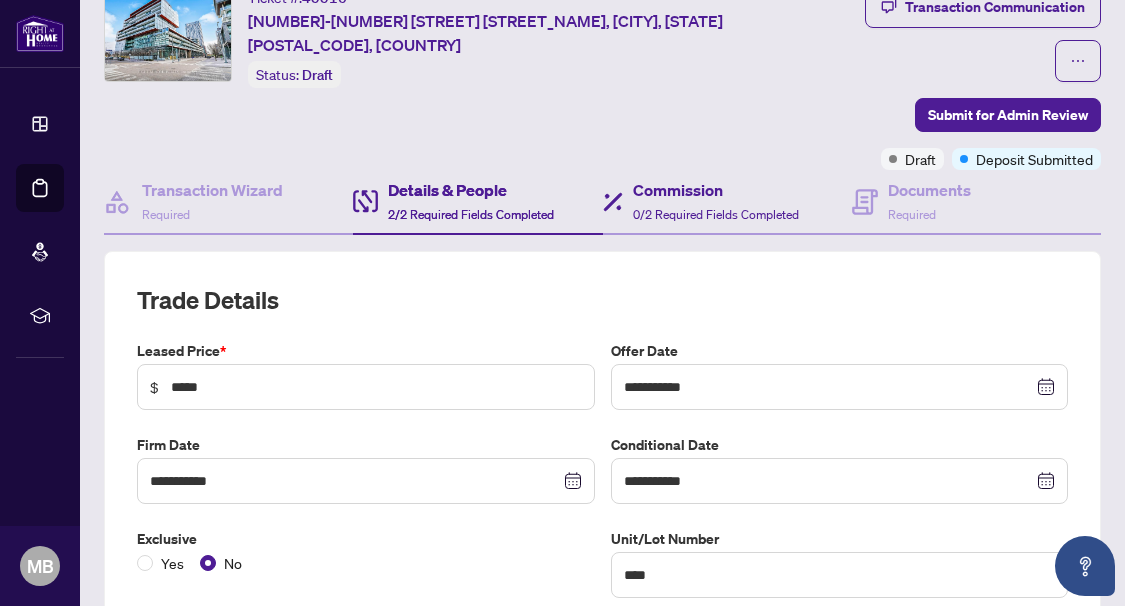 scroll, scrollTop: 0, scrollLeft: 0, axis: both 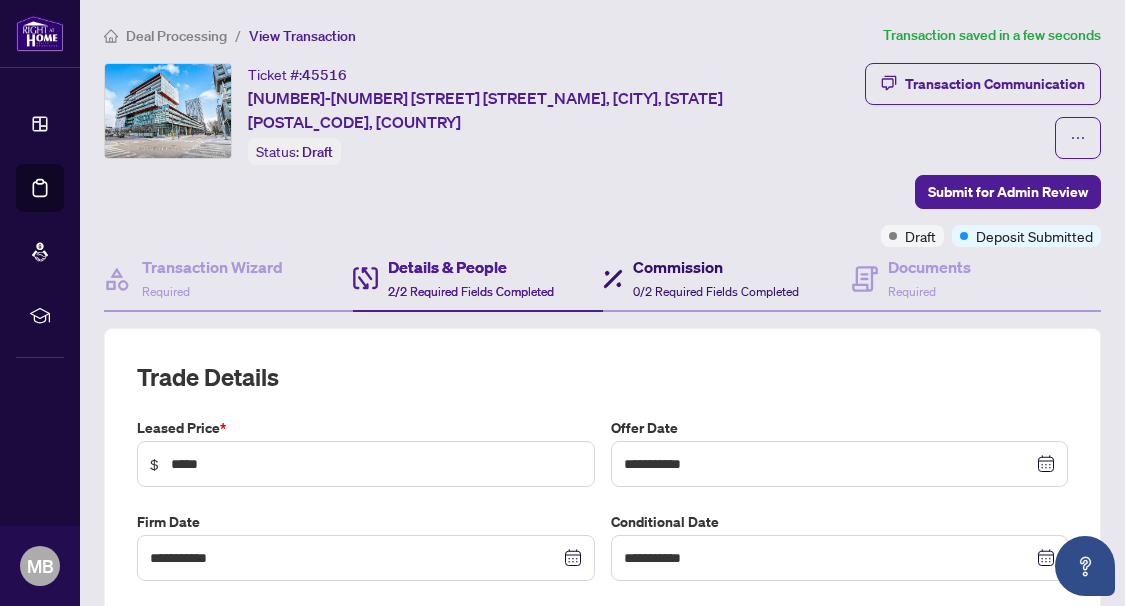 click on "0/2 Required Fields Completed" at bounding box center (716, 291) 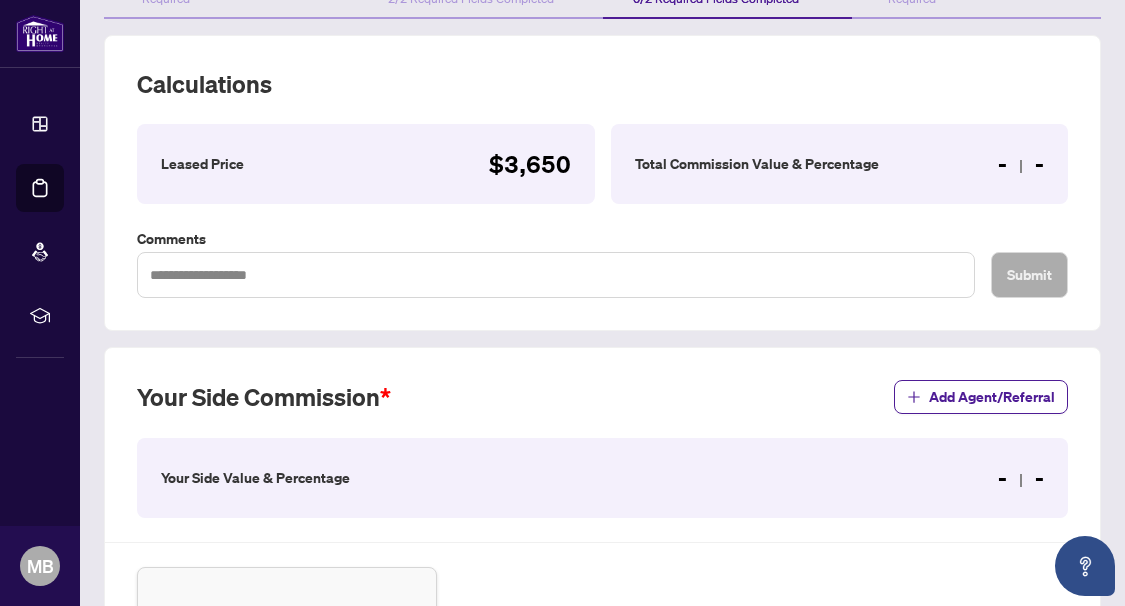 scroll, scrollTop: 400, scrollLeft: 0, axis: vertical 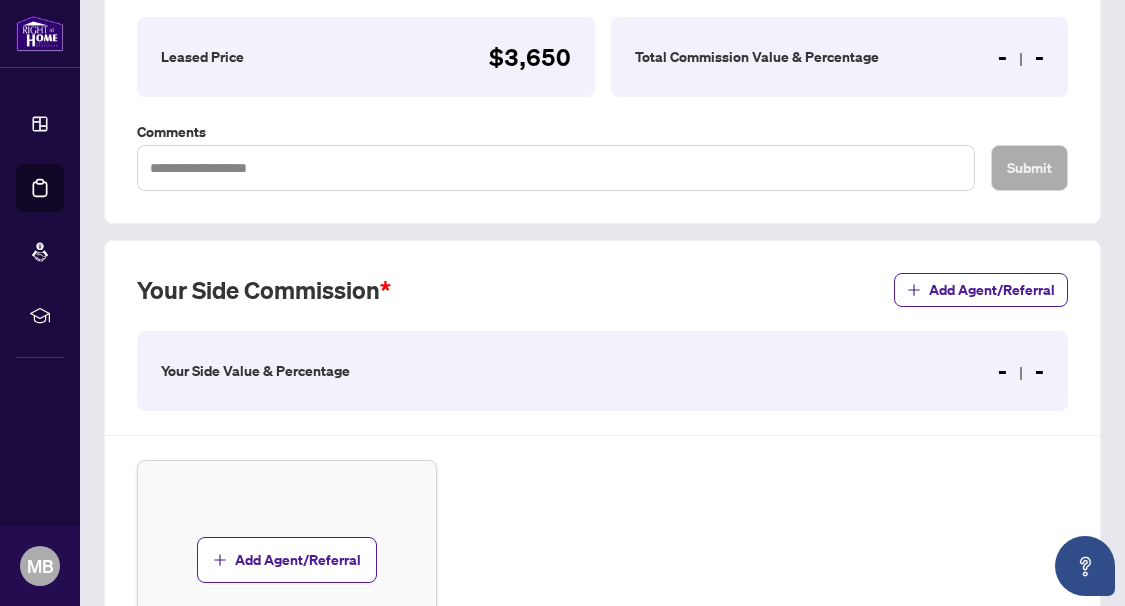 click on "Your Side Value & Percentage -     -" at bounding box center [602, 371] 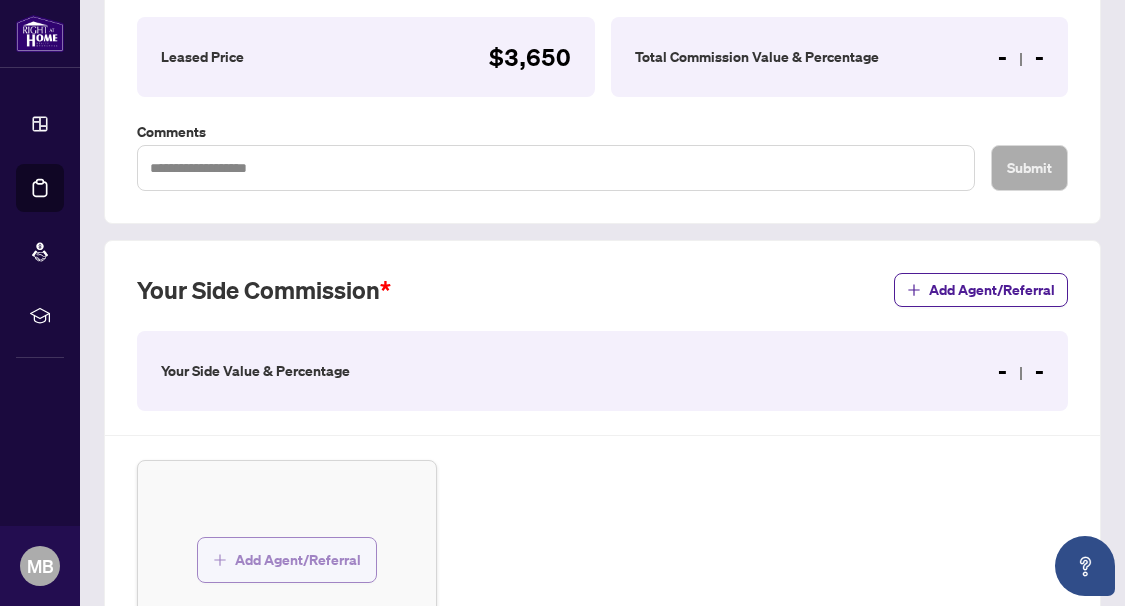 click on "Add Agent/Referral" at bounding box center [298, 560] 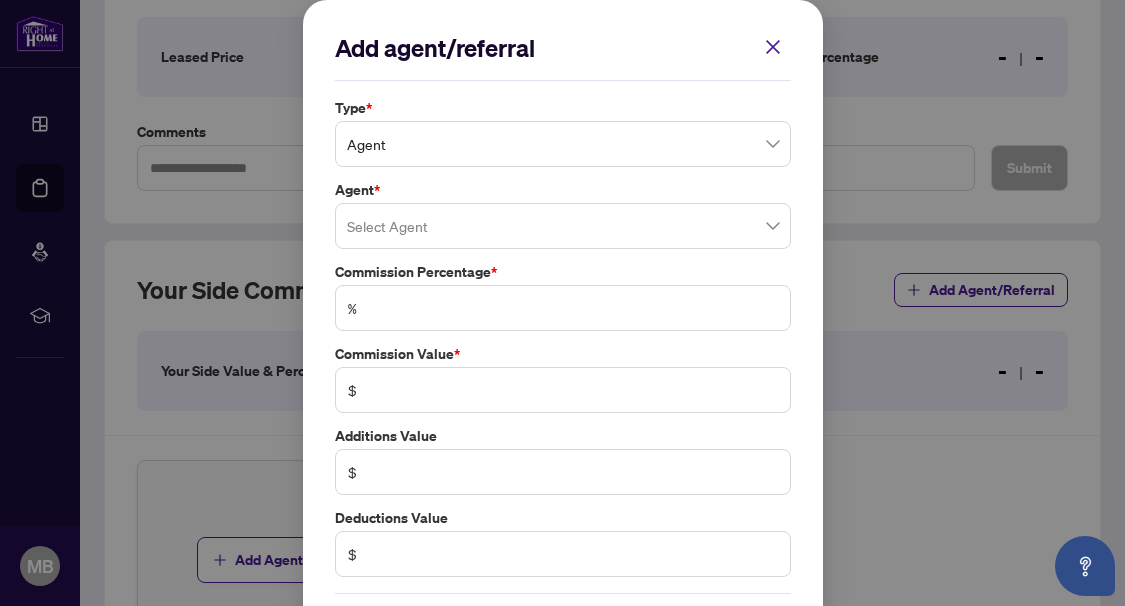 click at bounding box center [563, 226] 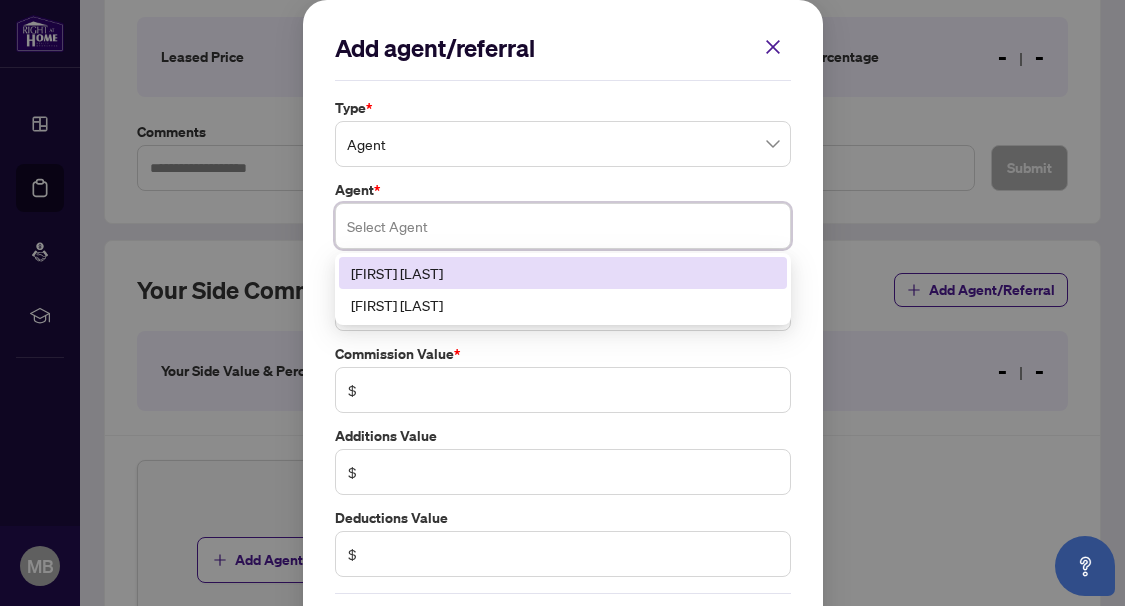 click on "[FIRST] [LAST]" at bounding box center [563, 273] 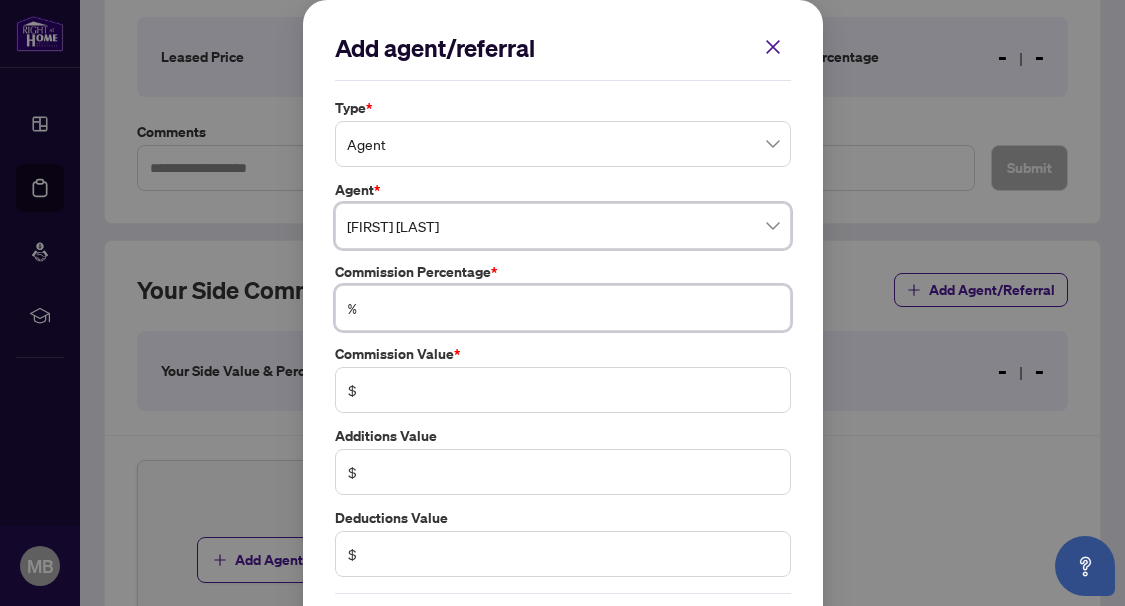 click at bounding box center [573, 308] 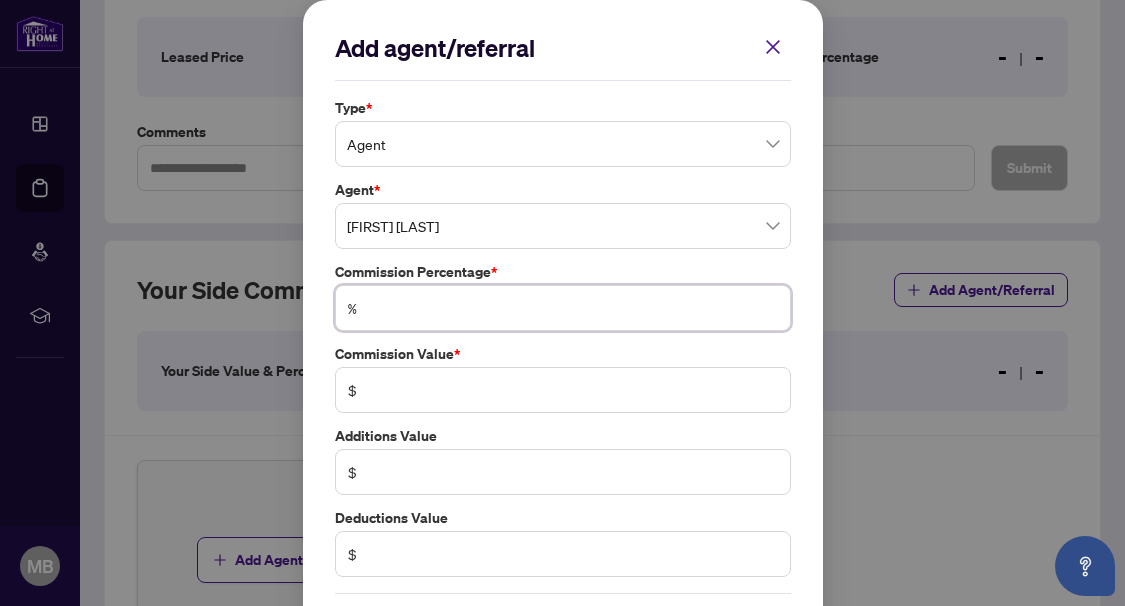 type on "*" 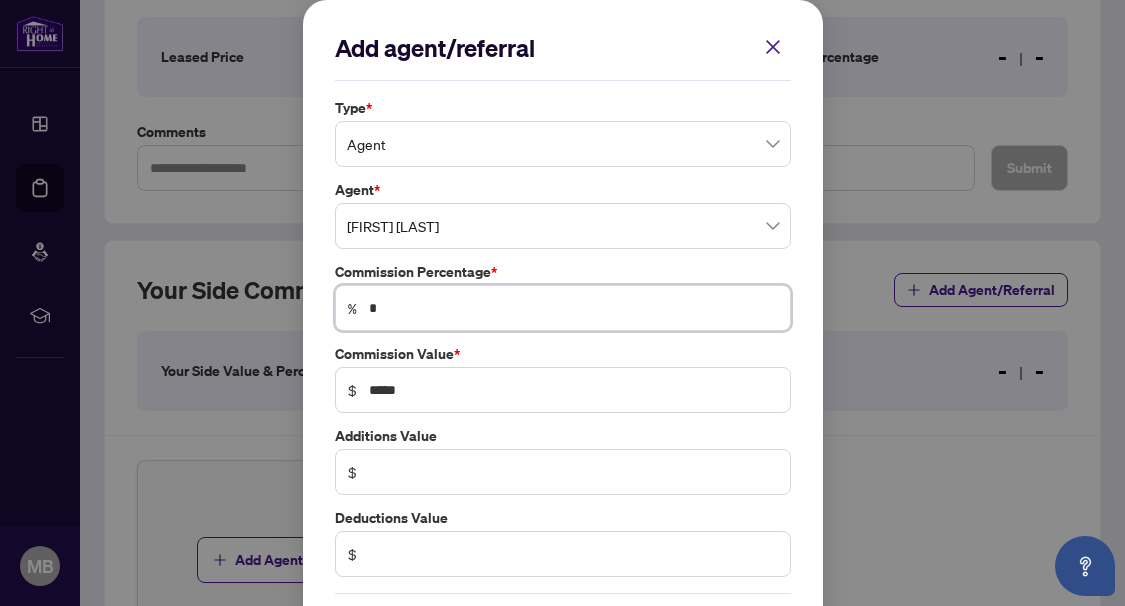 type on "**" 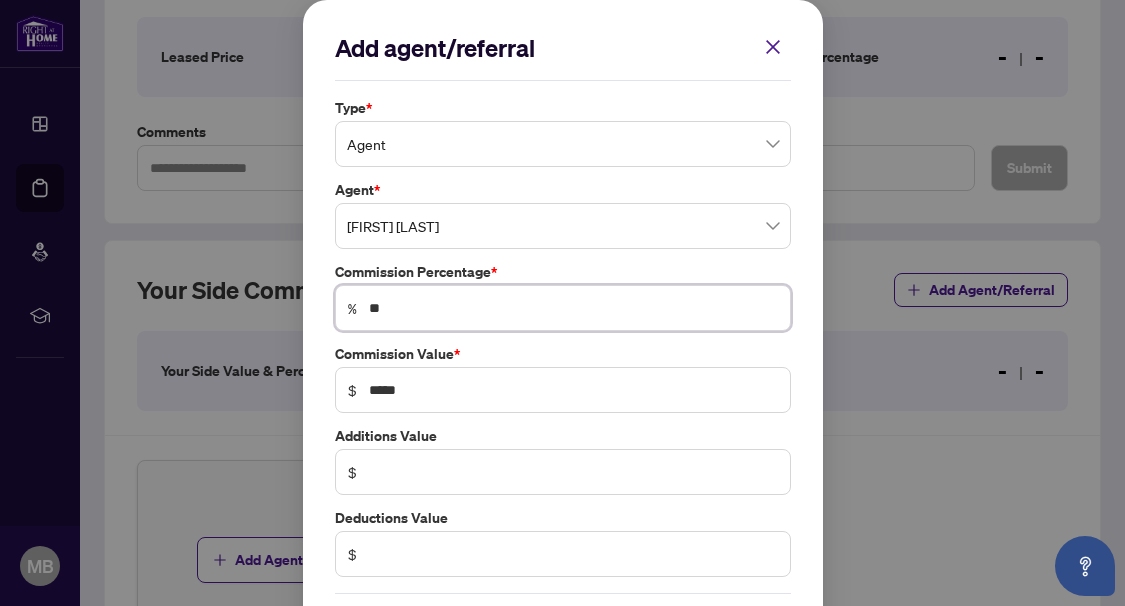 scroll, scrollTop: 86, scrollLeft: 0, axis: vertical 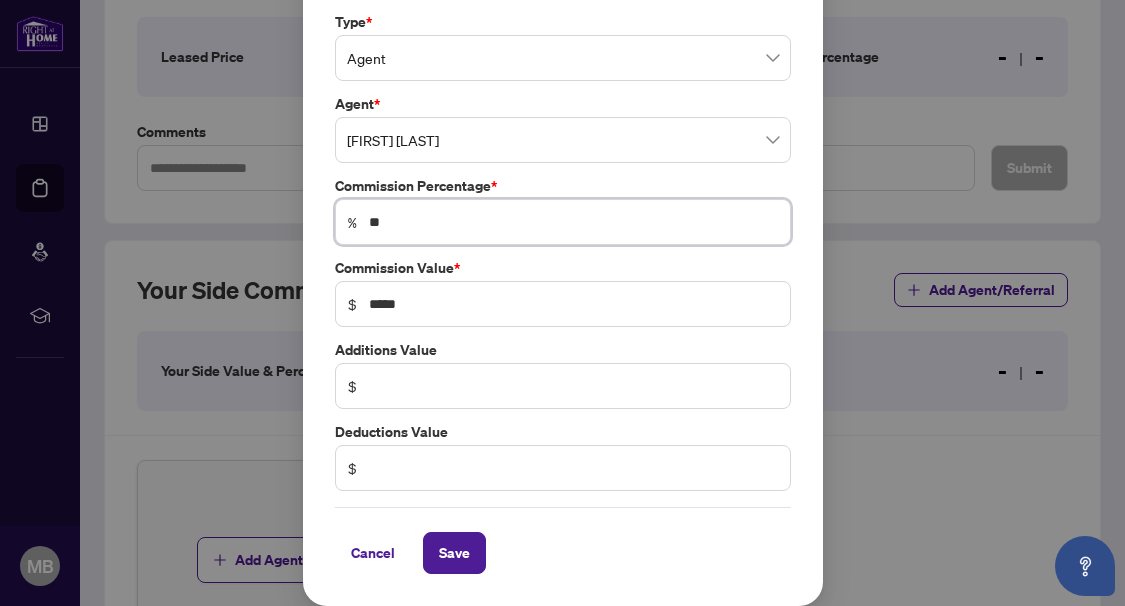 type on "**" 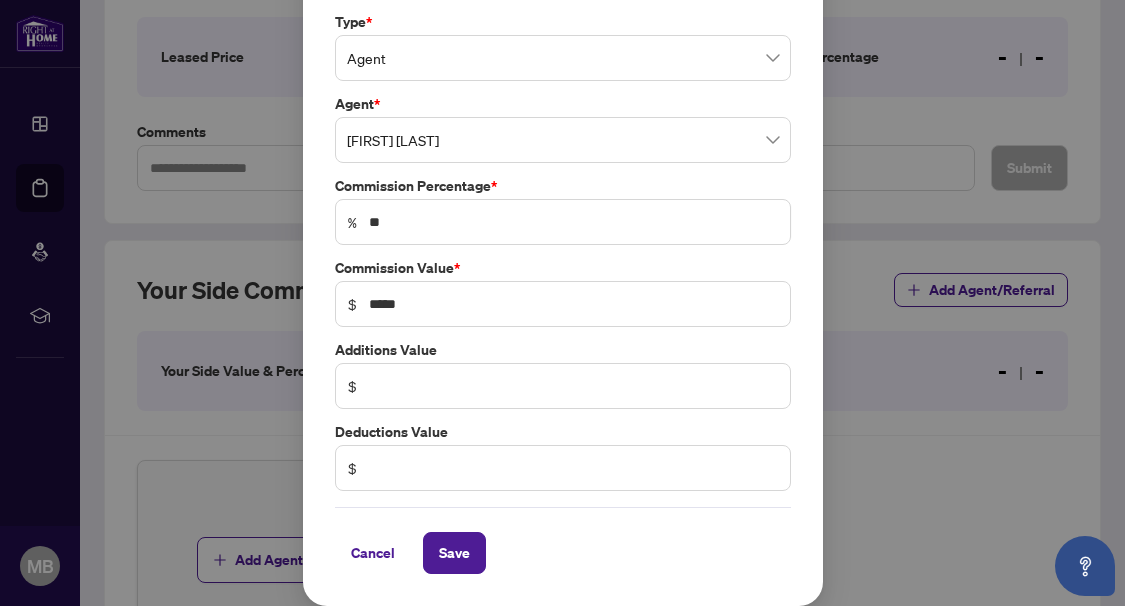 click on "$" at bounding box center [563, 386] 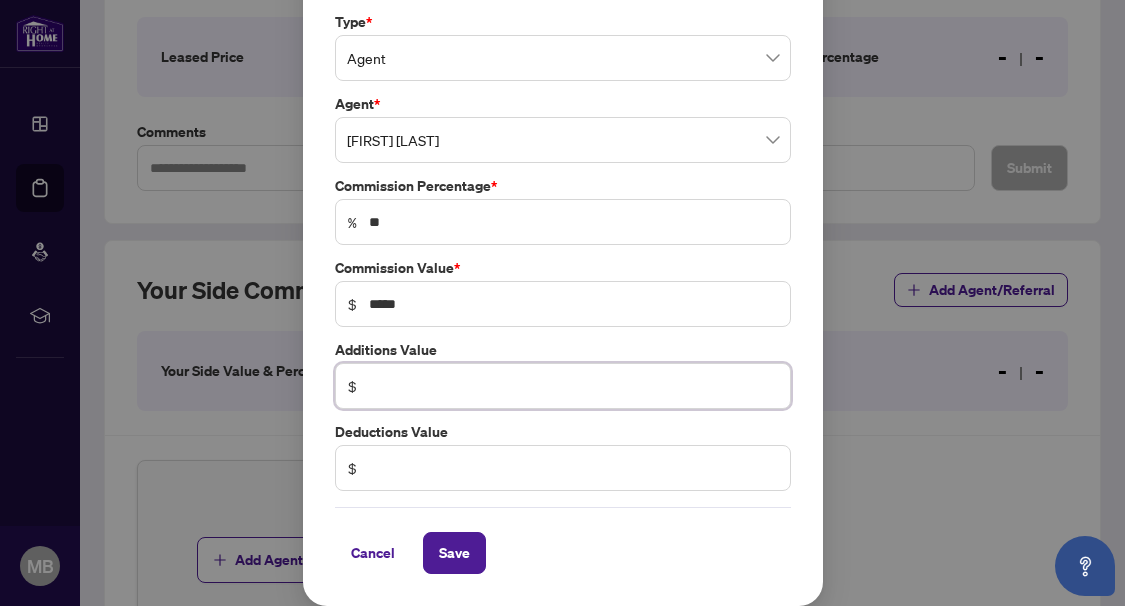 click at bounding box center [573, 386] 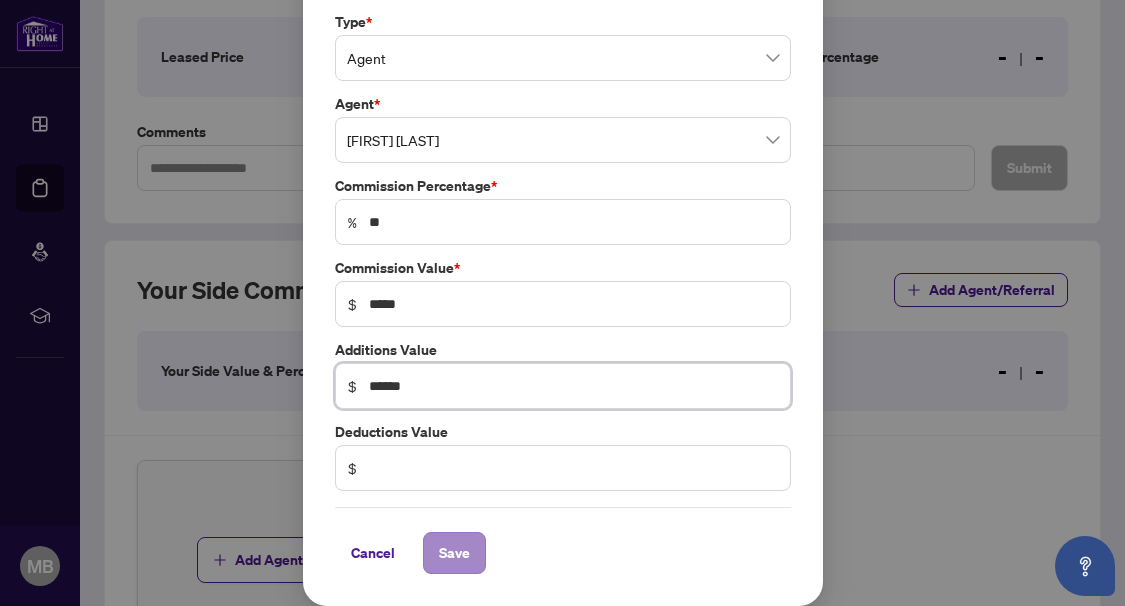 type on "******" 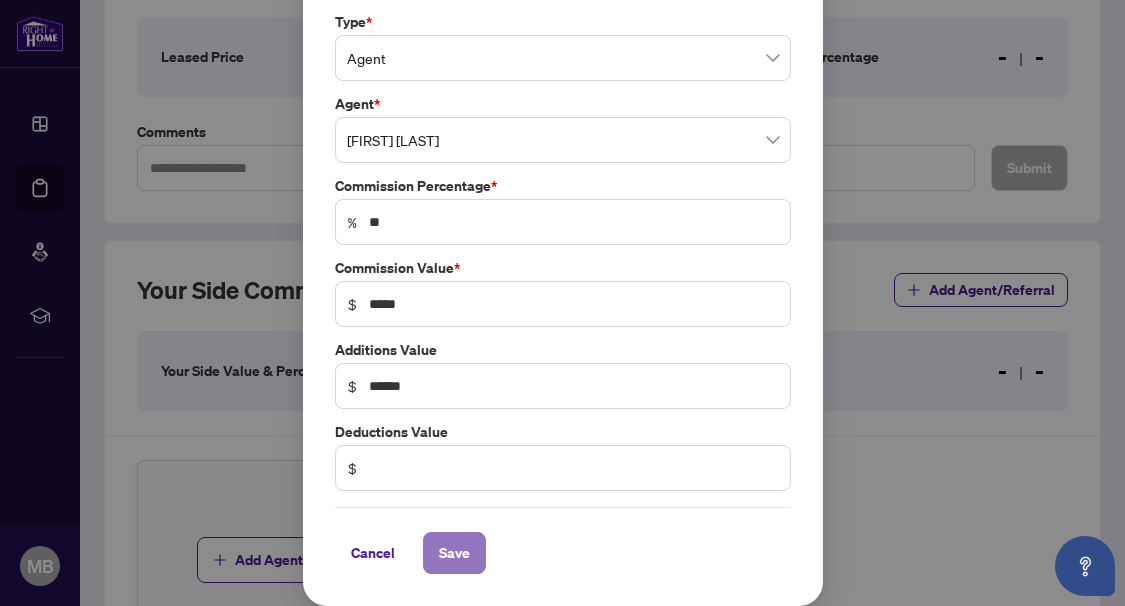 click on "Save" at bounding box center [454, 553] 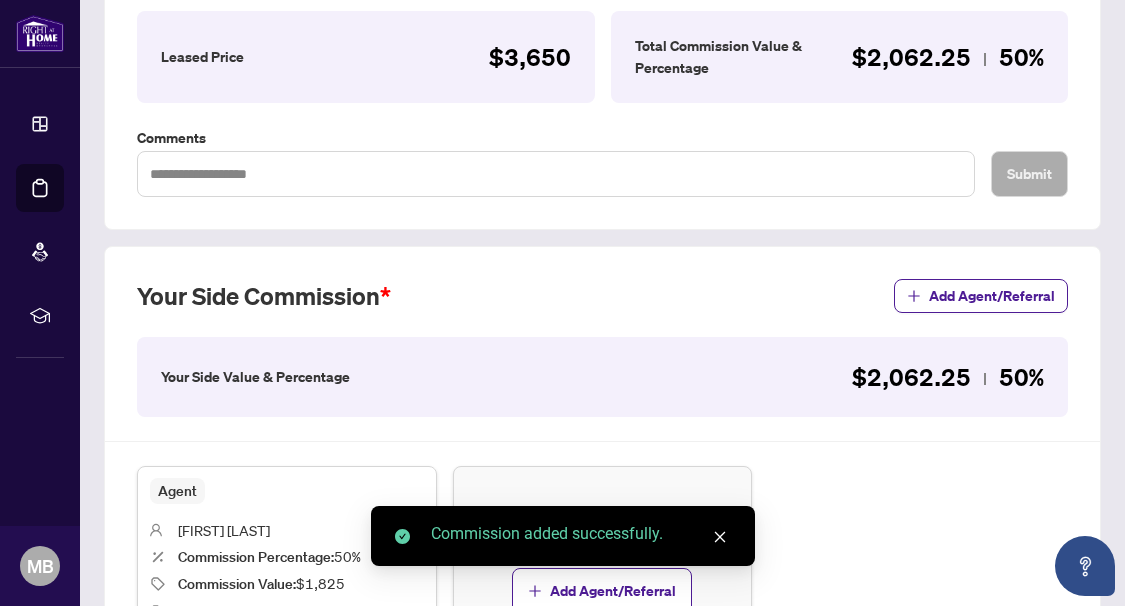 scroll, scrollTop: 606, scrollLeft: 0, axis: vertical 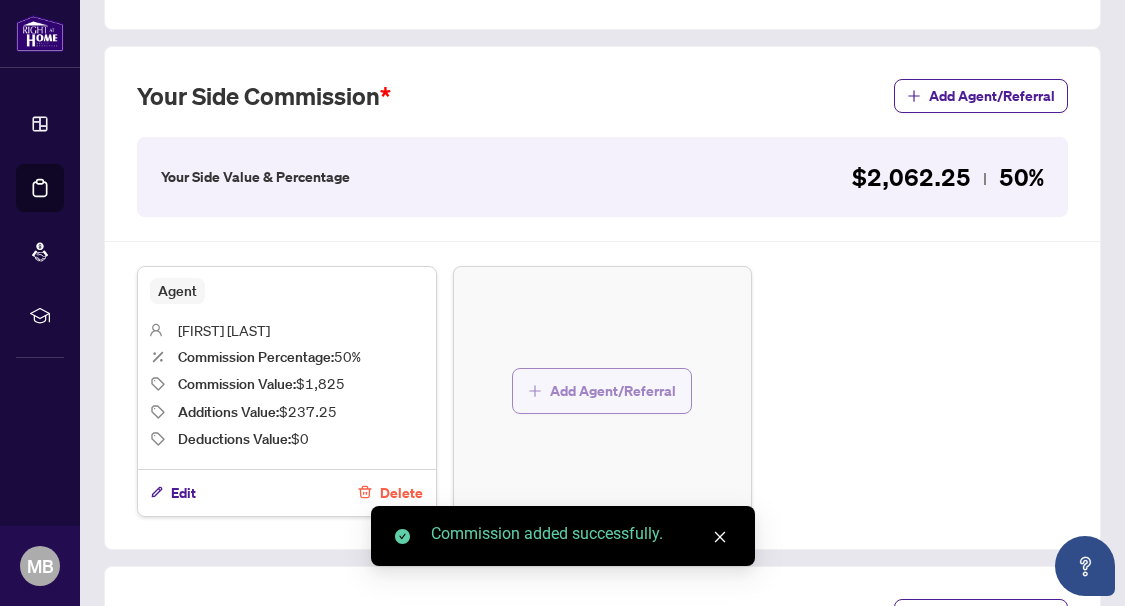 click on "Add Agent/Referral" at bounding box center [613, 391] 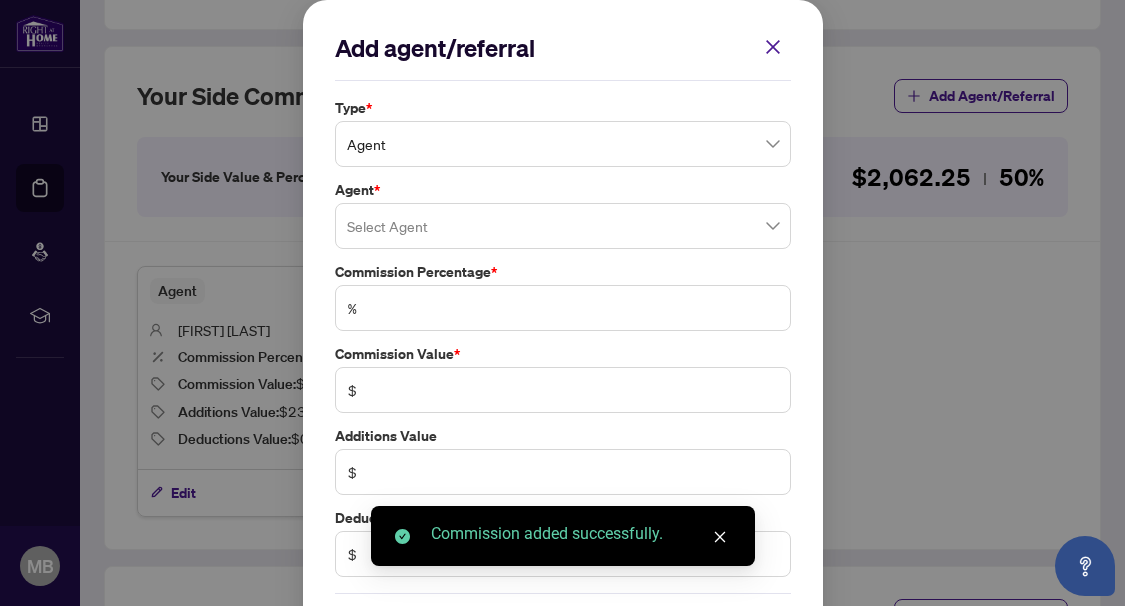click on "Agent" at bounding box center [563, 144] 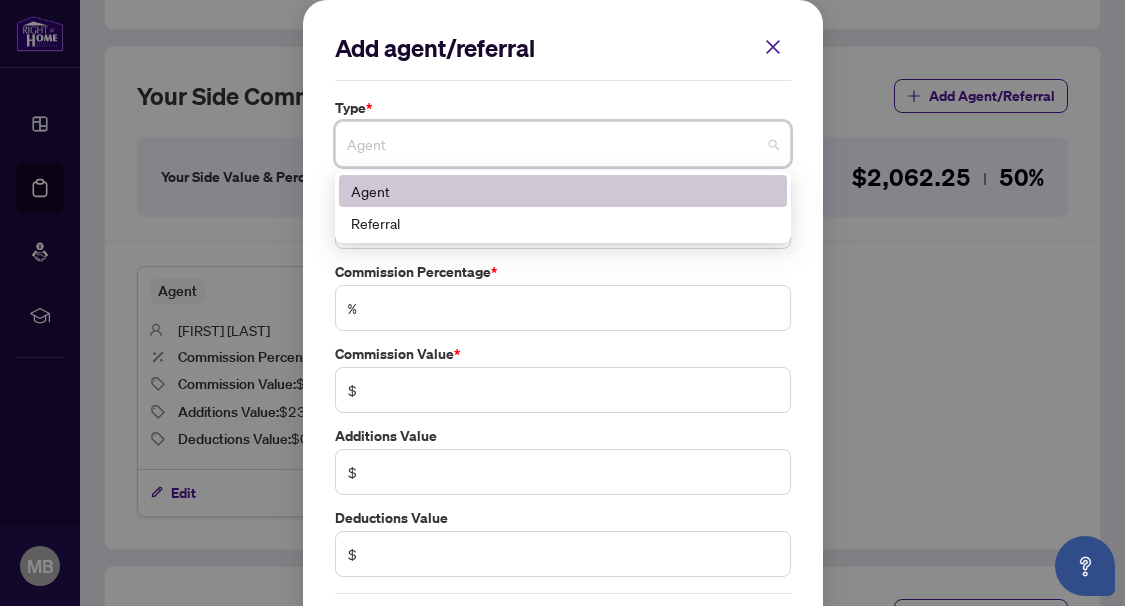 click 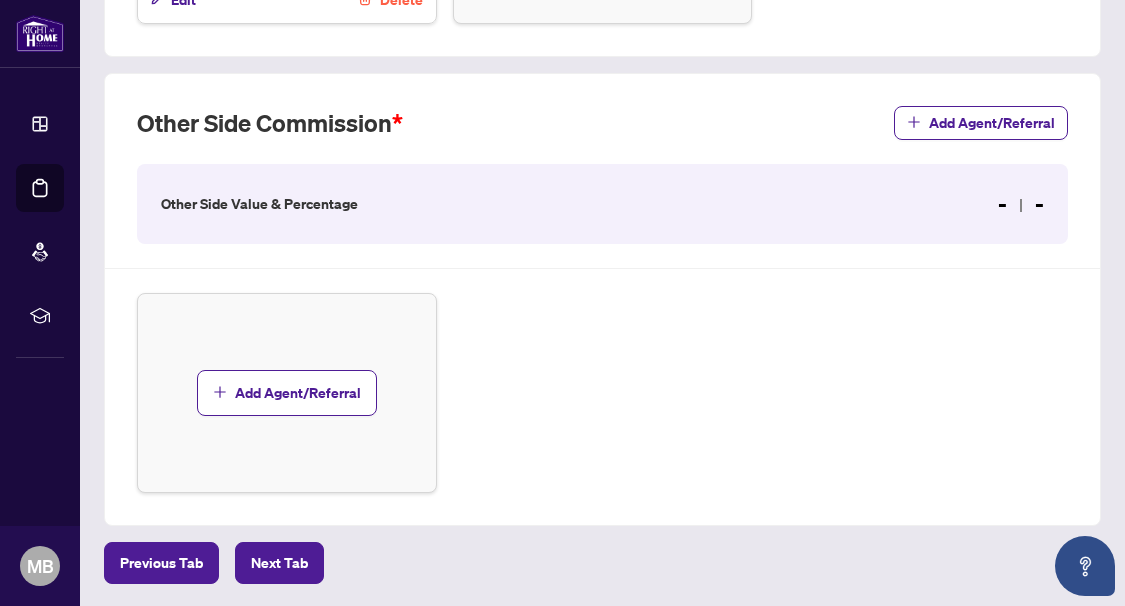 scroll, scrollTop: 1106, scrollLeft: 0, axis: vertical 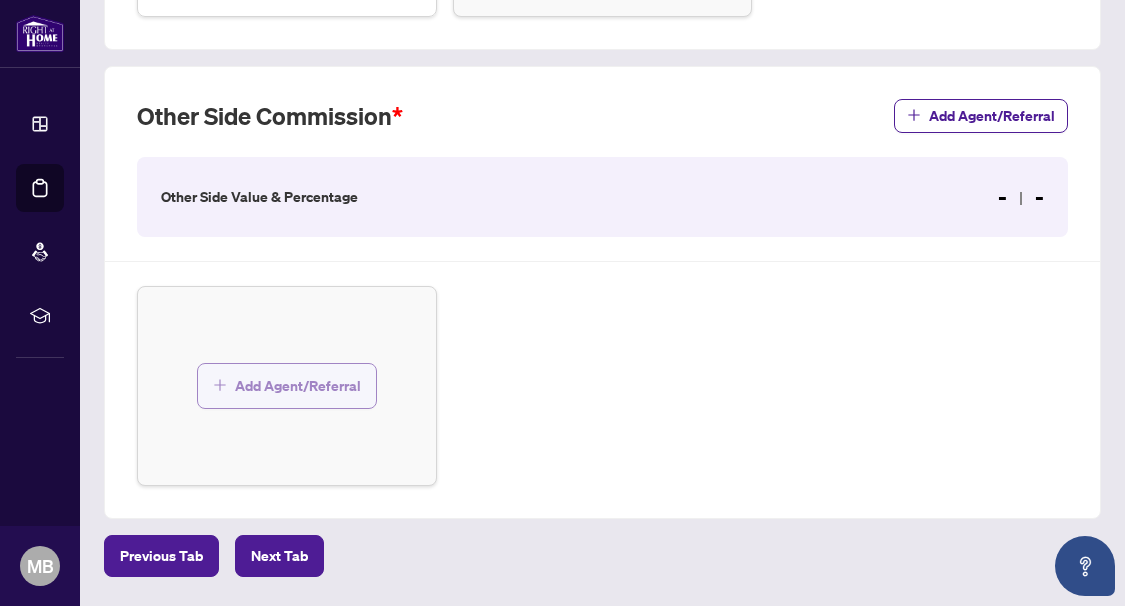 click on "Add Agent/Referral" at bounding box center (298, 386) 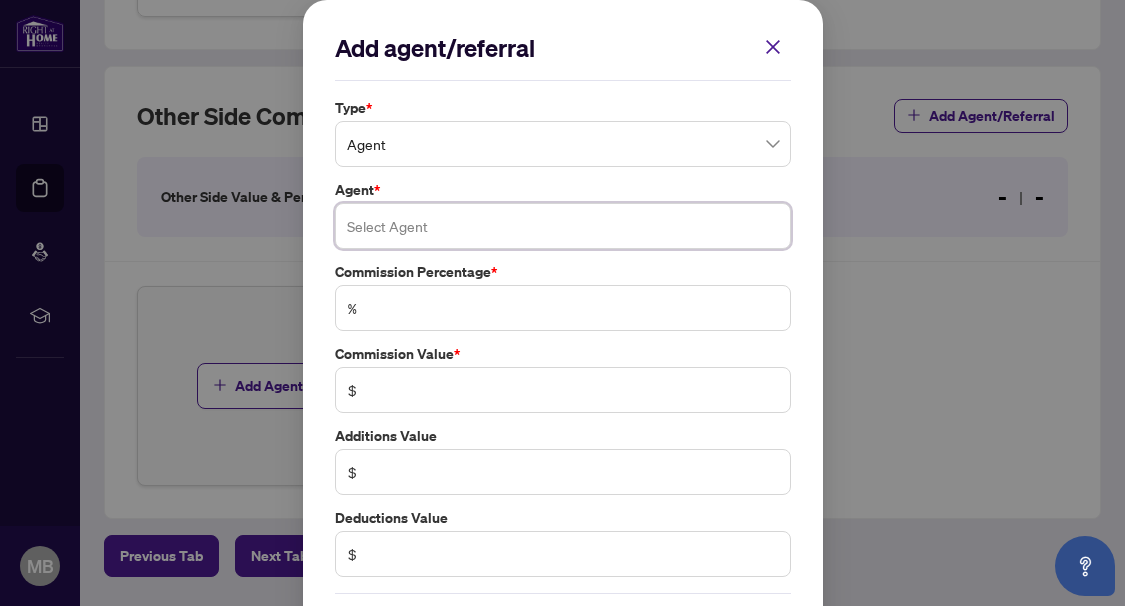 click at bounding box center [563, 226] 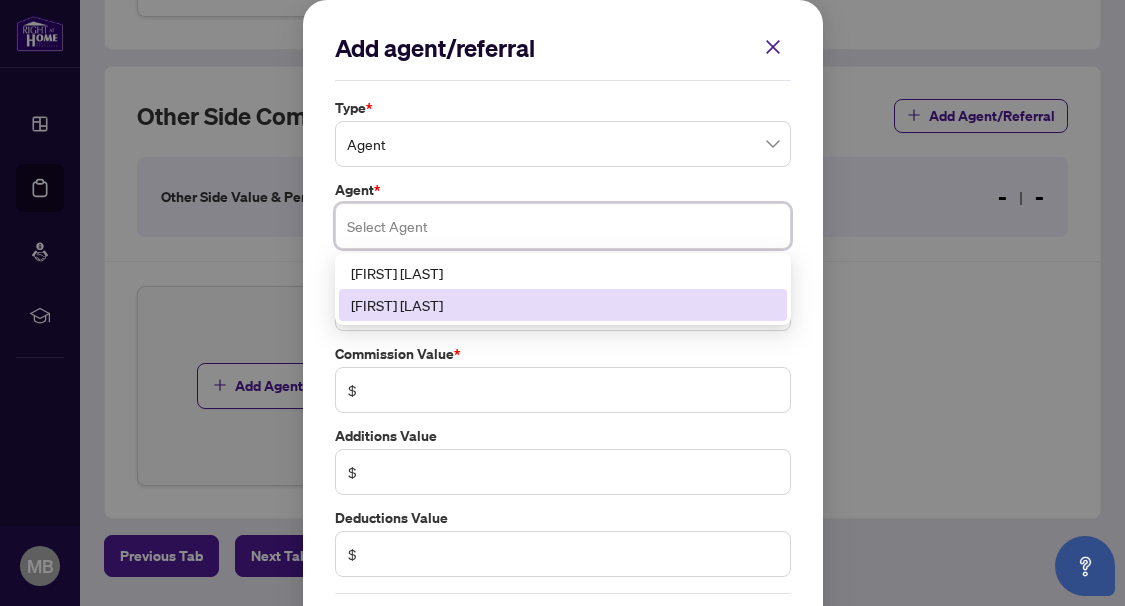 click on "[FIRST] [LAST]" at bounding box center (563, 305) 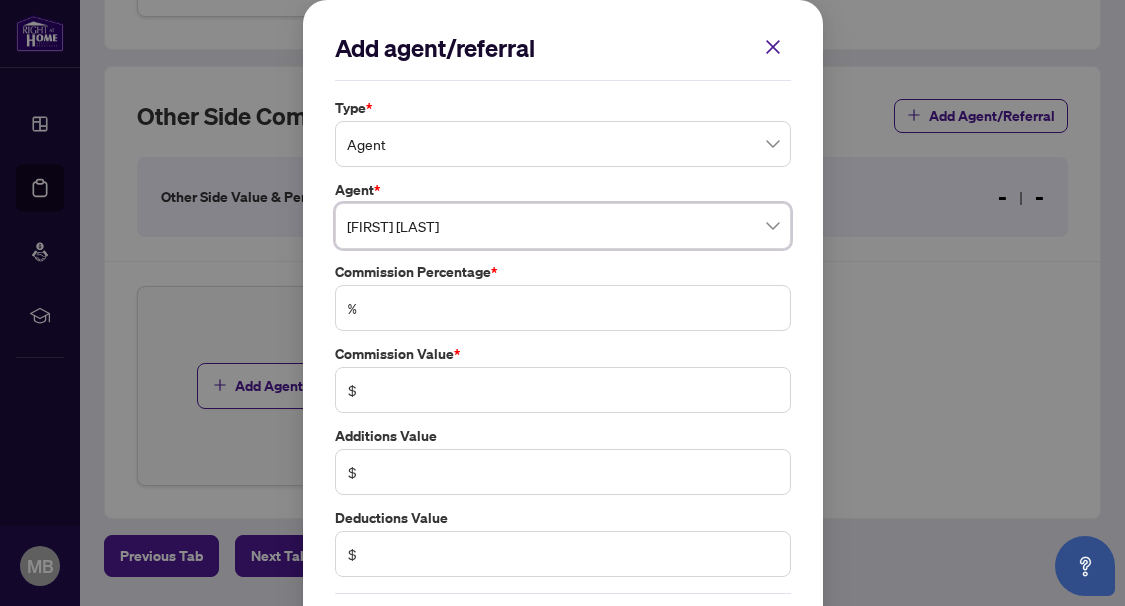 click on "%" at bounding box center (563, 308) 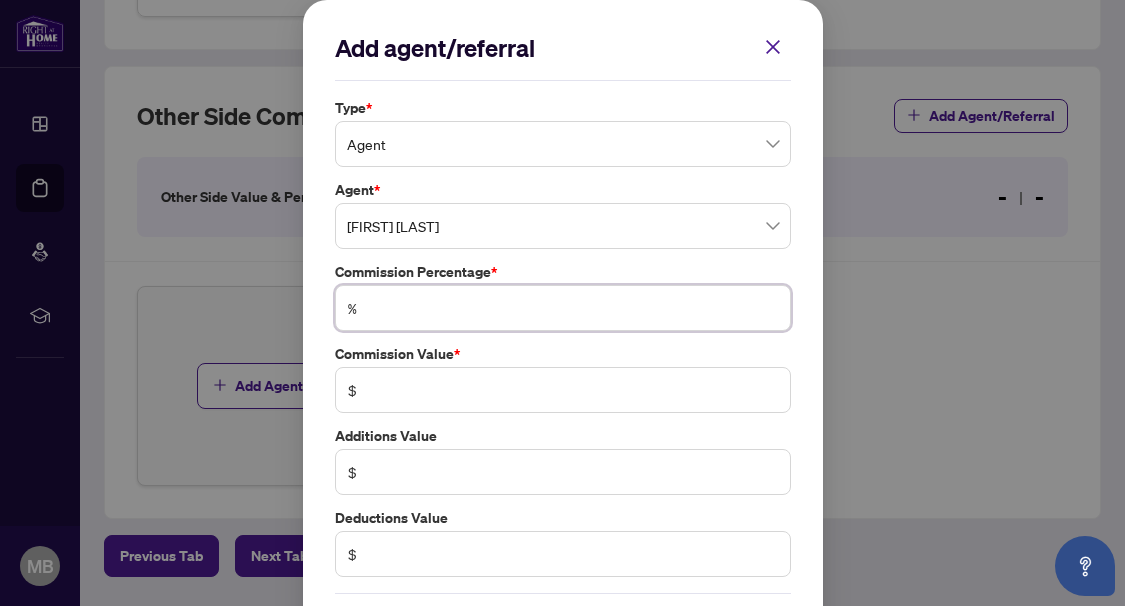 type on "*" 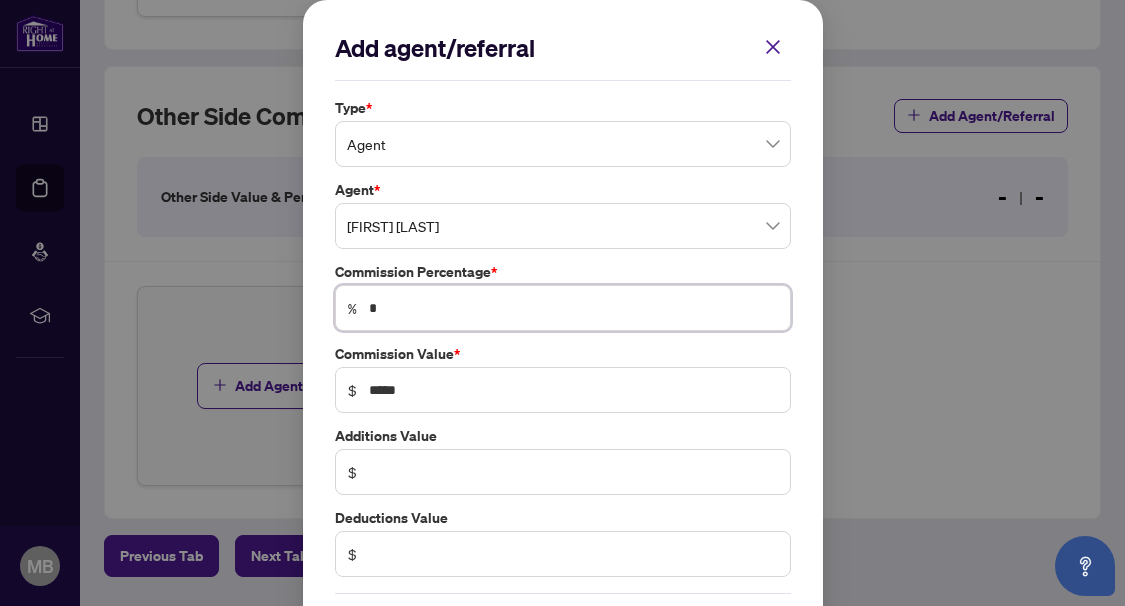 type on "**" 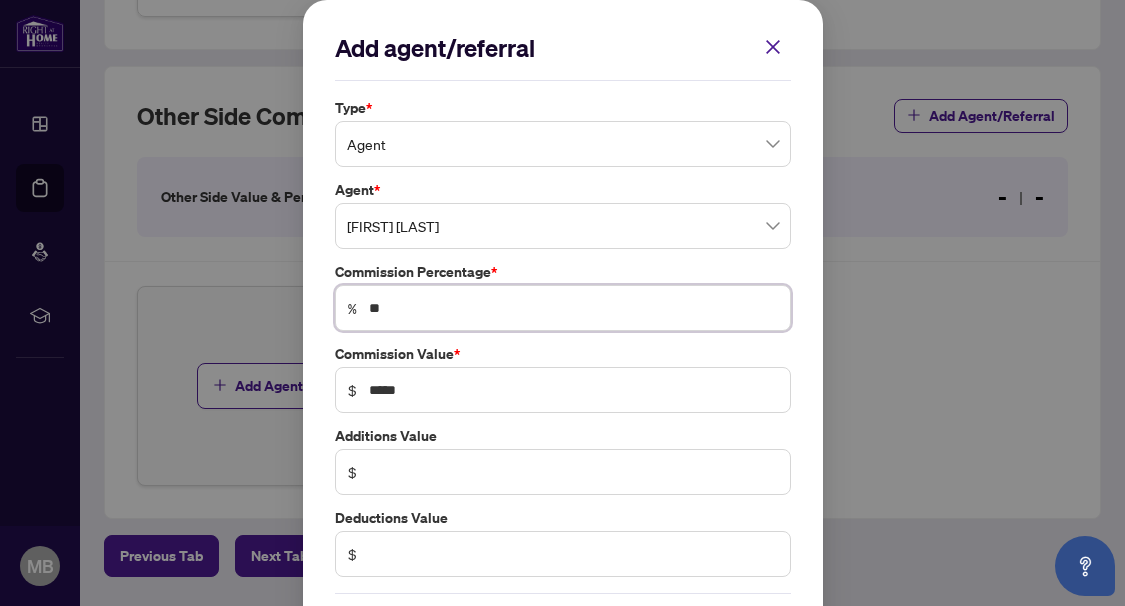 type on "**" 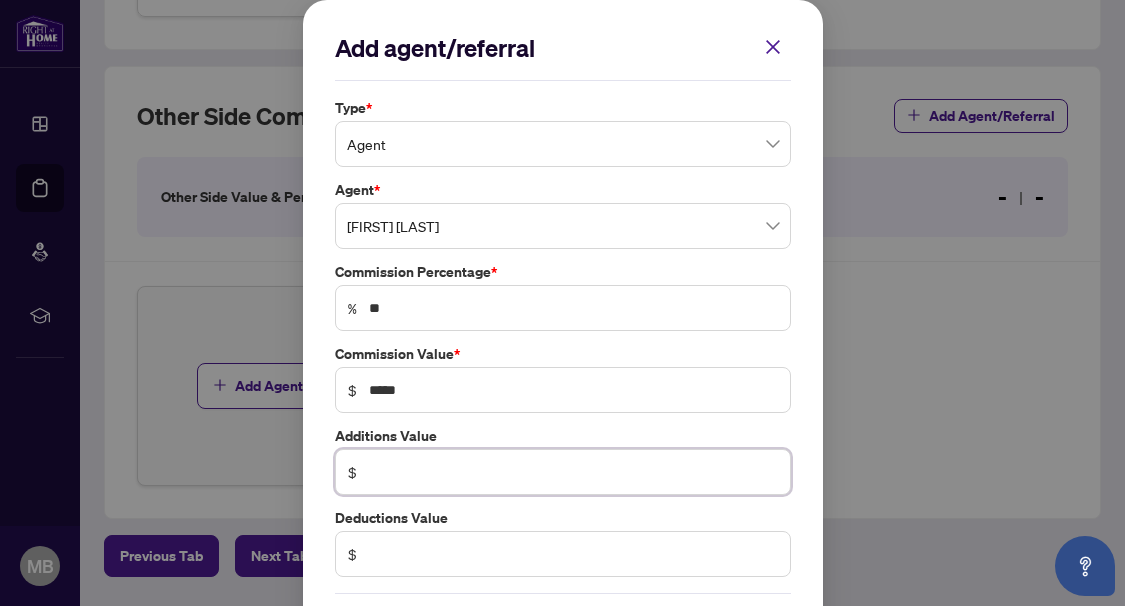 click at bounding box center [573, 472] 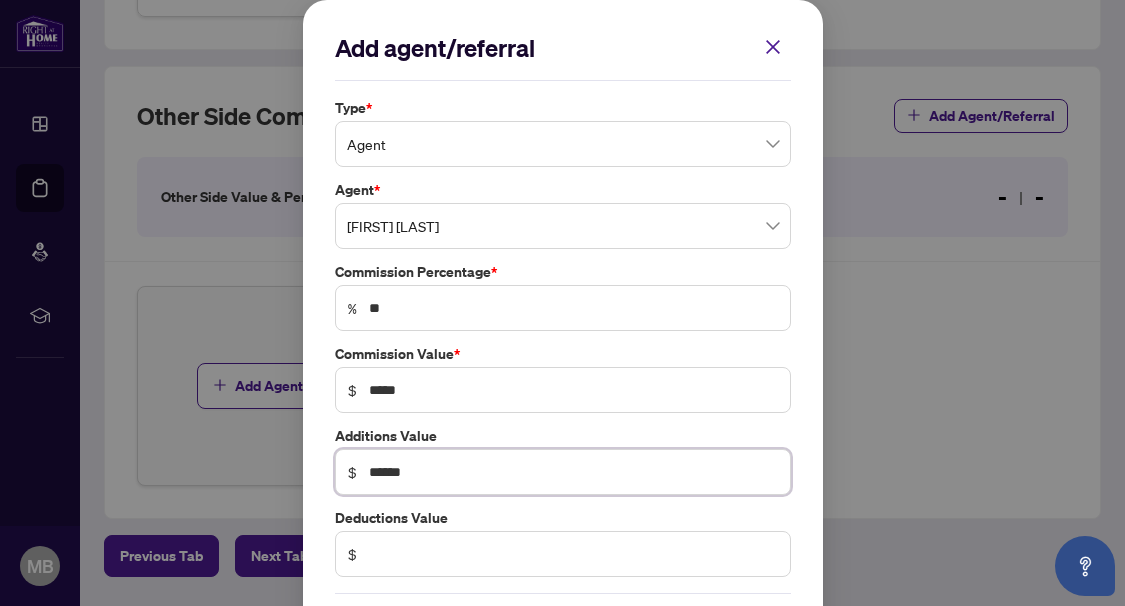 scroll, scrollTop: 86, scrollLeft: 0, axis: vertical 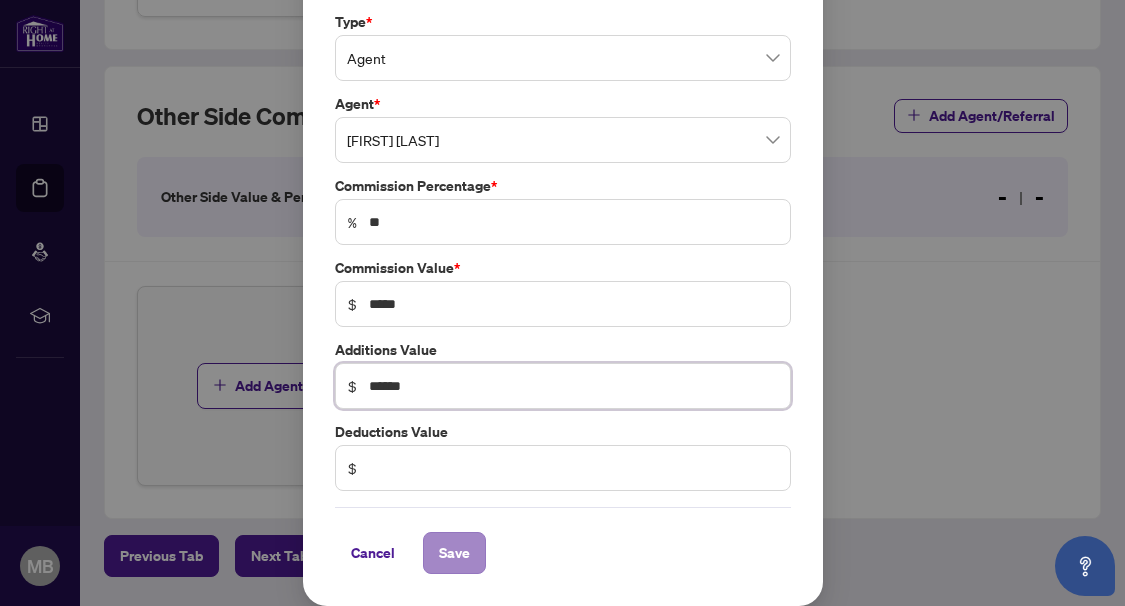 type on "******" 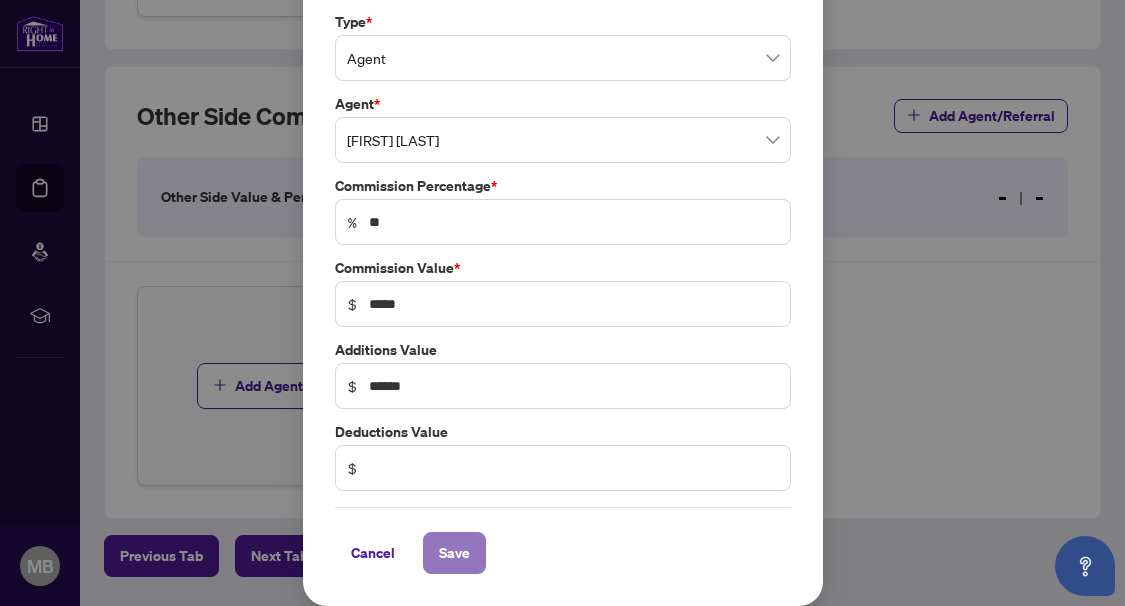 click on "Save" at bounding box center [454, 553] 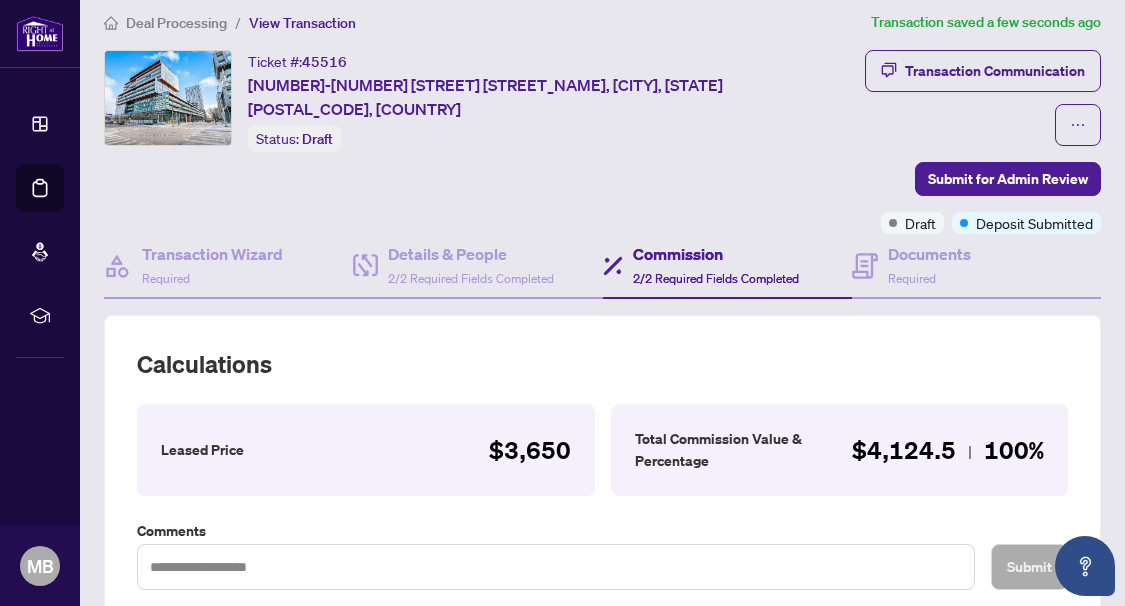 scroll, scrollTop: 0, scrollLeft: 0, axis: both 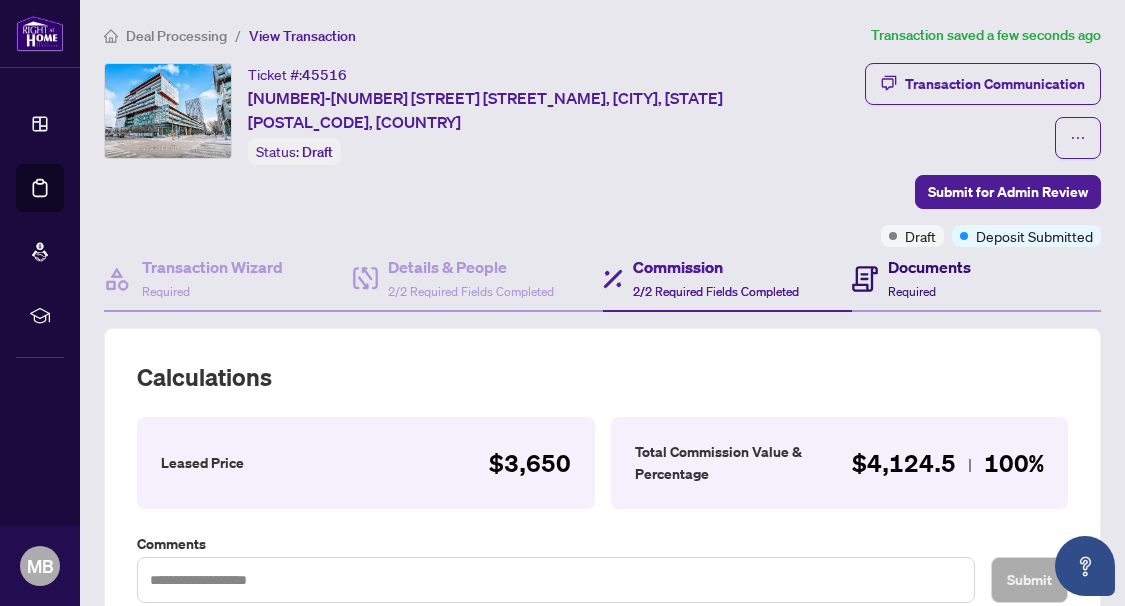 click on "Documents Required" at bounding box center [929, 278] 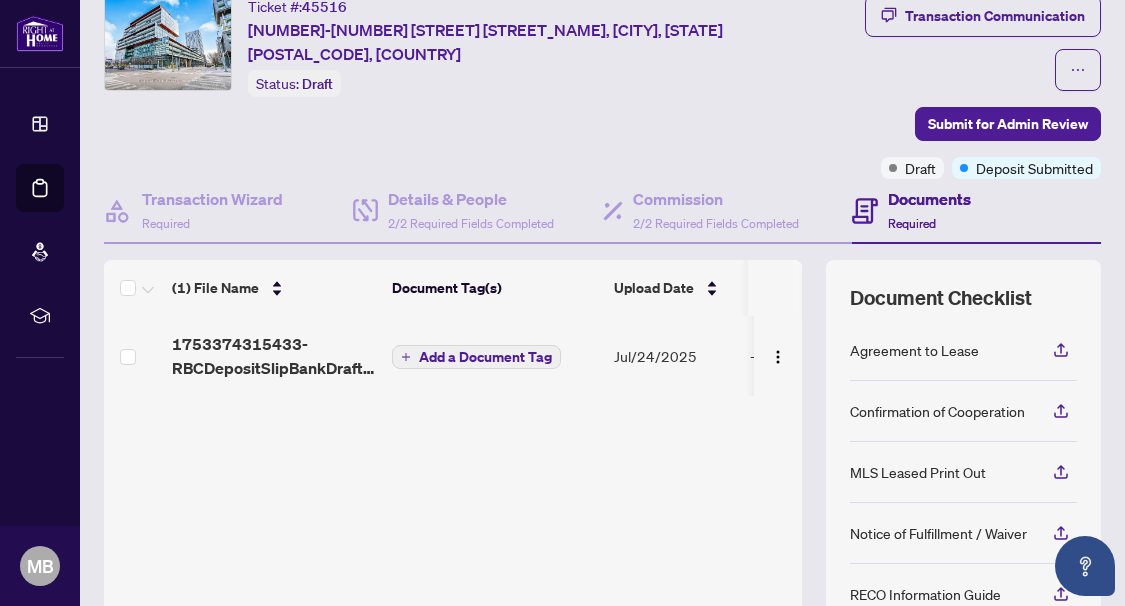 scroll, scrollTop: 268, scrollLeft: 0, axis: vertical 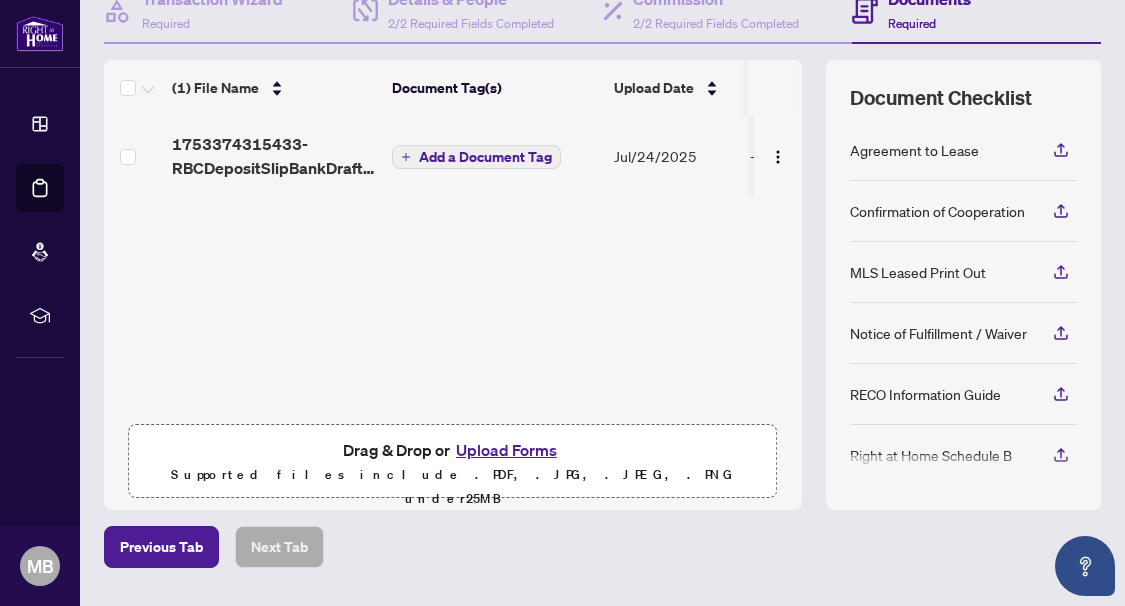 click on "Upload Forms" at bounding box center (506, 450) 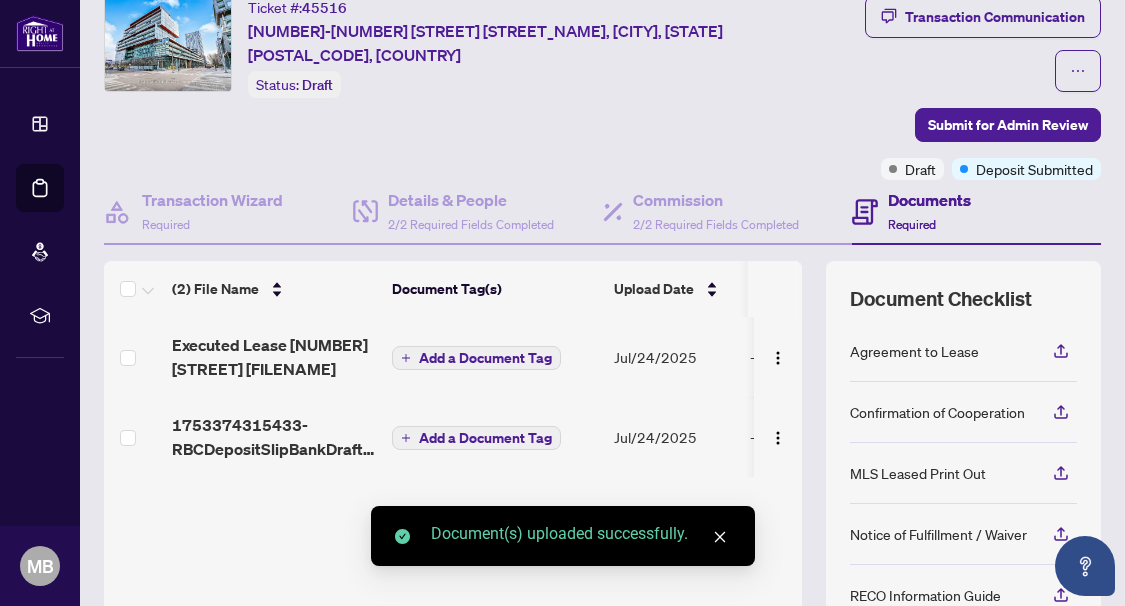 scroll, scrollTop: 100, scrollLeft: 0, axis: vertical 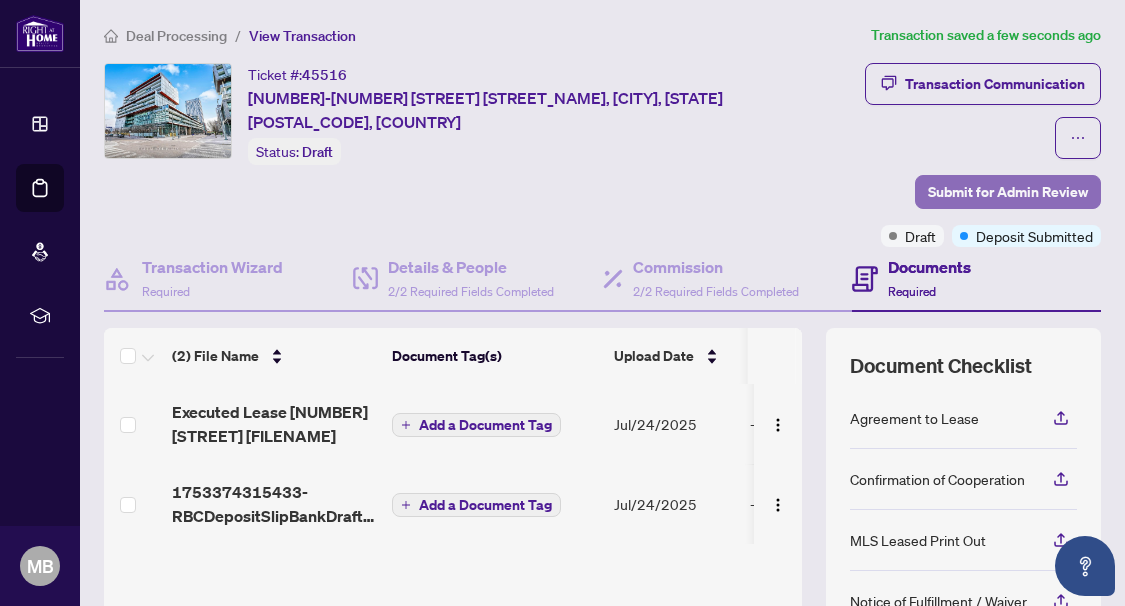 click on "Submit for Admin Review" at bounding box center (1008, 192) 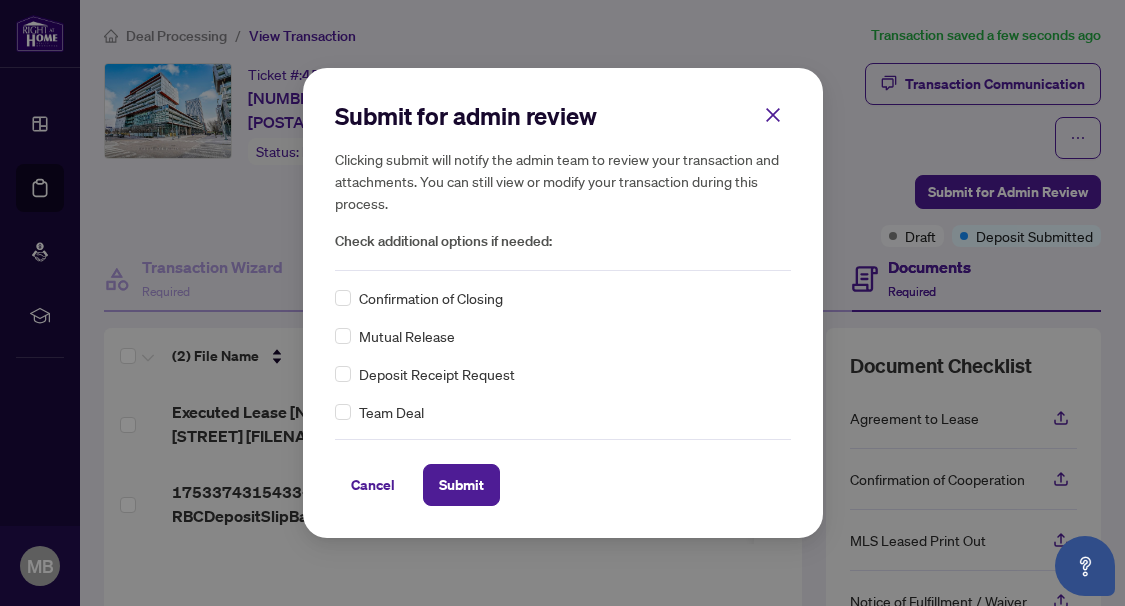click on "Deposit Receipt Request" at bounding box center (437, 374) 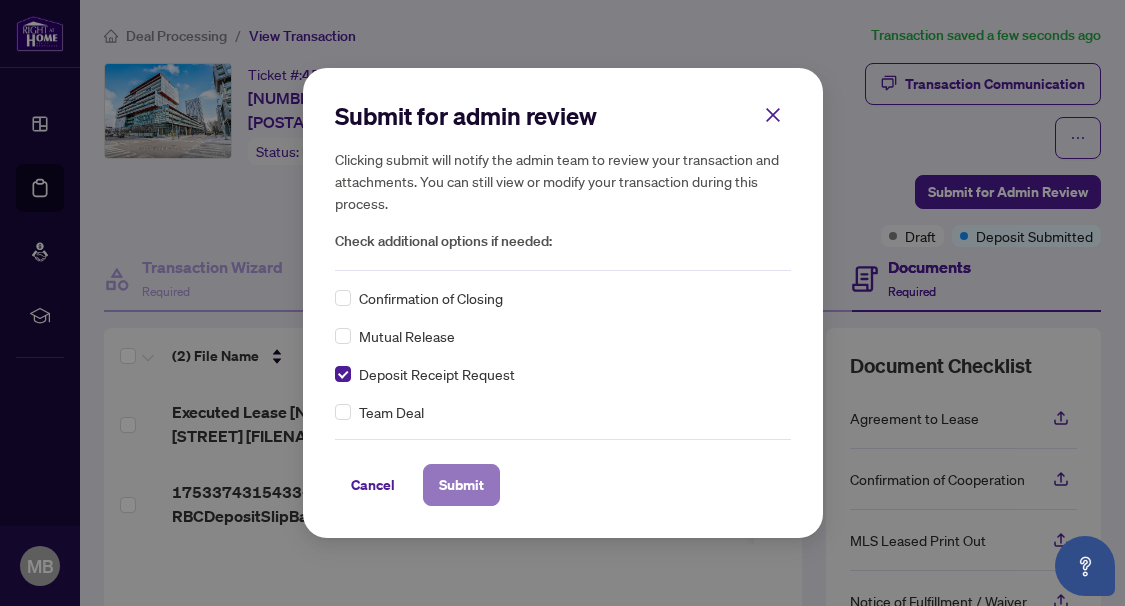 click on "Submit" at bounding box center [461, 485] 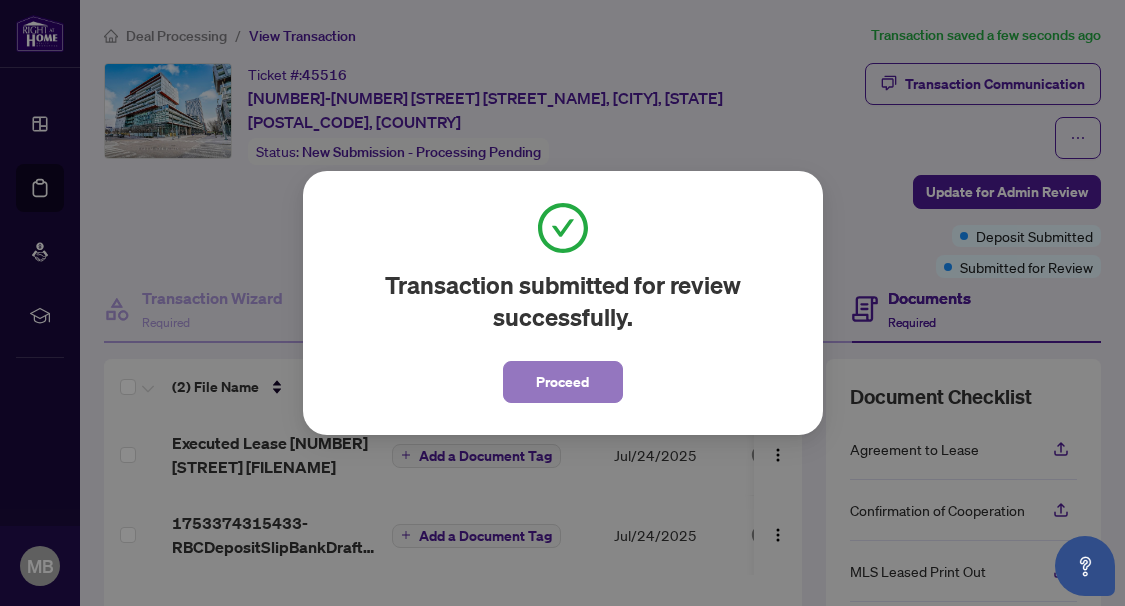 click on "Proceed" at bounding box center (562, 382) 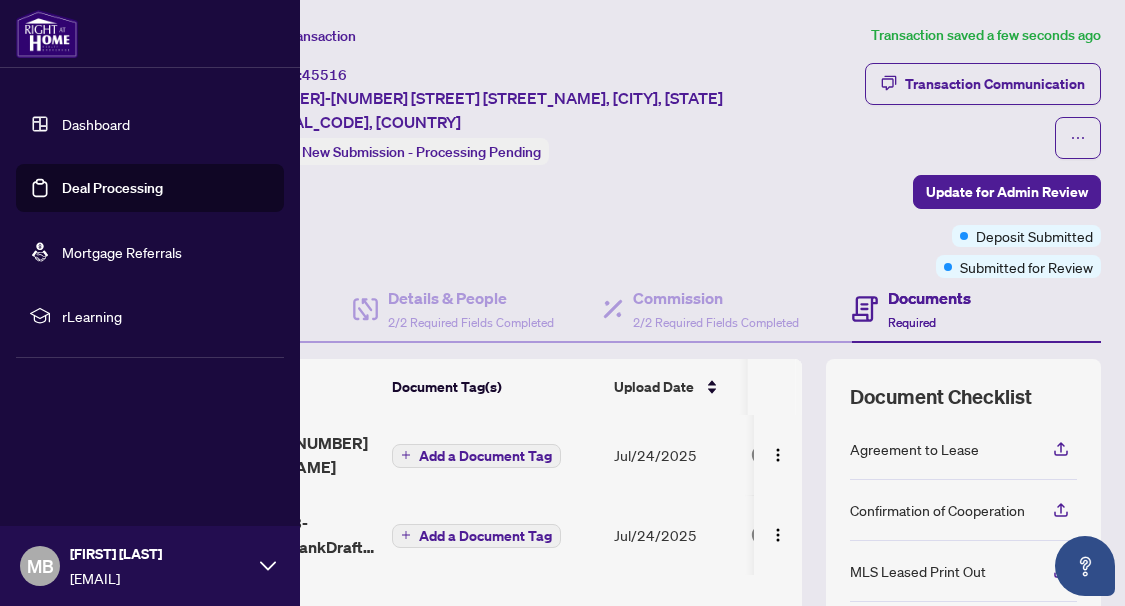 click on "Deal Processing" at bounding box center [112, 188] 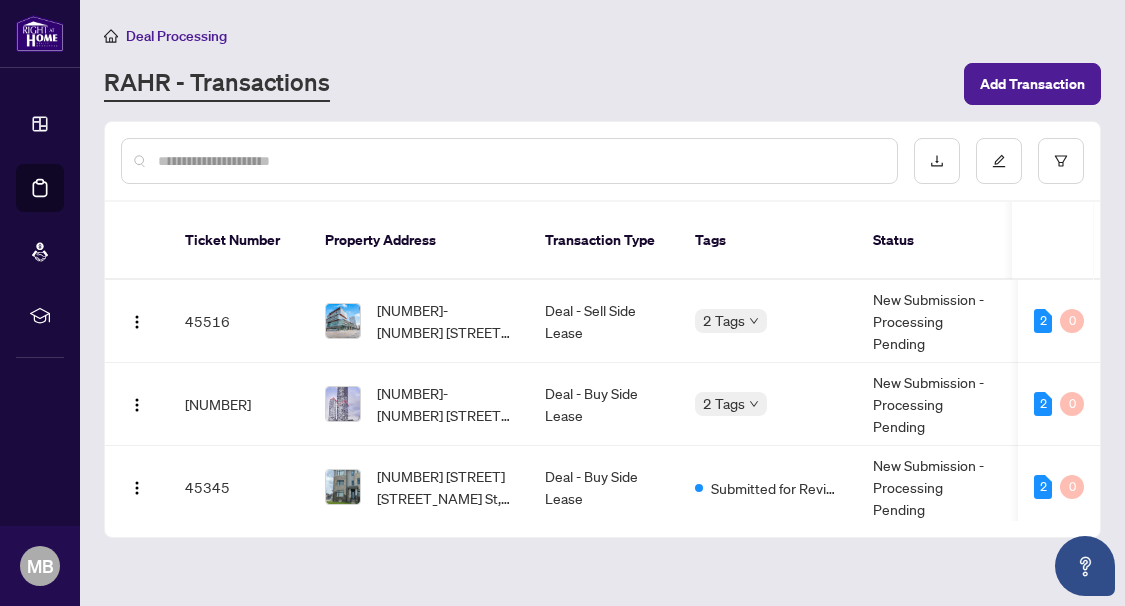 click on "RAHR - Transactions" at bounding box center (528, 84) 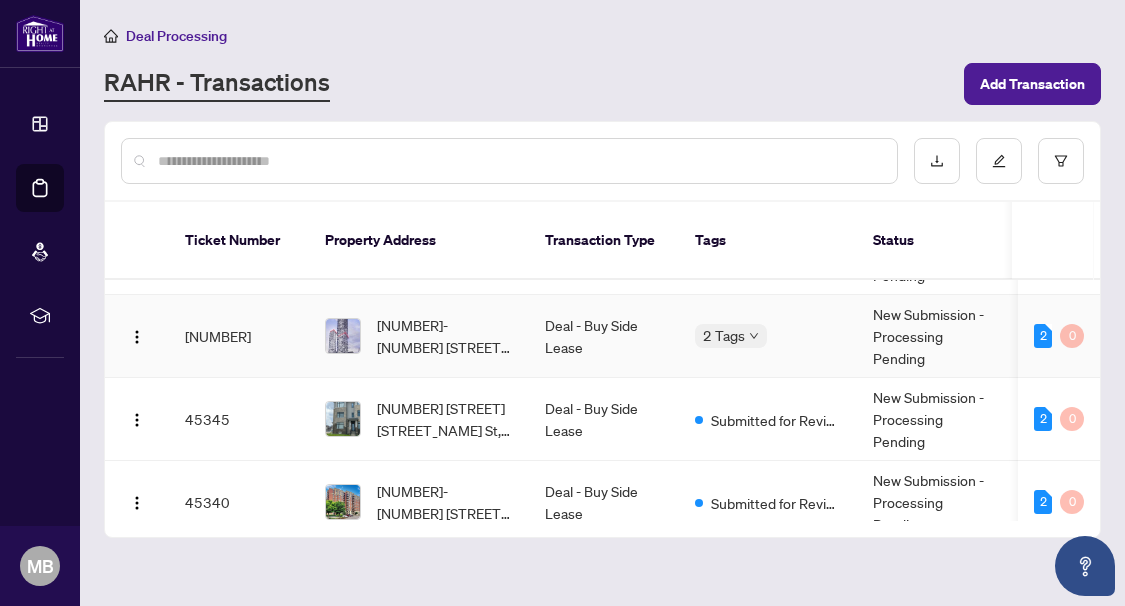 scroll, scrollTop: 100, scrollLeft: 0, axis: vertical 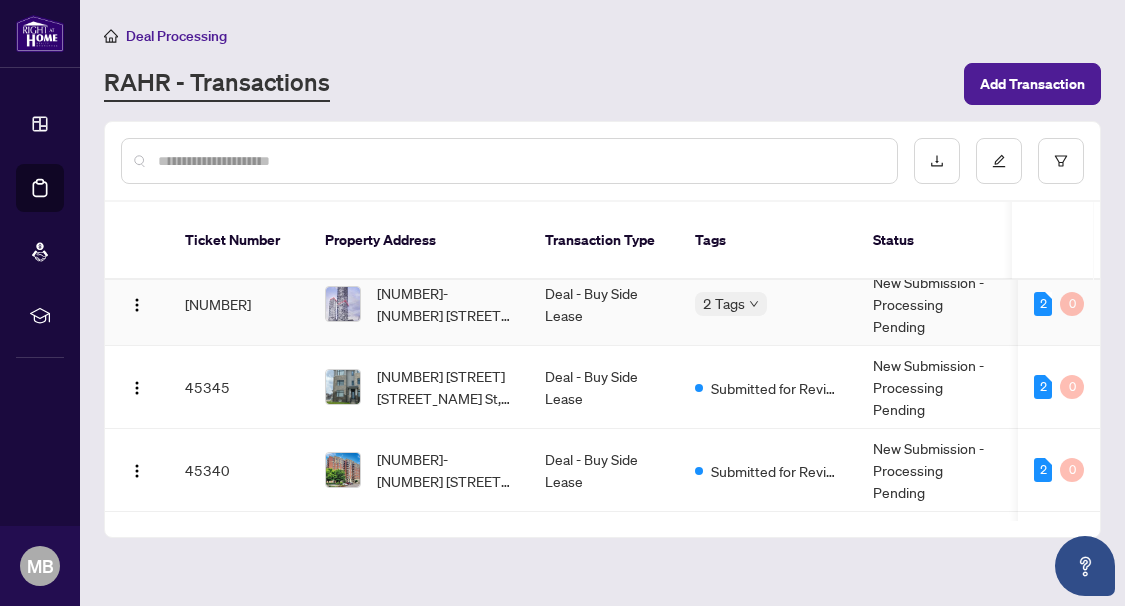 click on "Deal - Buy Side Lease" at bounding box center [604, 304] 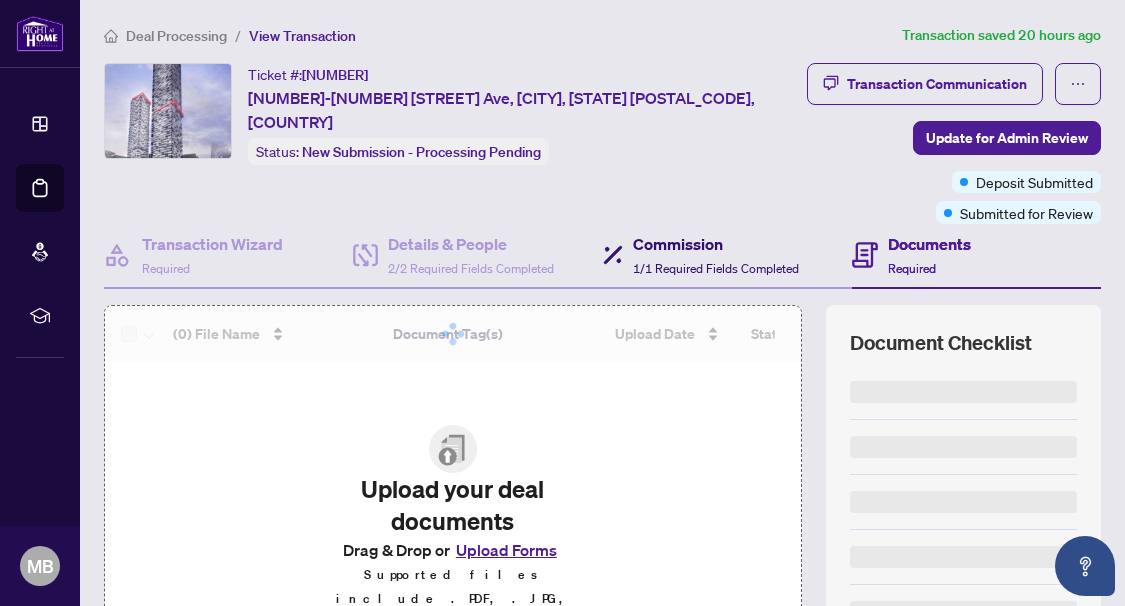 click on "Commission 1/1 Required Fields Completed" at bounding box center [716, 255] 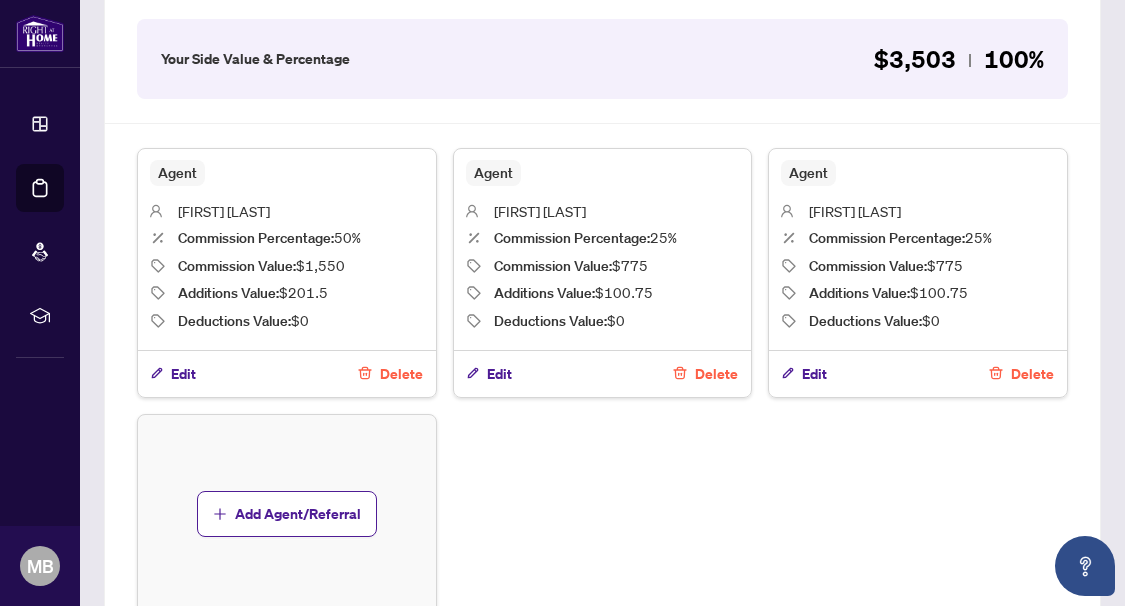 scroll, scrollTop: 557, scrollLeft: 0, axis: vertical 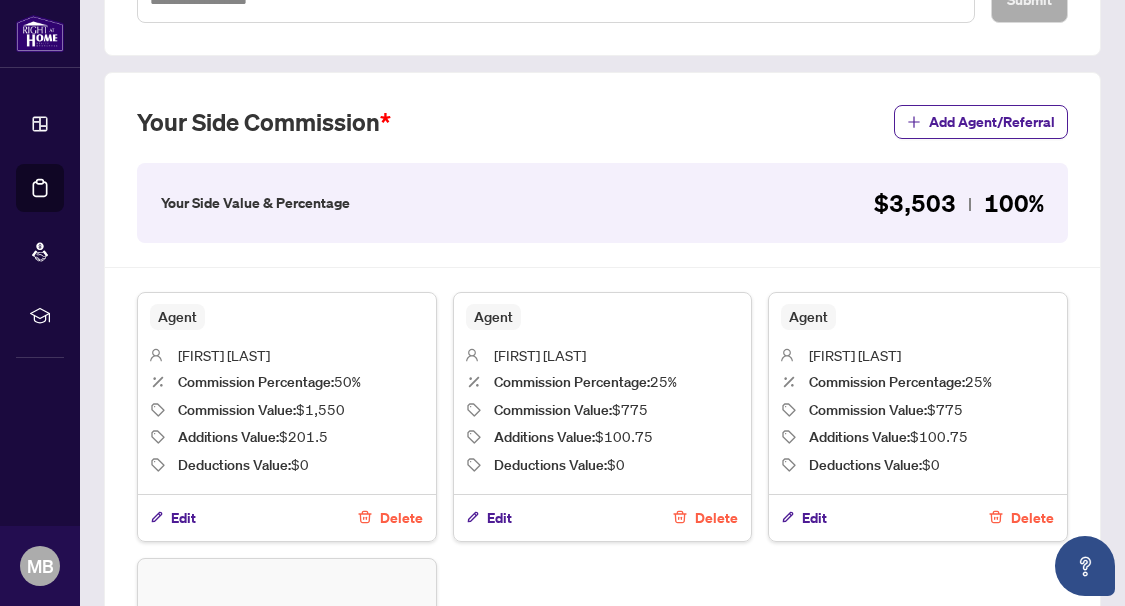 click on "Delete" at bounding box center (716, 518) 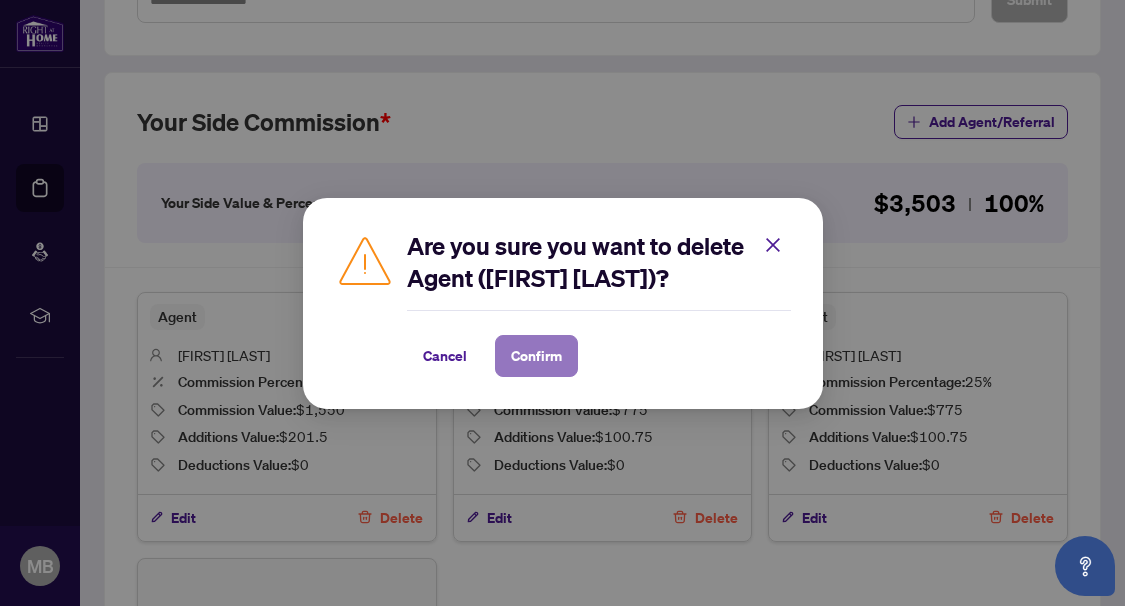 click on "Confirm" at bounding box center (536, 356) 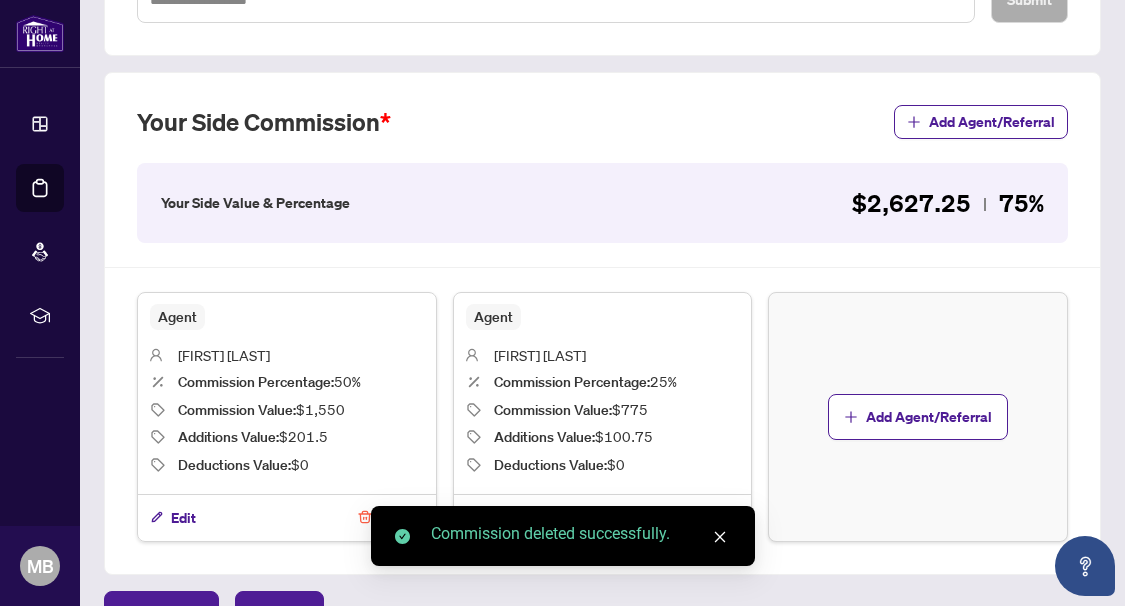 click on "Delete" at bounding box center (716, 518) 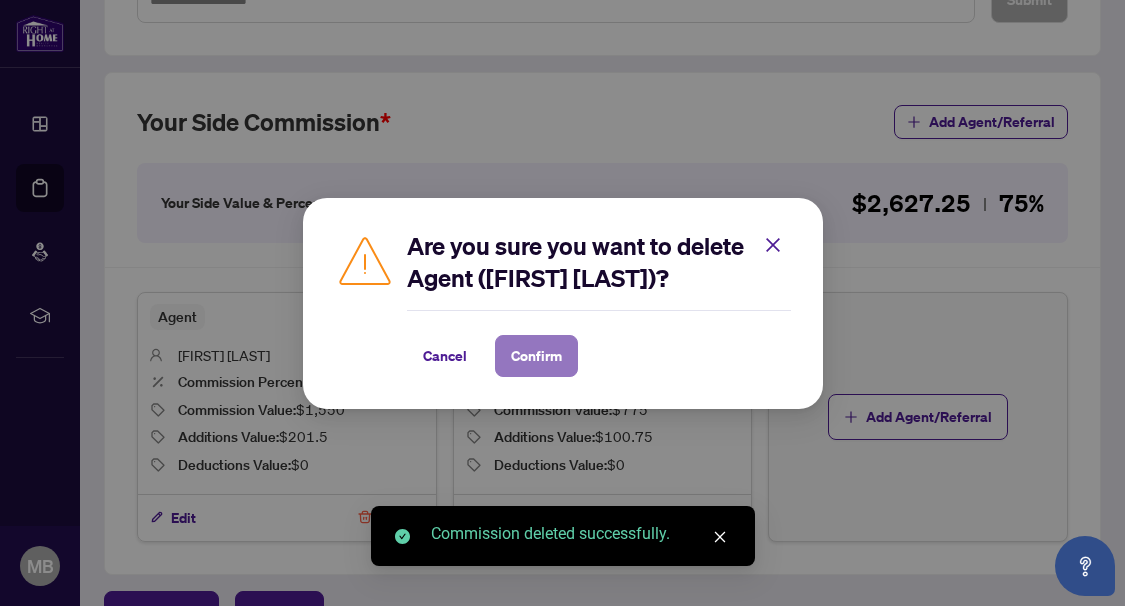 click on "Confirm" at bounding box center [536, 356] 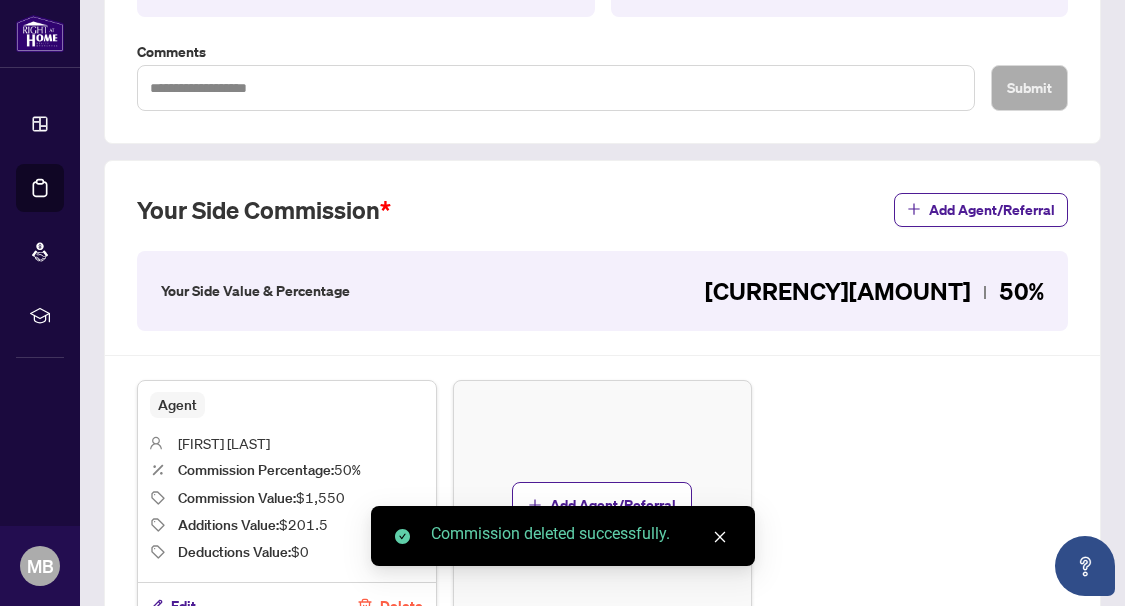 click on "Agent [FIRST] [LAST] Commission Percentage  :  [PERCENTAGE] Commission Value  :  [CURRENCY][AMOUNT] Additions Value  :  [CURRENCY][AMOUNT] Deductions Value  :  [CURRENCY][AMOUNT] Edit Delete Add Agent/Referral" at bounding box center [602, 505] 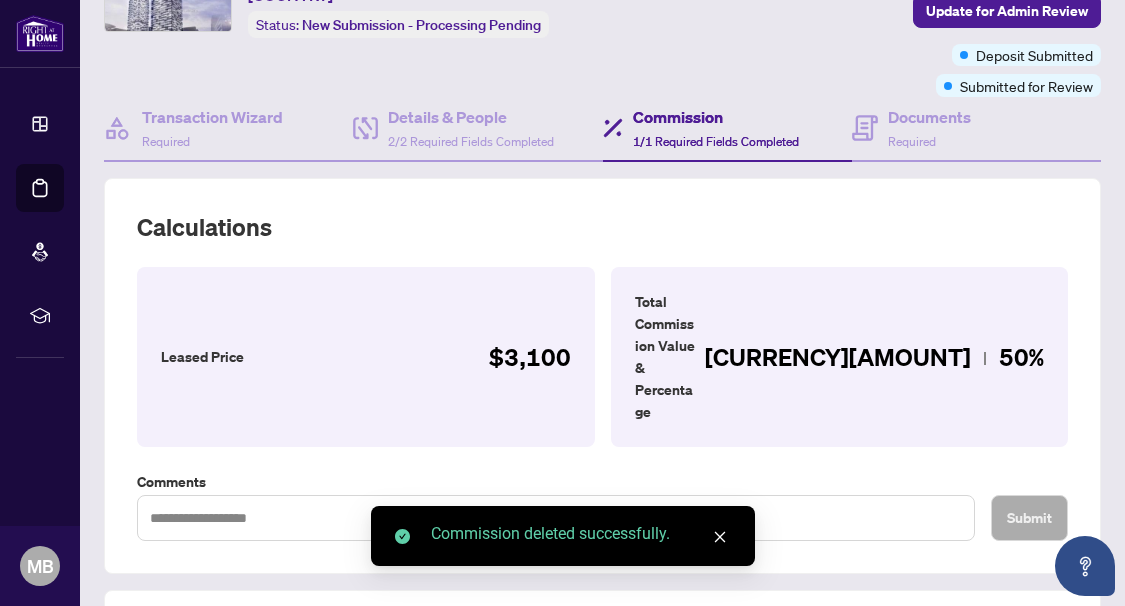 scroll, scrollTop: 0, scrollLeft: 0, axis: both 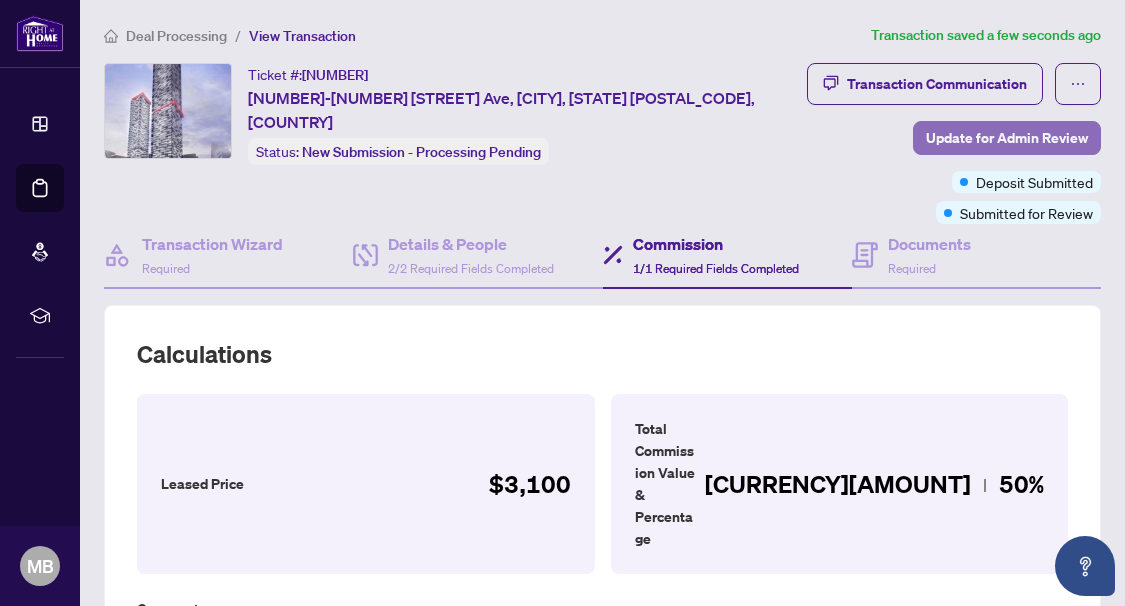 click on "Update for Admin Review" at bounding box center (1007, 138) 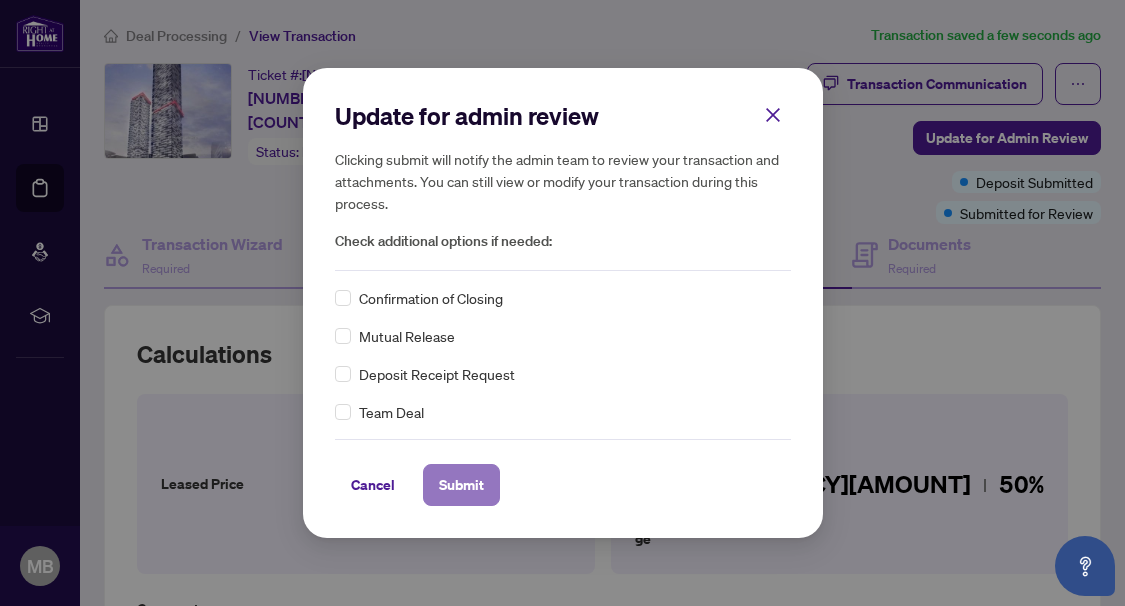 click on "Submit" at bounding box center [461, 485] 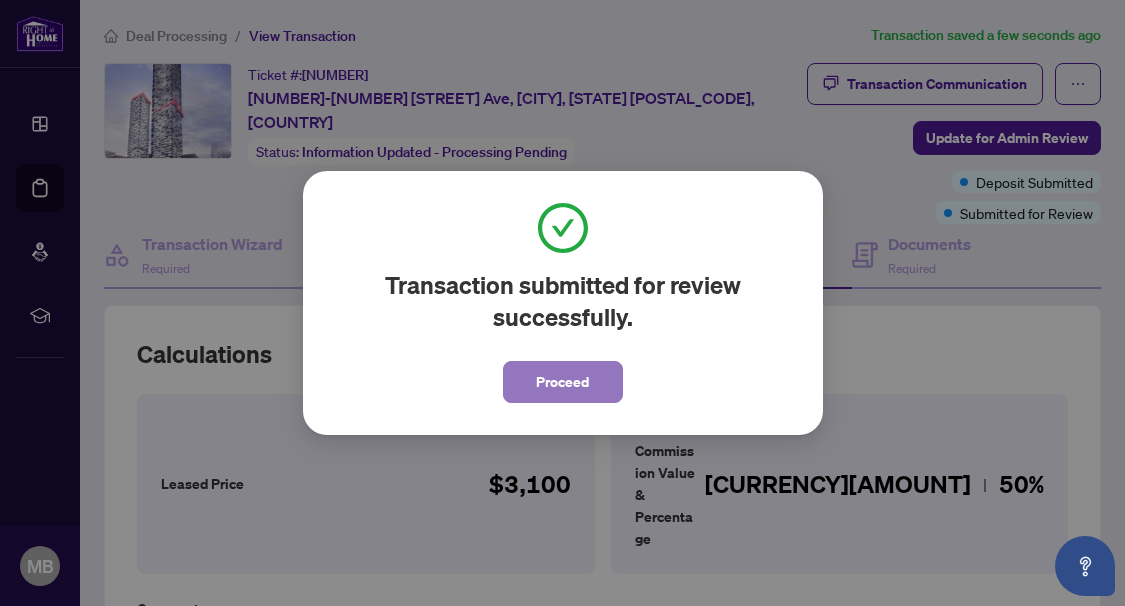 click on "Proceed" at bounding box center [562, 382] 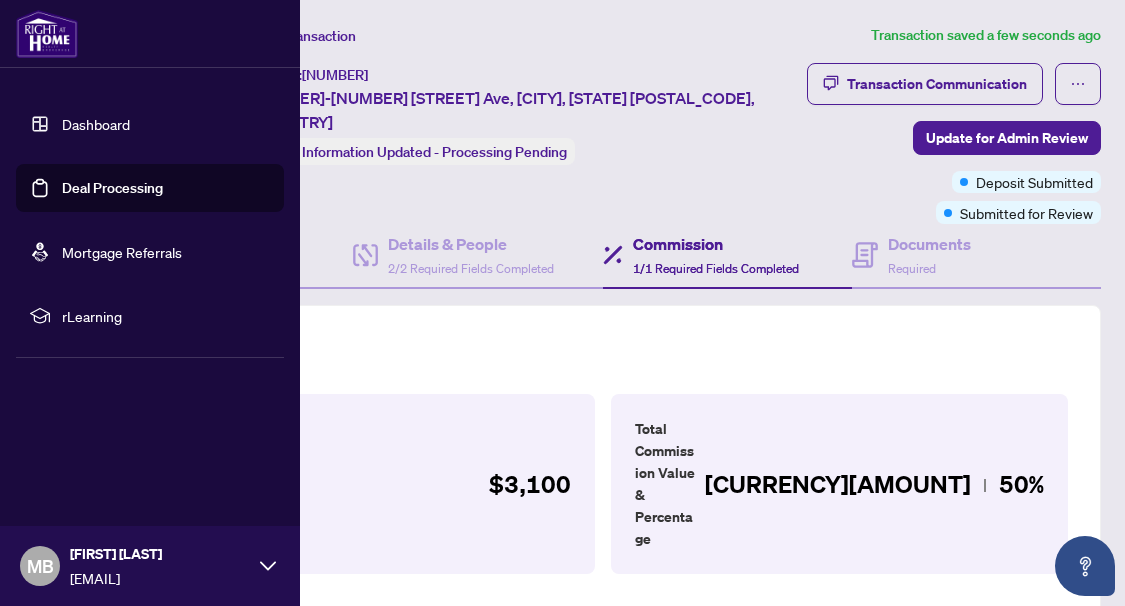 click on "Deal Processing" at bounding box center (112, 188) 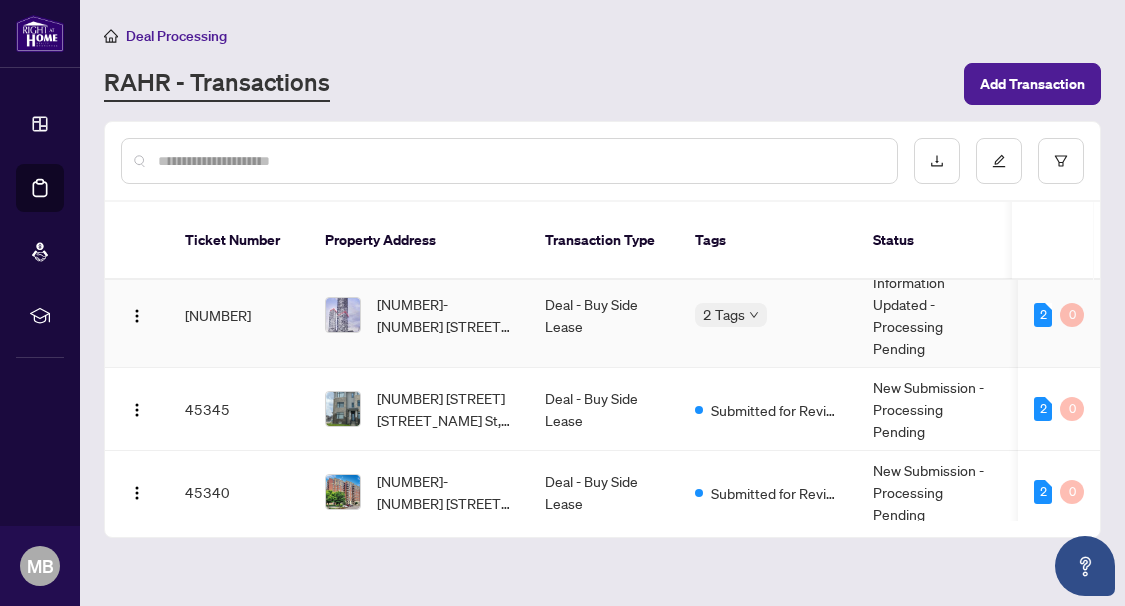 scroll, scrollTop: 200, scrollLeft: 0, axis: vertical 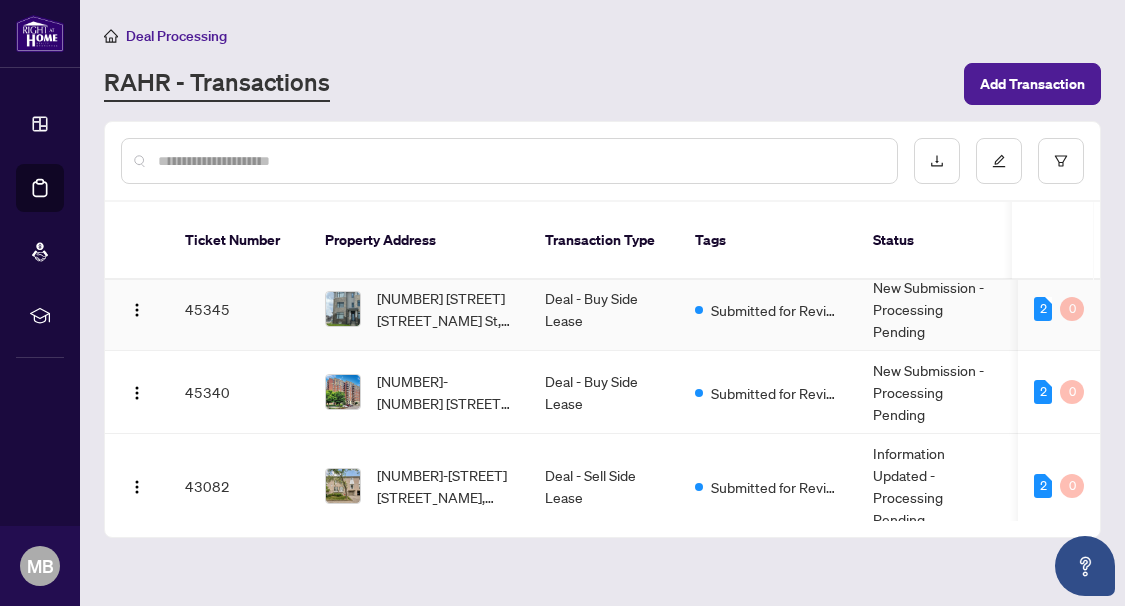 click on "Deal - Buy Side Lease" at bounding box center [604, 309] 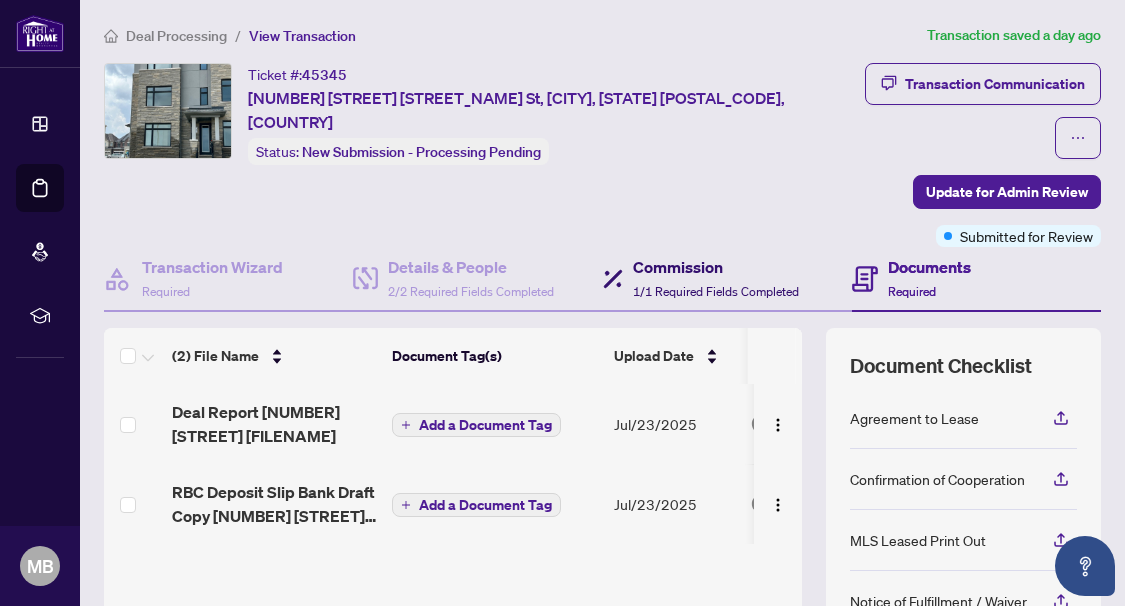 click on "Commission 1/1 Required Fields Completed" at bounding box center [716, 278] 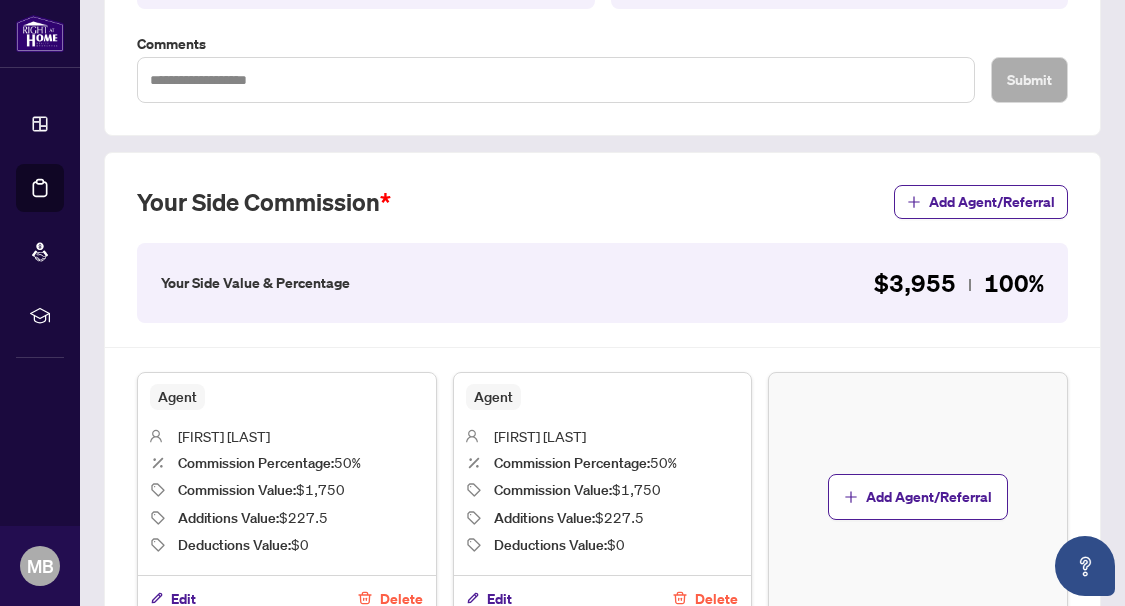 scroll, scrollTop: 600, scrollLeft: 0, axis: vertical 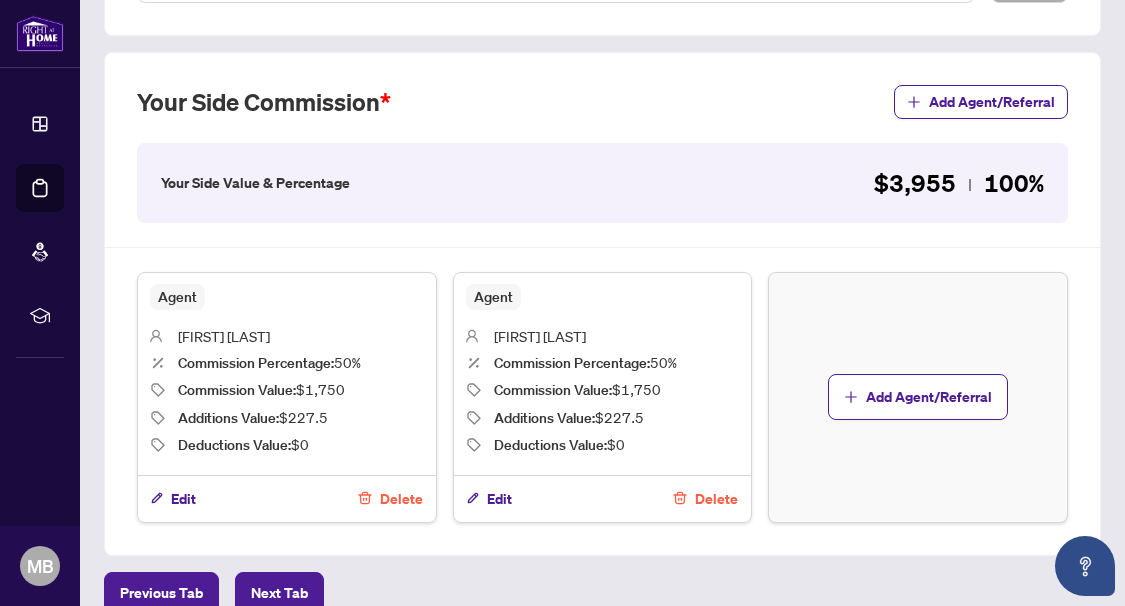 click on "Delete" at bounding box center [716, 499] 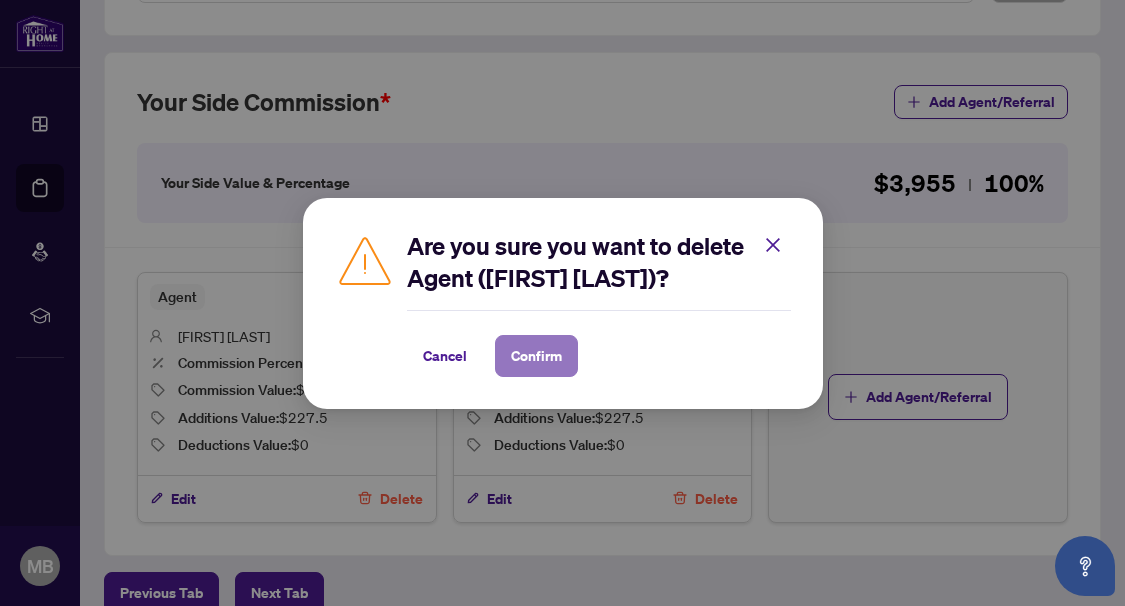 click on "Confirm" at bounding box center (536, 356) 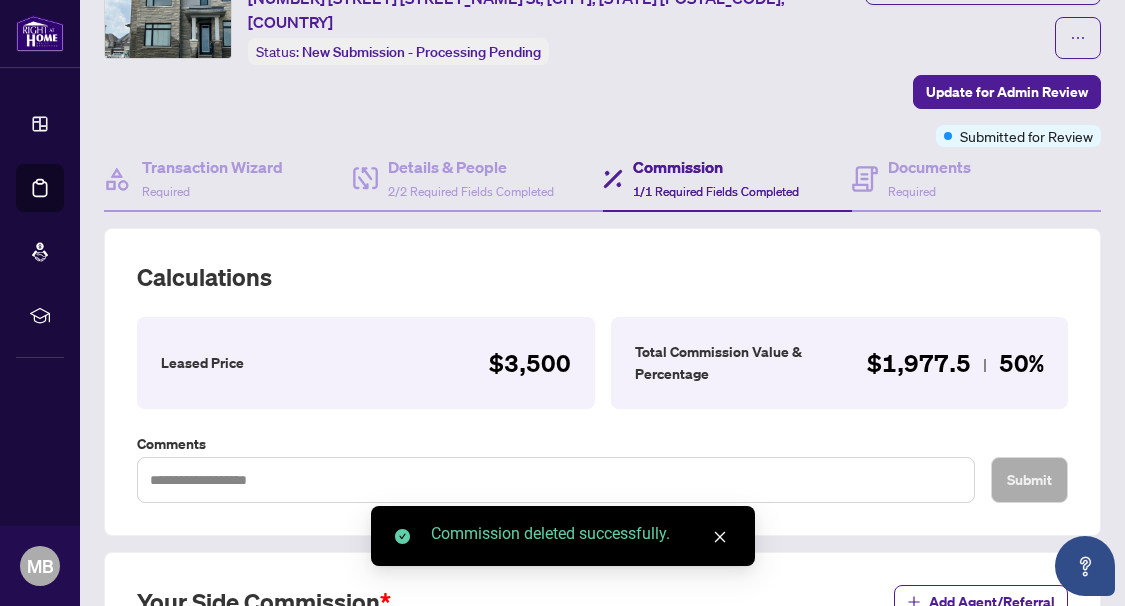 scroll, scrollTop: 0, scrollLeft: 0, axis: both 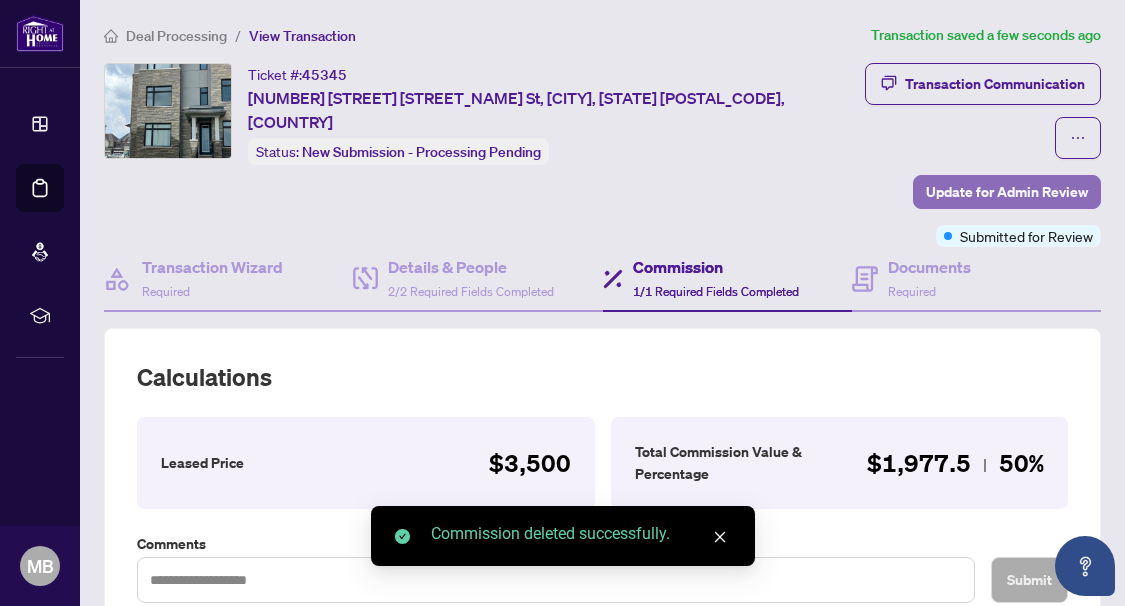 click on "Update for Admin Review" at bounding box center [1007, 192] 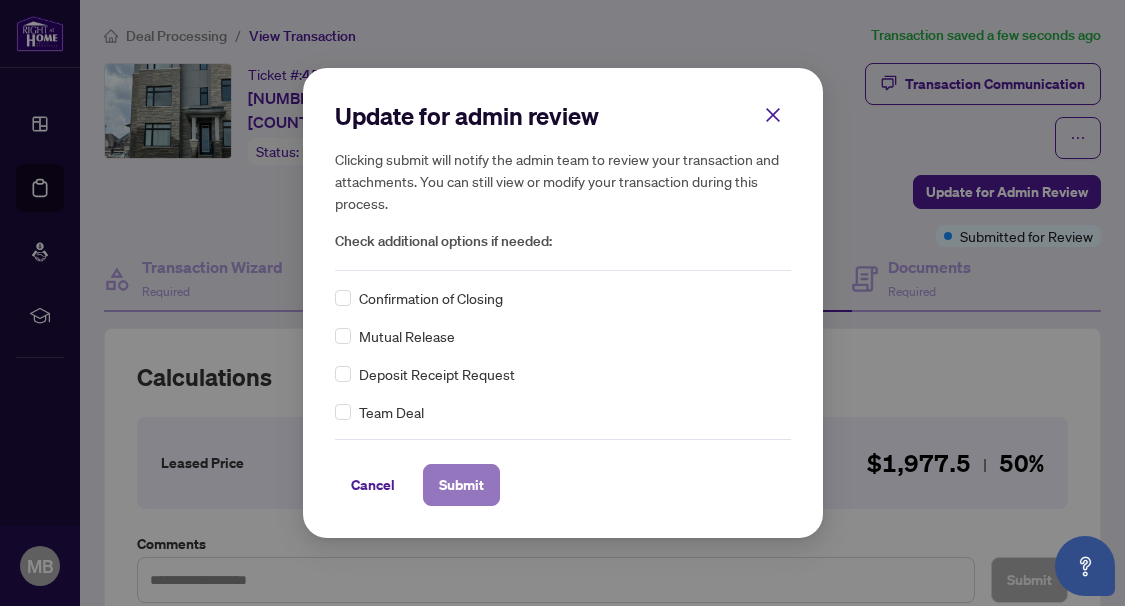 click on "Submit" at bounding box center (461, 485) 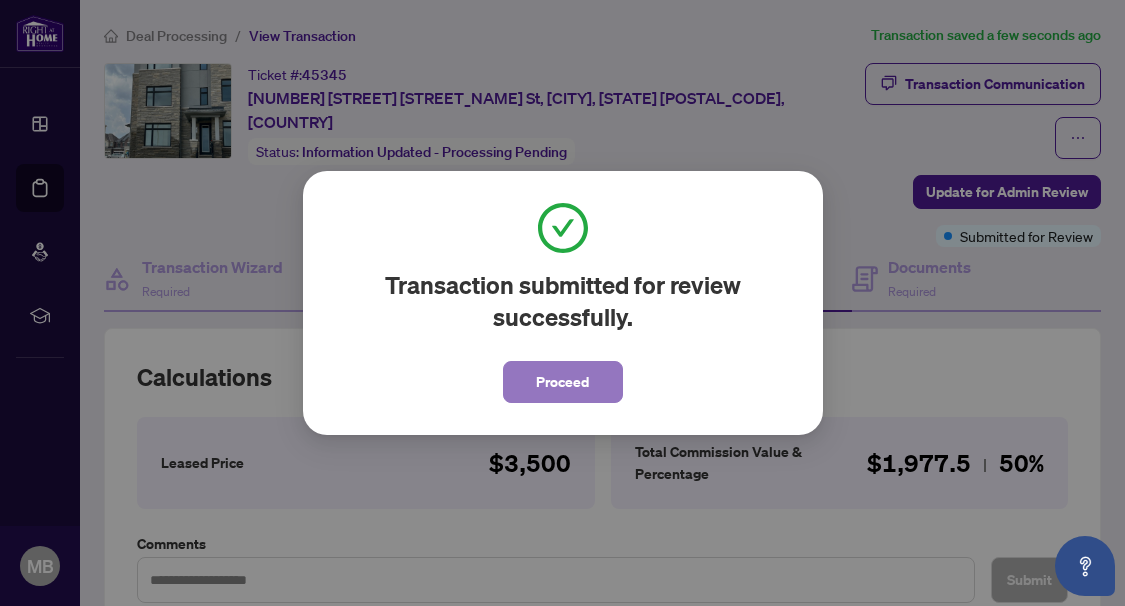 click on "Proceed" at bounding box center (563, 382) 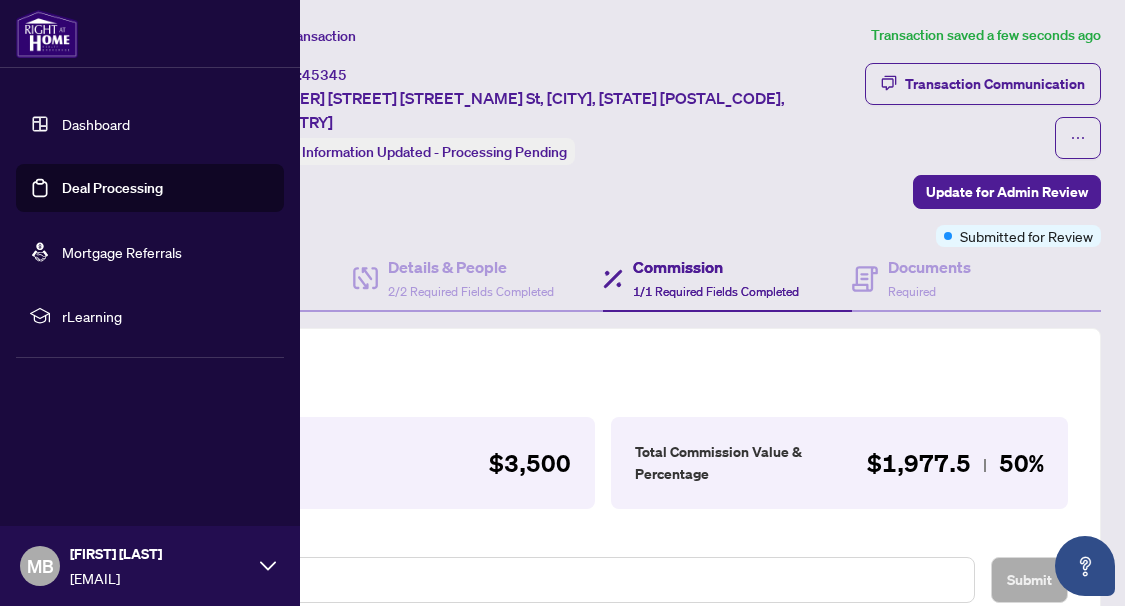 click on "Deal Processing" at bounding box center (112, 188) 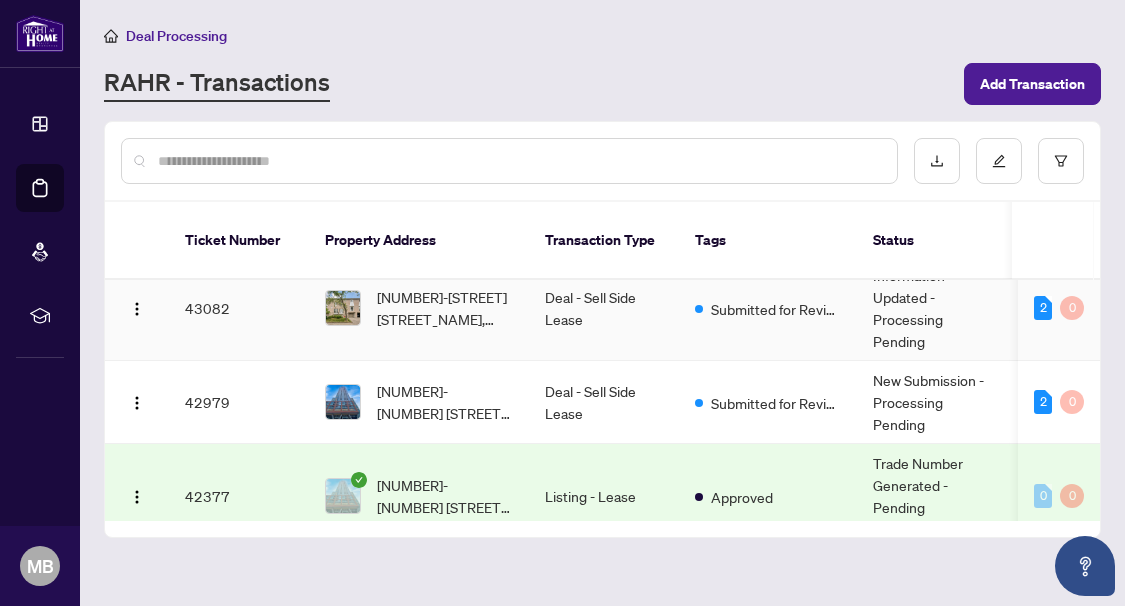 scroll, scrollTop: 300, scrollLeft: 0, axis: vertical 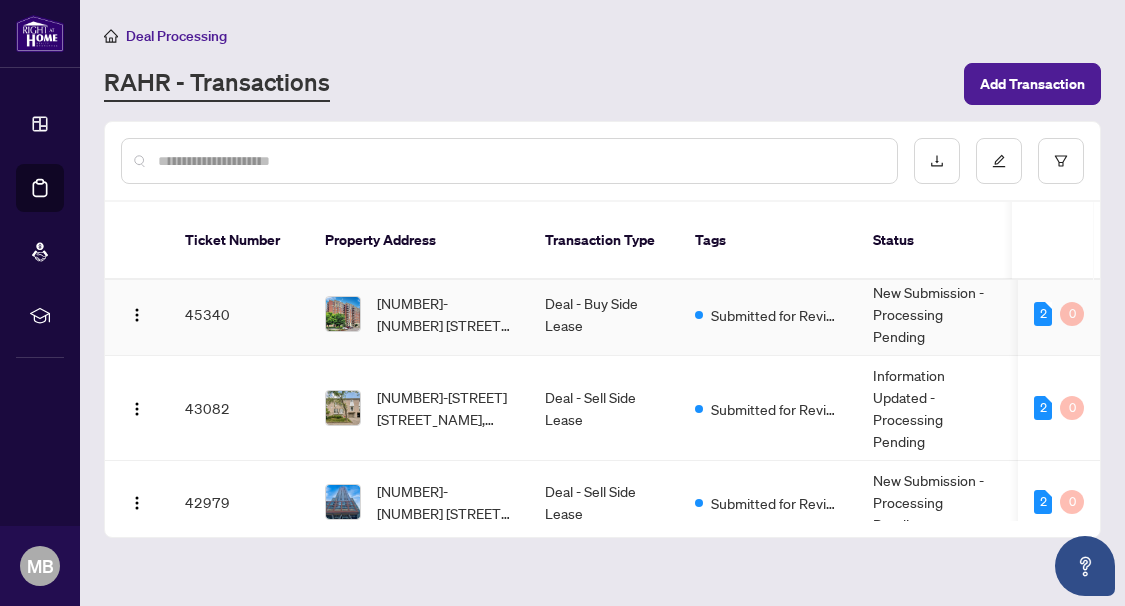 click on "Deal - Buy Side Lease" at bounding box center (604, 314) 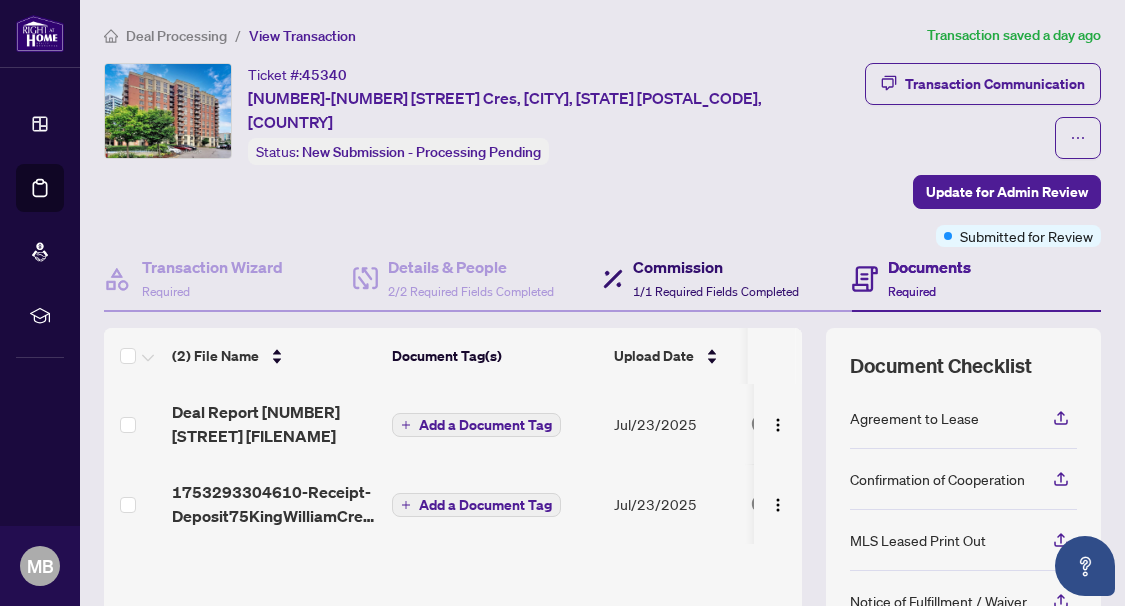 click on "Commission" at bounding box center (716, 267) 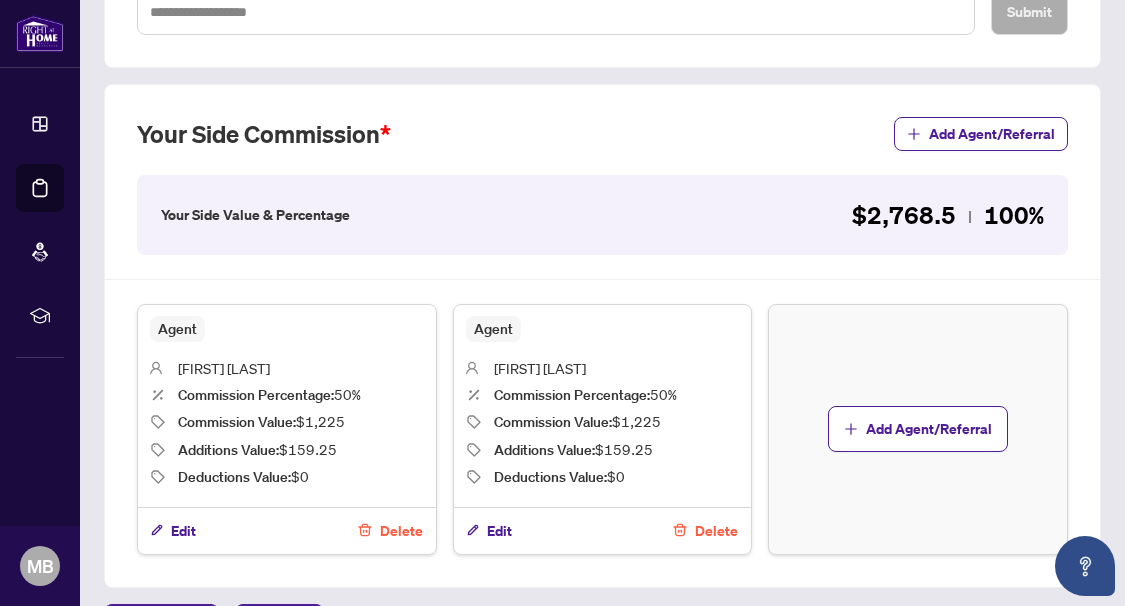 scroll, scrollTop: 600, scrollLeft: 0, axis: vertical 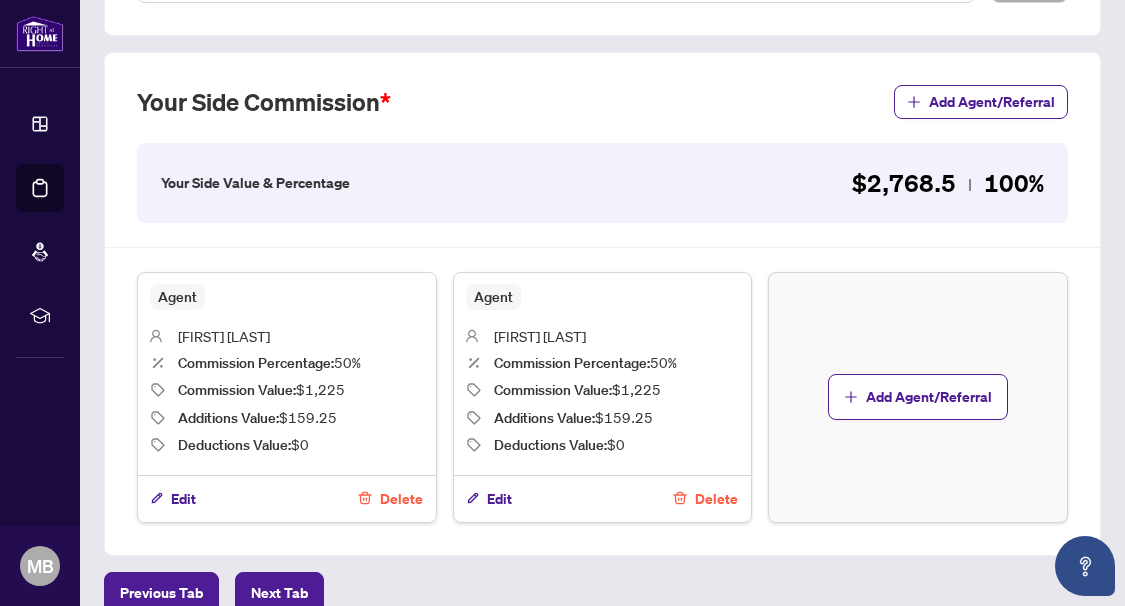 click on "Delete" at bounding box center [716, 499] 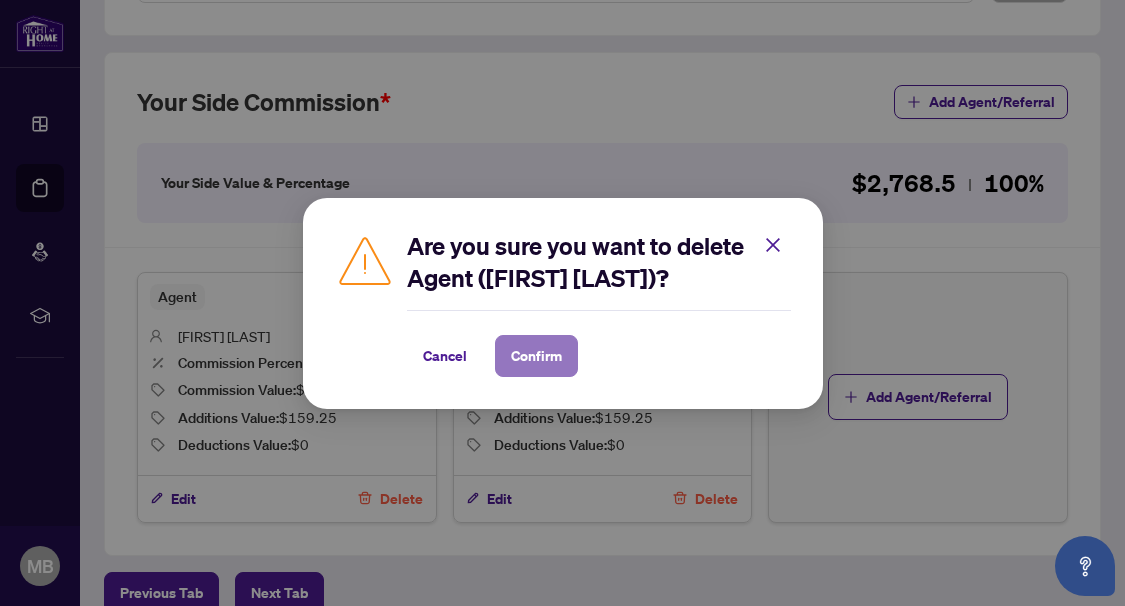 click on "Confirm" at bounding box center [536, 356] 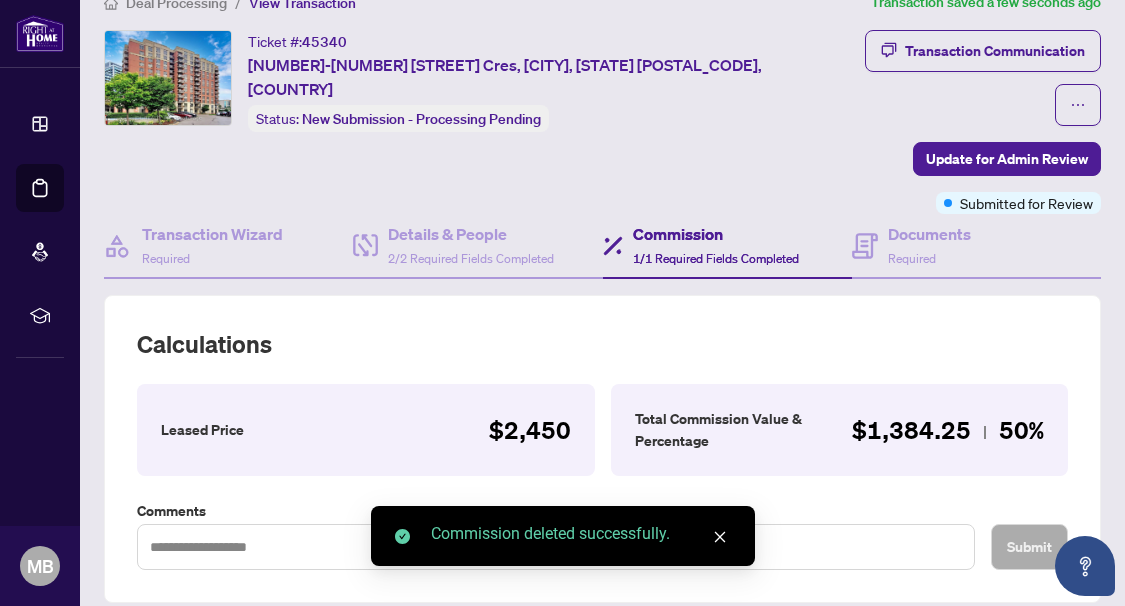 scroll, scrollTop: 0, scrollLeft: 0, axis: both 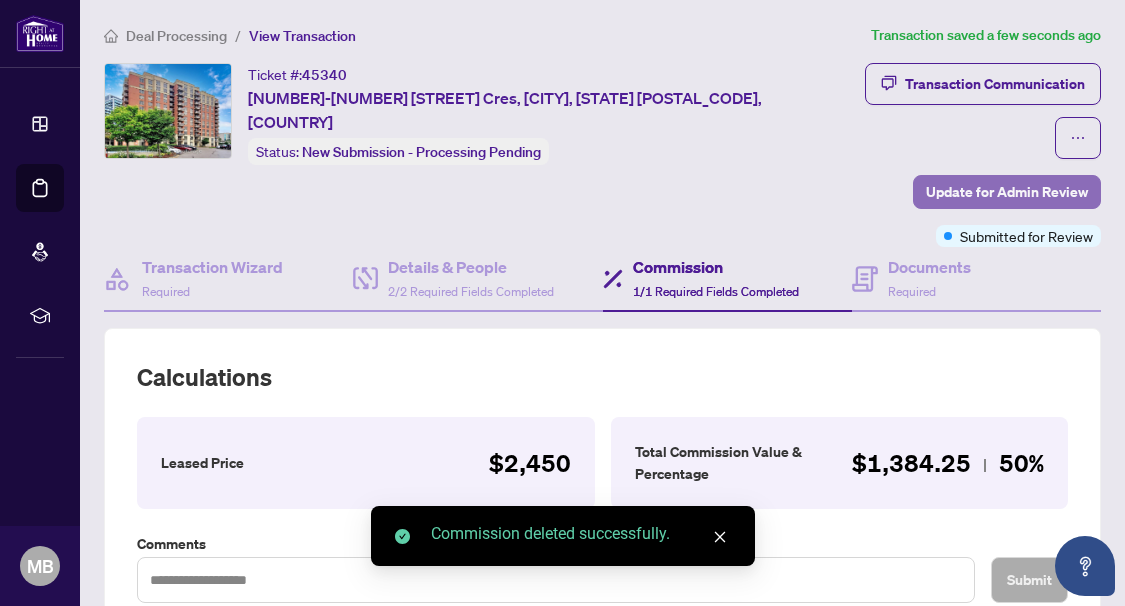 click on "Update for Admin Review" at bounding box center [1007, 192] 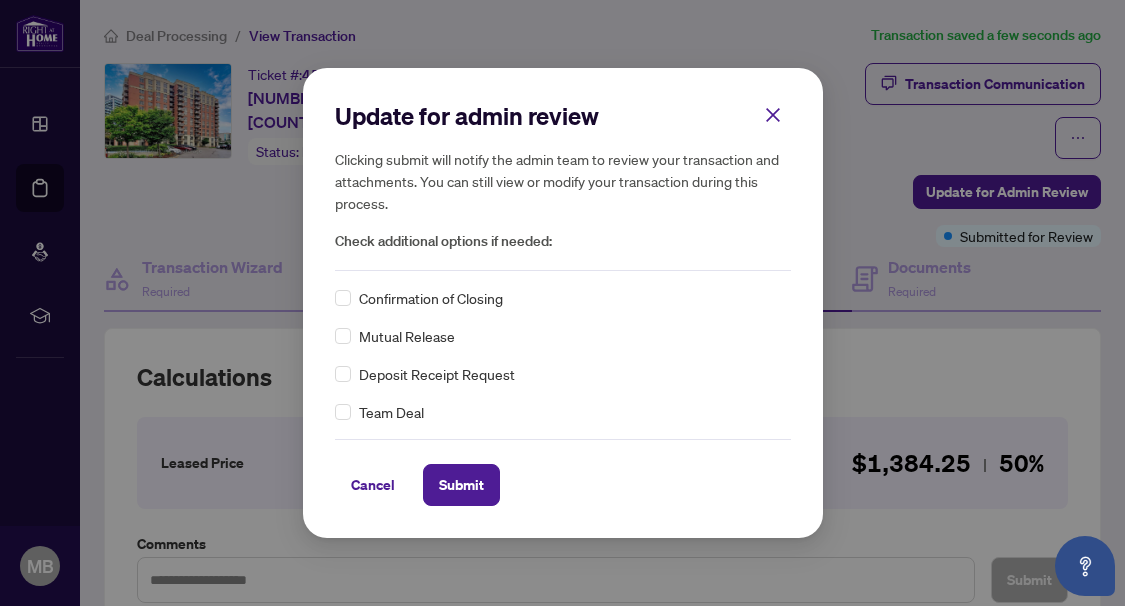 click on "Cancel Submit" at bounding box center (563, 485) 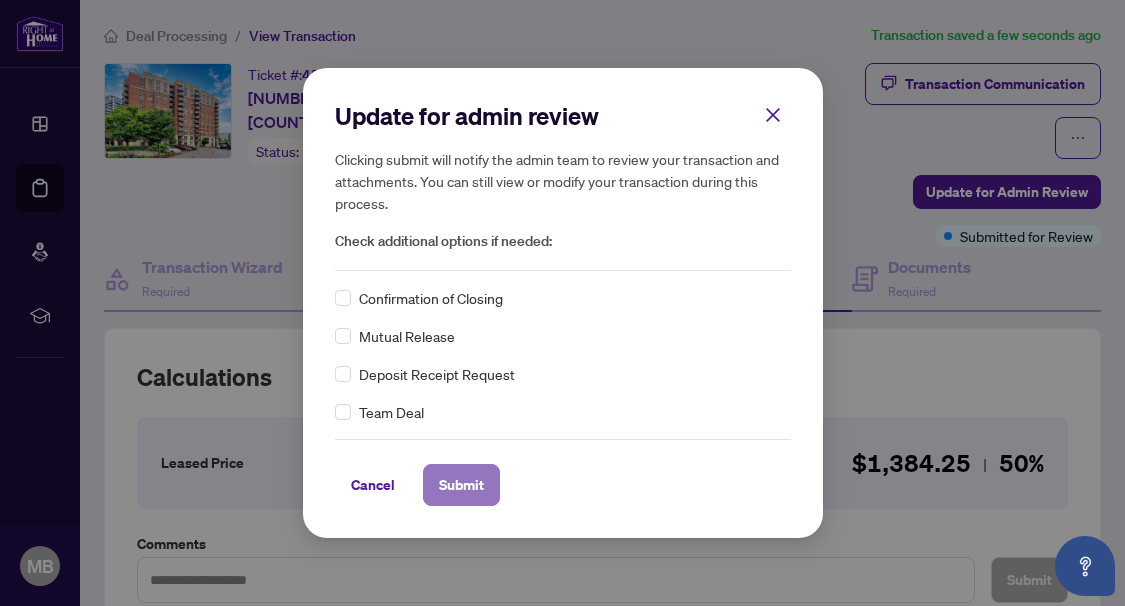 click on "Submit" at bounding box center [461, 485] 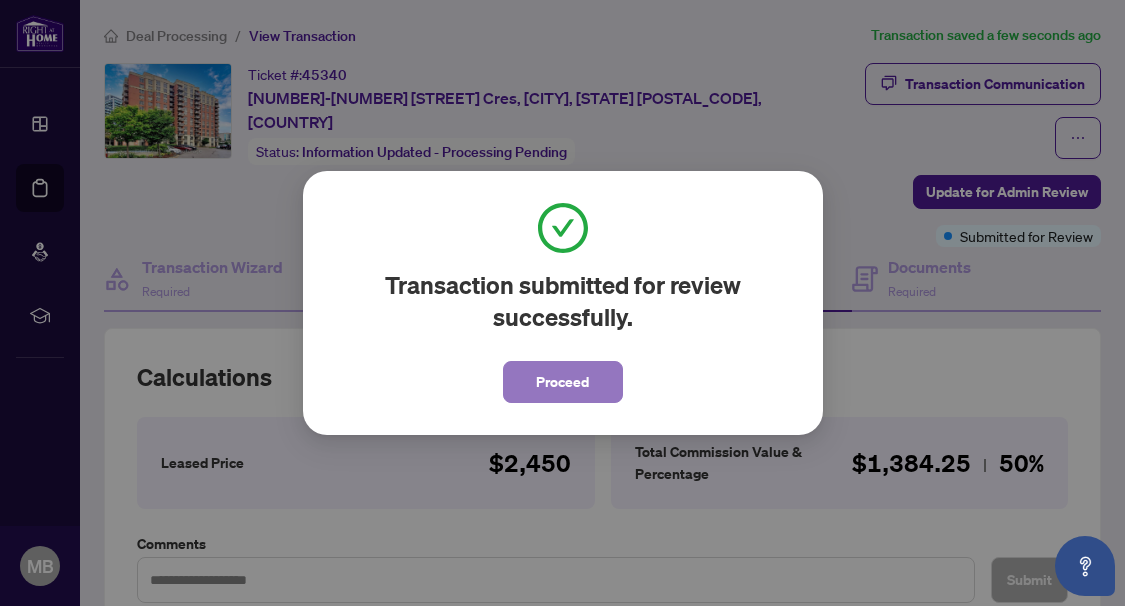 click on "Proceed" at bounding box center (562, 382) 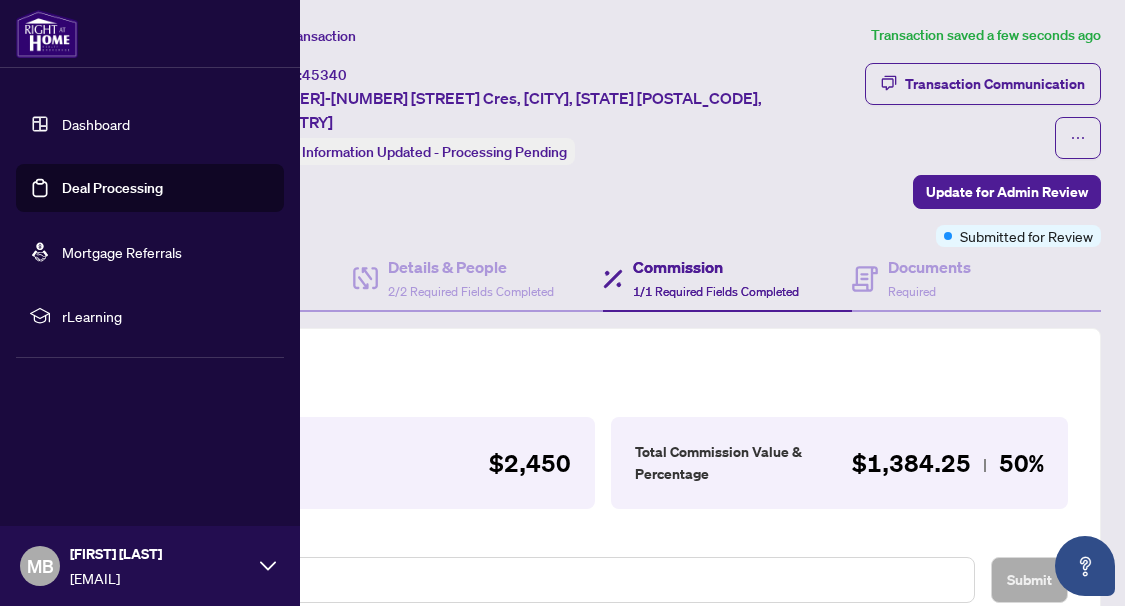 click on "Deal Processing" at bounding box center (112, 188) 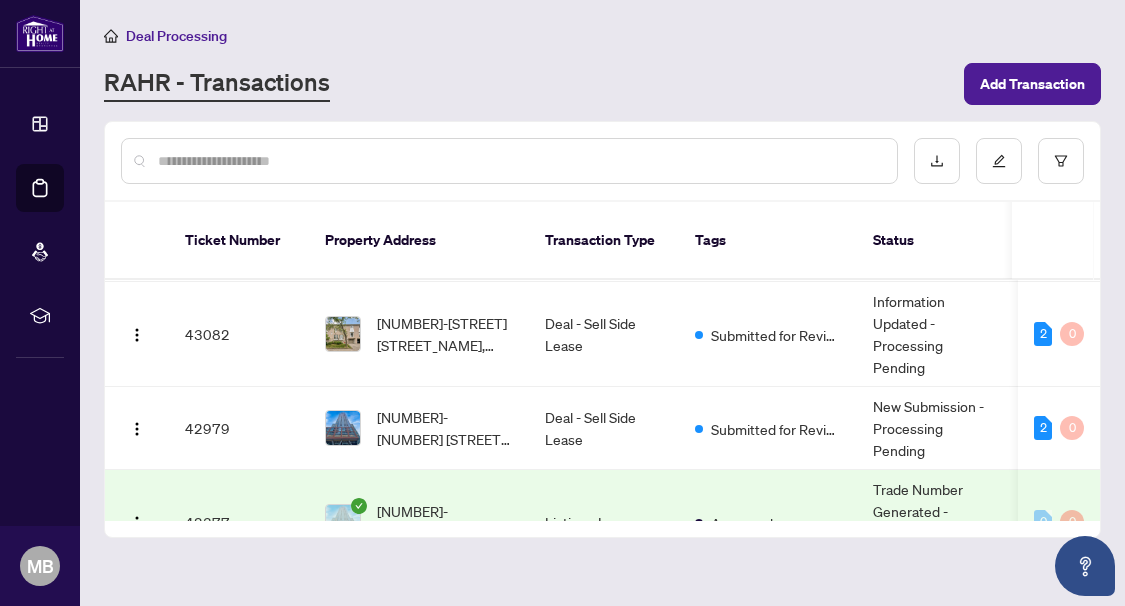 scroll, scrollTop: 400, scrollLeft: 0, axis: vertical 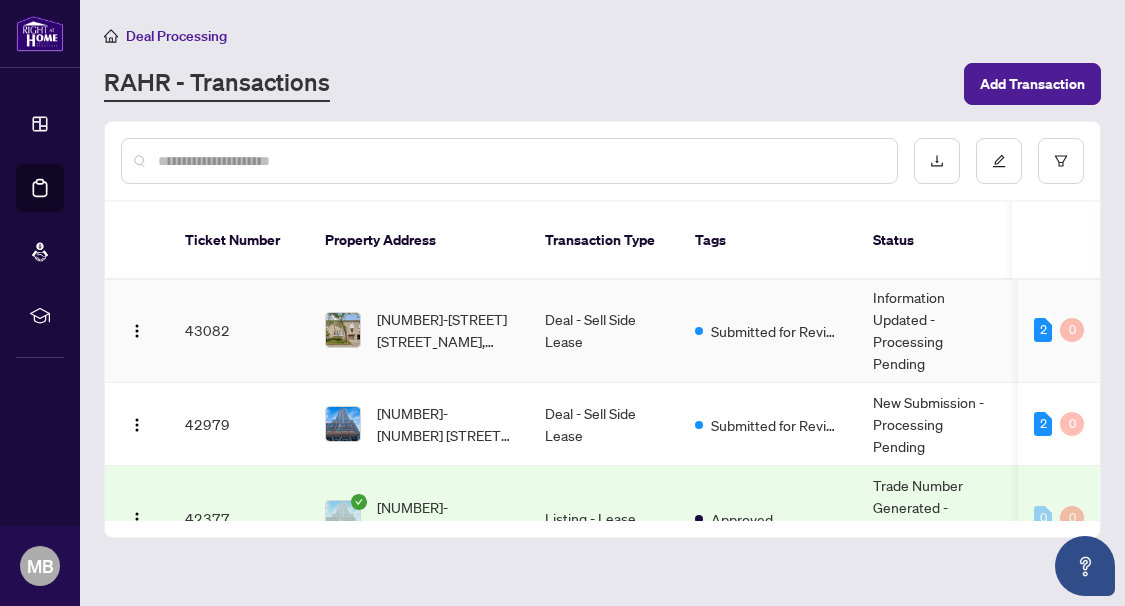 click on "Deal - Sell Side Lease" at bounding box center [604, 330] 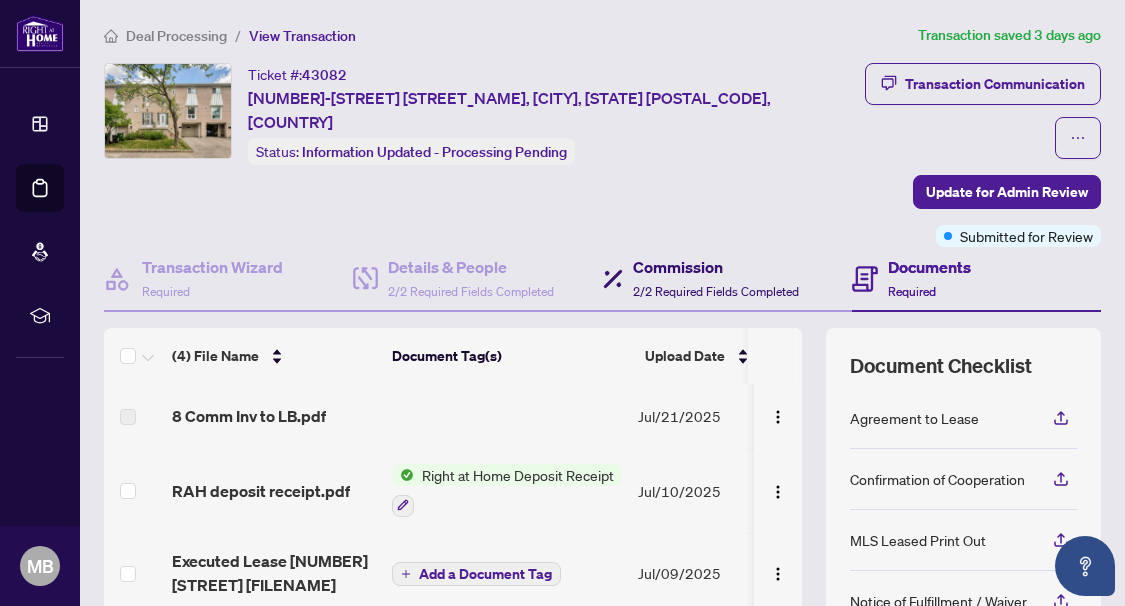 click on "Commission" at bounding box center (716, 267) 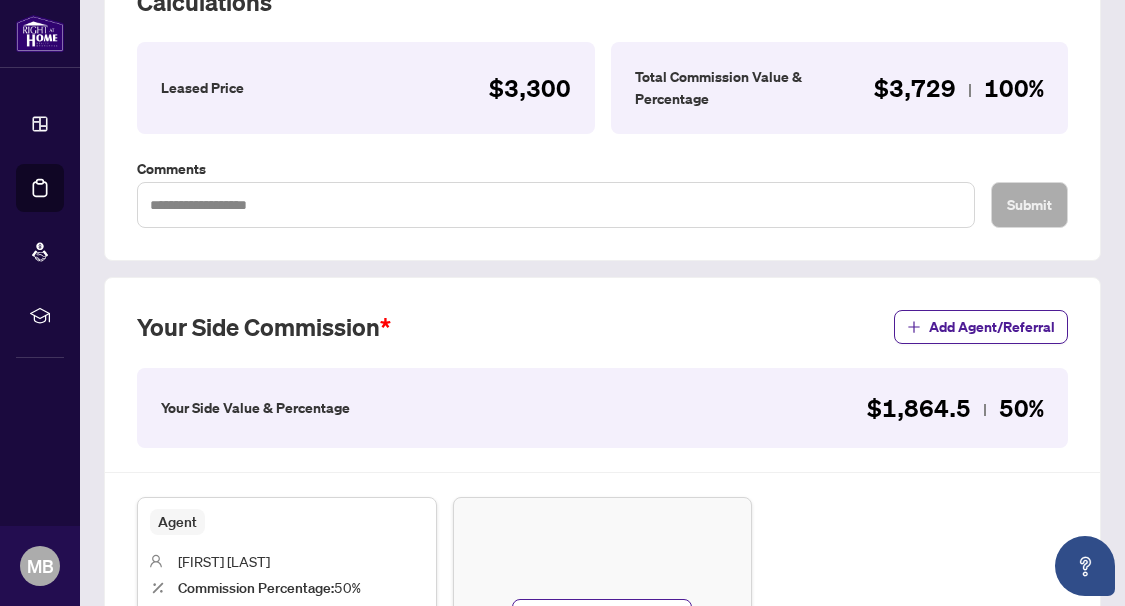 scroll, scrollTop: 0, scrollLeft: 0, axis: both 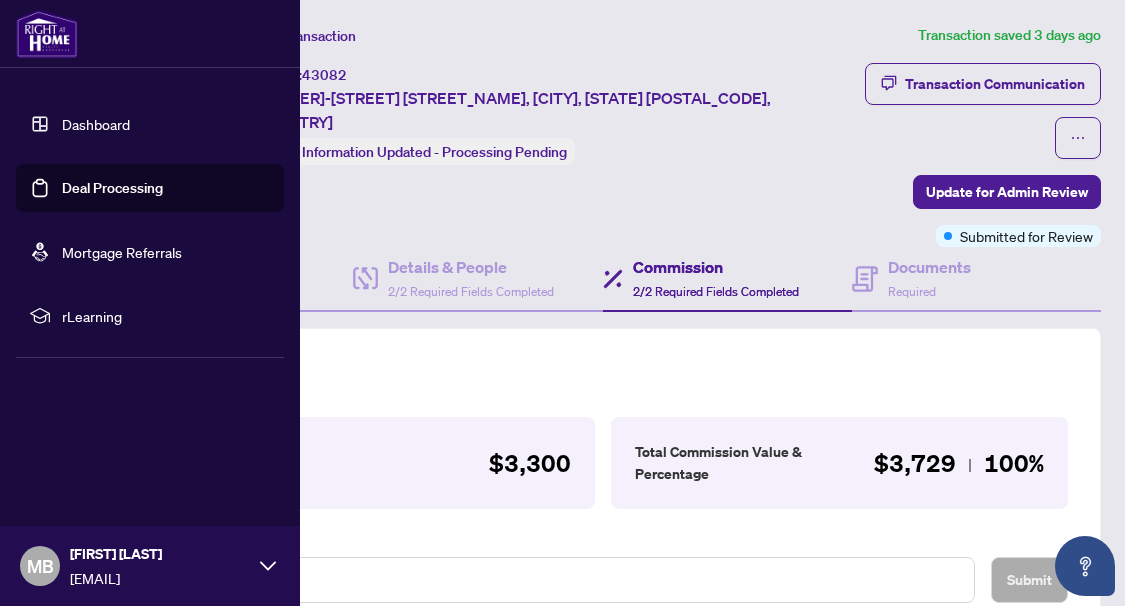 click on "Deal Processing" at bounding box center [112, 188] 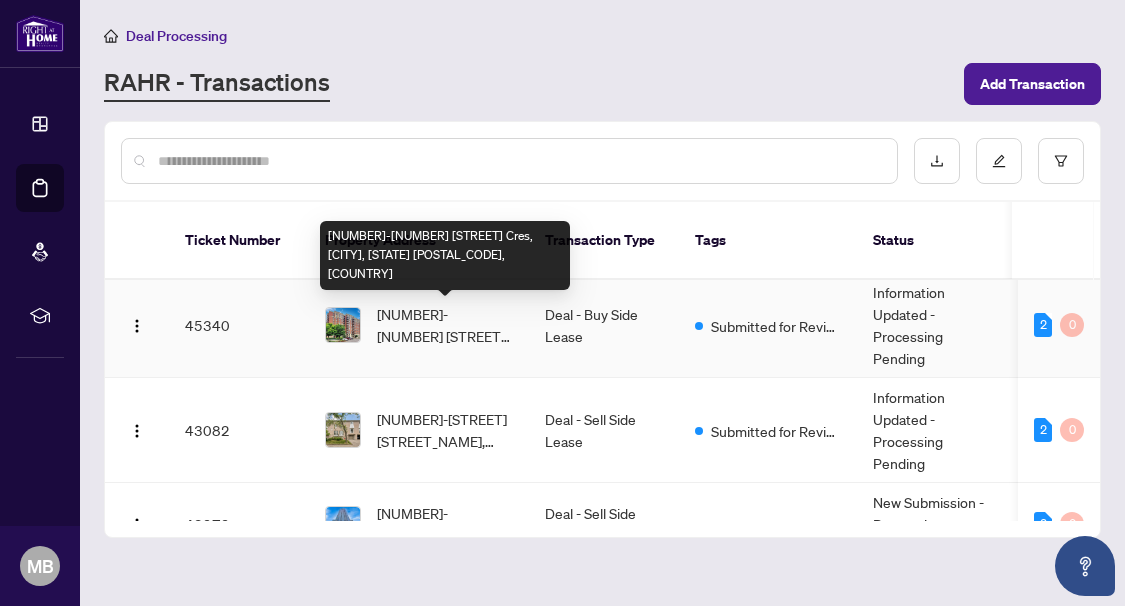 scroll, scrollTop: 400, scrollLeft: 0, axis: vertical 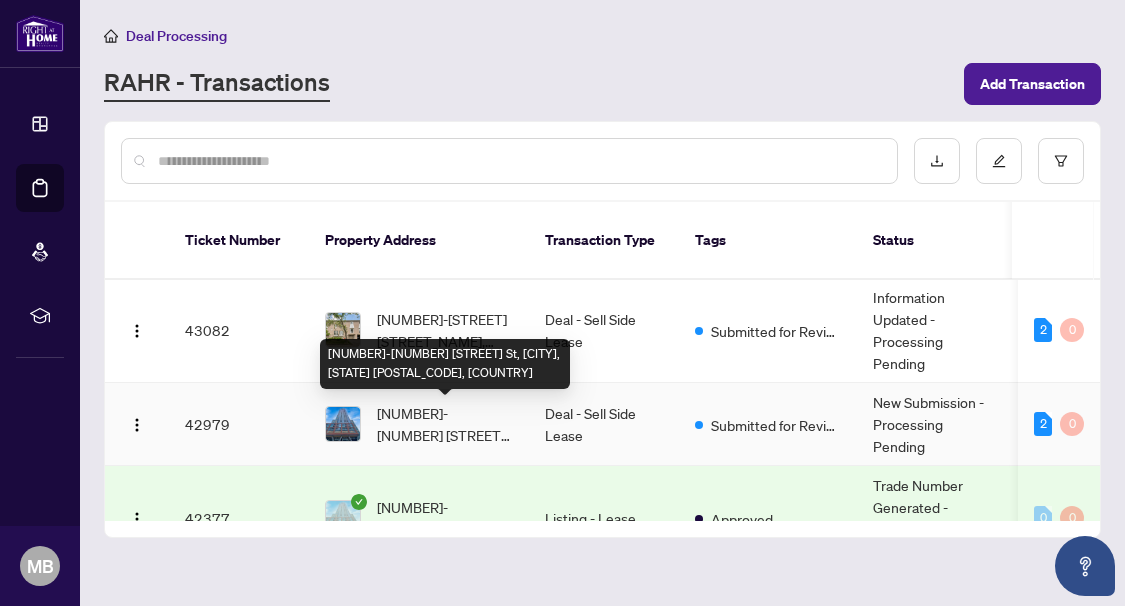 click on "[NUMBER]-[NUMBER] [STREET] St, [CITY], [STATE] [POSTAL_CODE], [COUNTRY]" at bounding box center (445, 424) 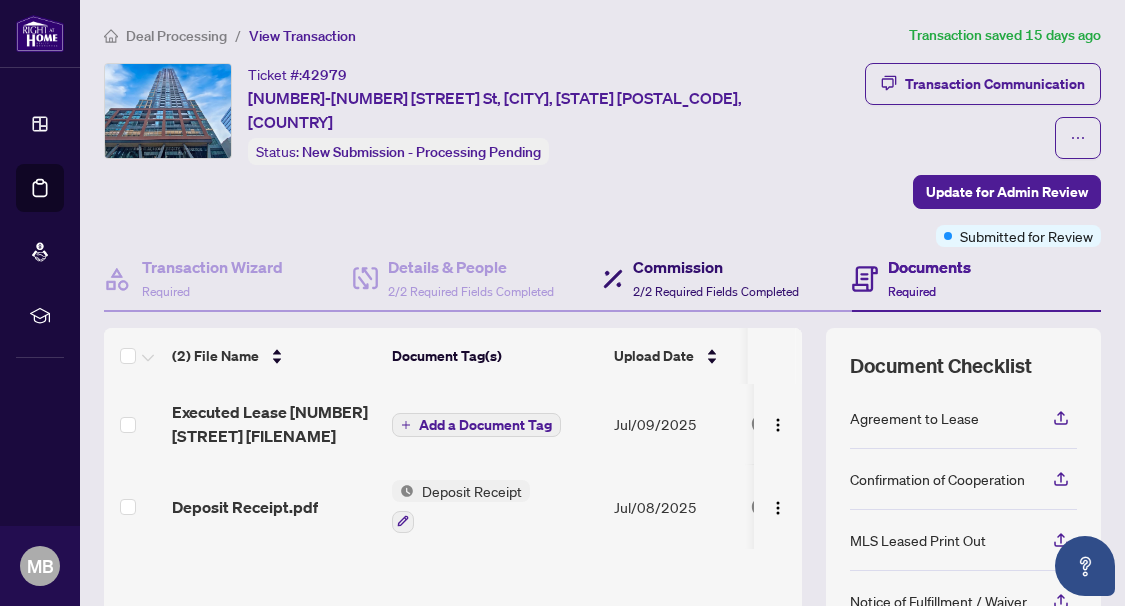 click on "Commission" at bounding box center (716, 267) 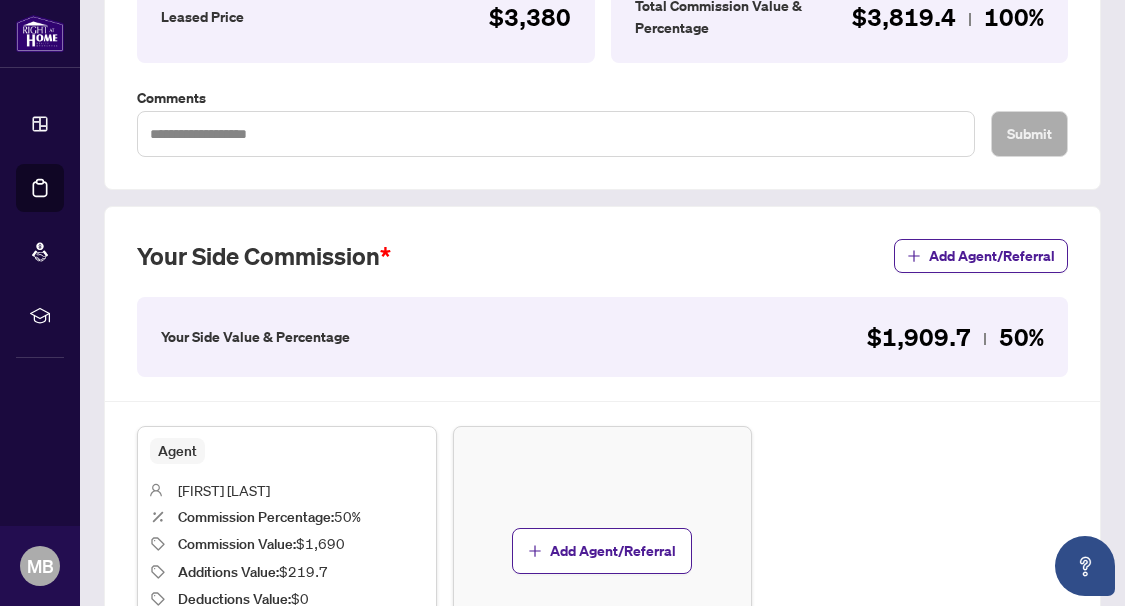 scroll, scrollTop: 0, scrollLeft: 0, axis: both 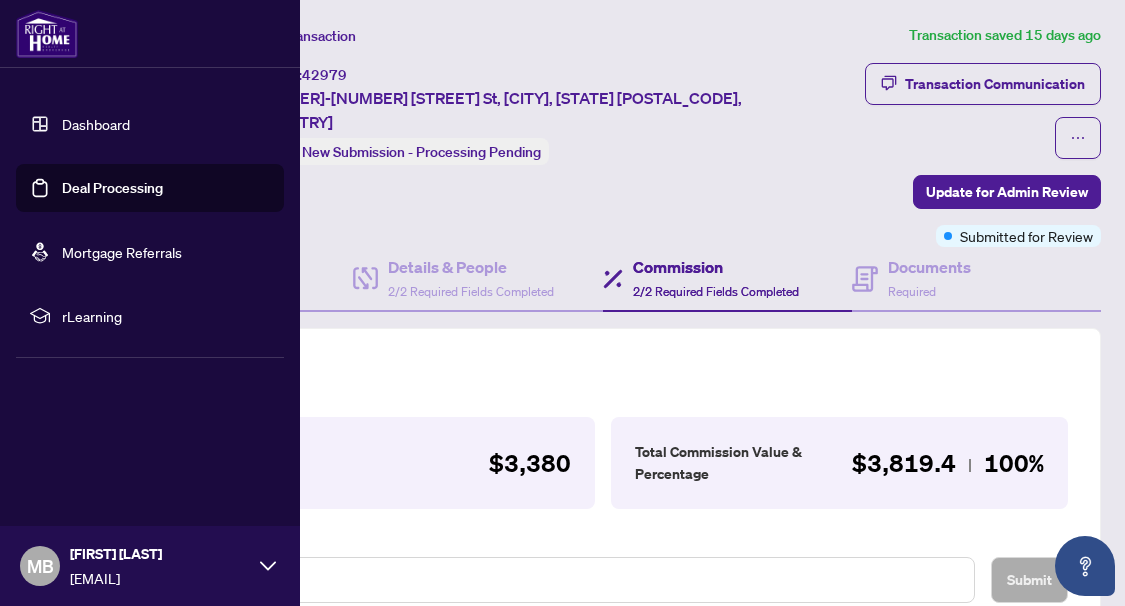click on "Deal Processing" at bounding box center [112, 188] 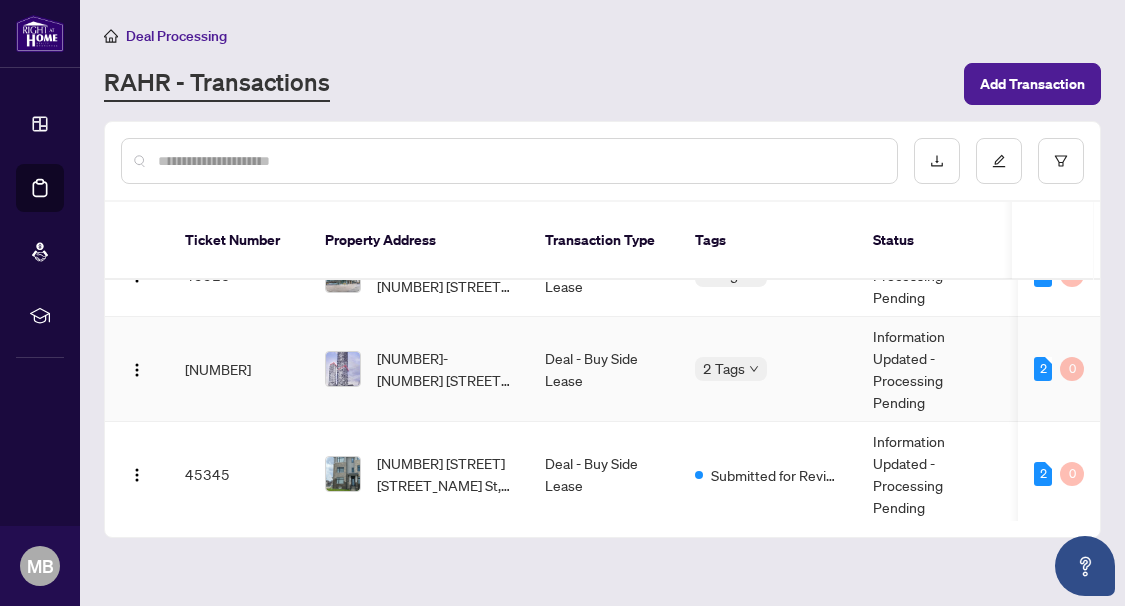 scroll, scrollTop: 0, scrollLeft: 0, axis: both 